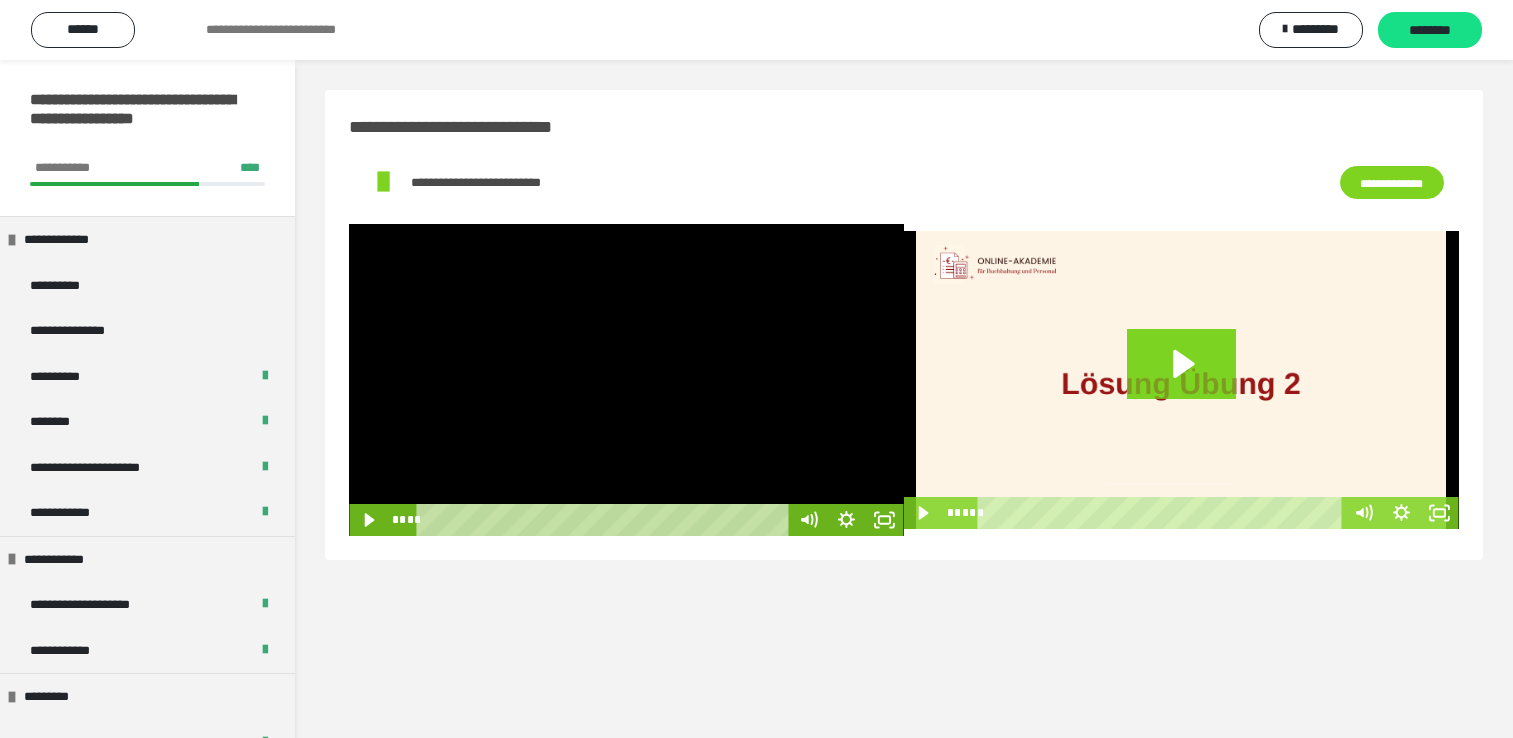 scroll, scrollTop: 60, scrollLeft: 0, axis: vertical 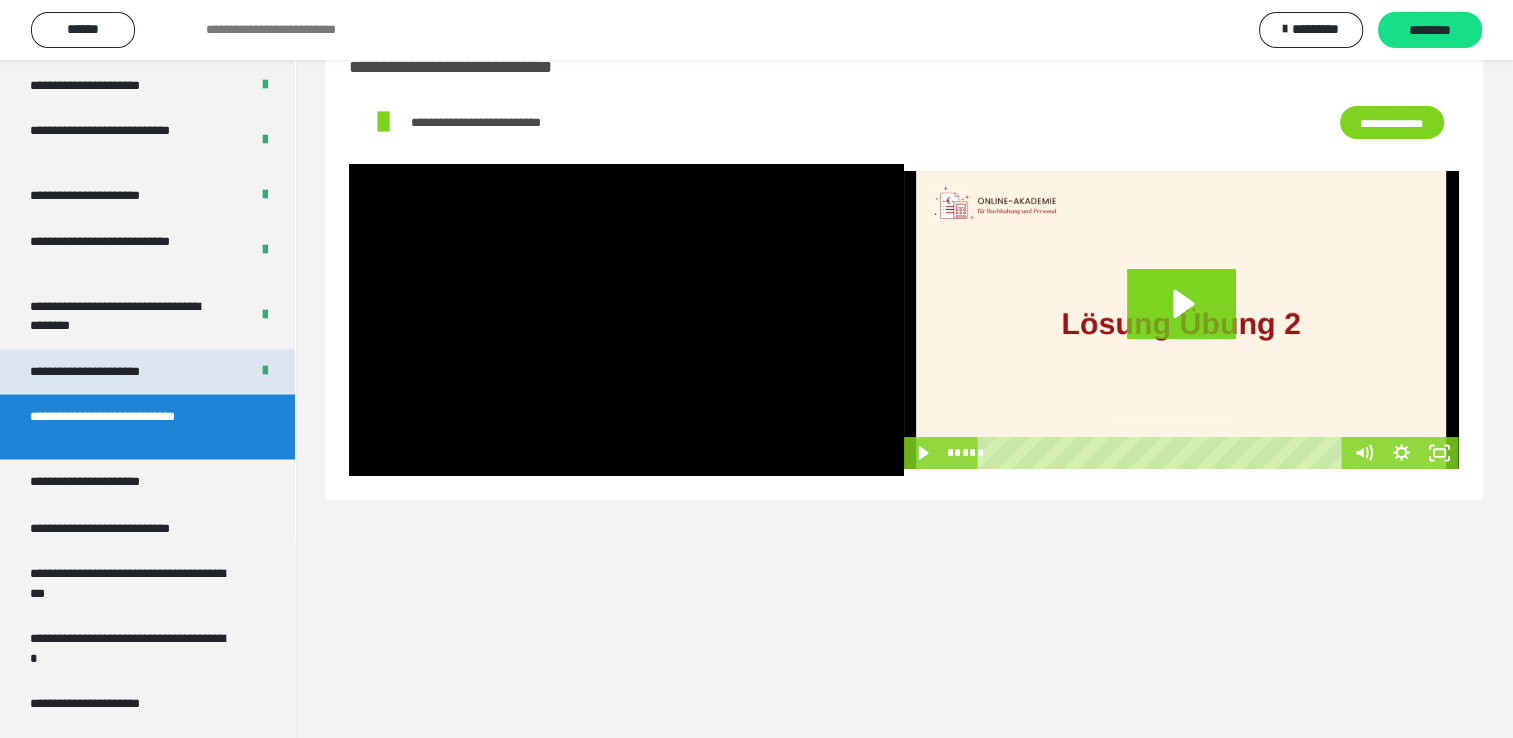 click on "**********" at bounding box center [108, 372] 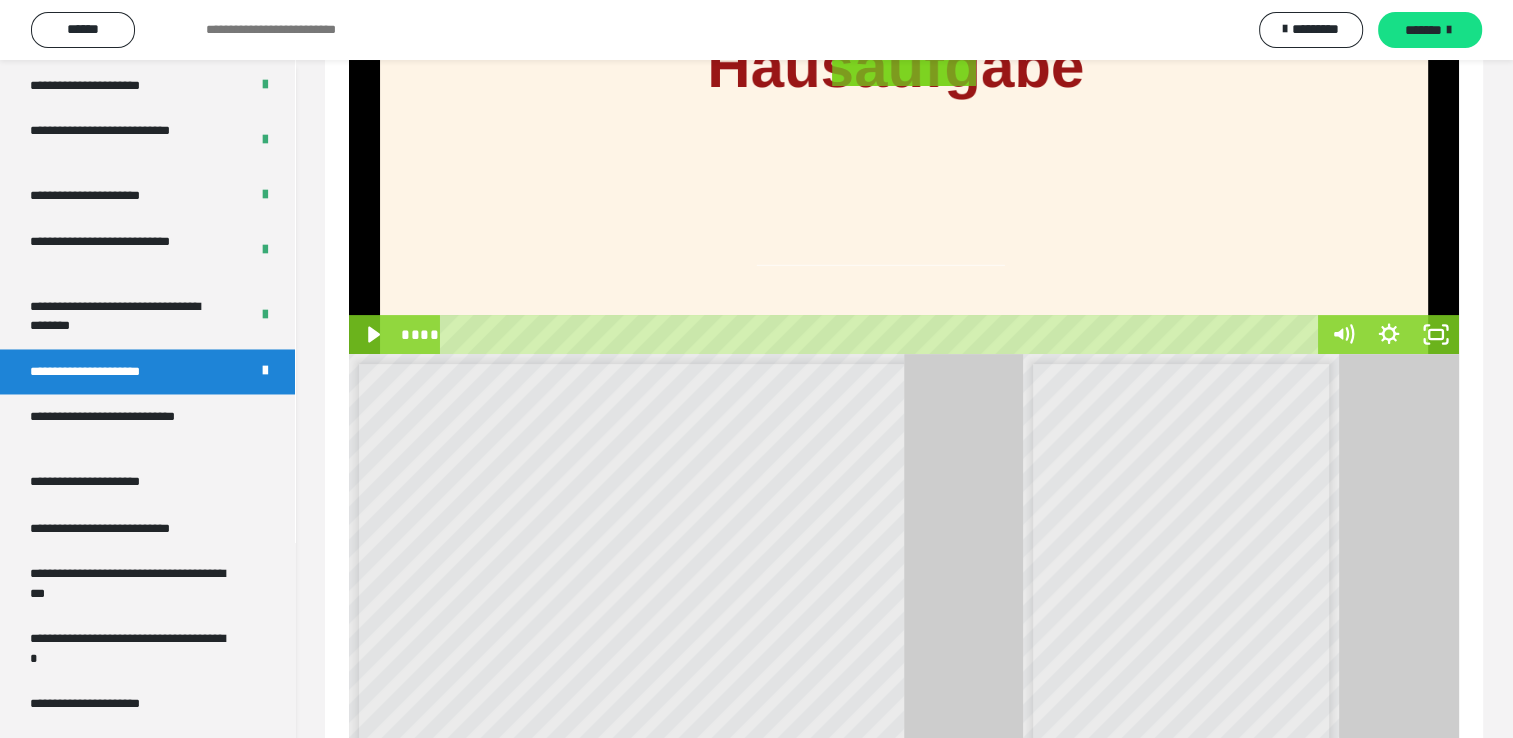 scroll, scrollTop: 546, scrollLeft: 0, axis: vertical 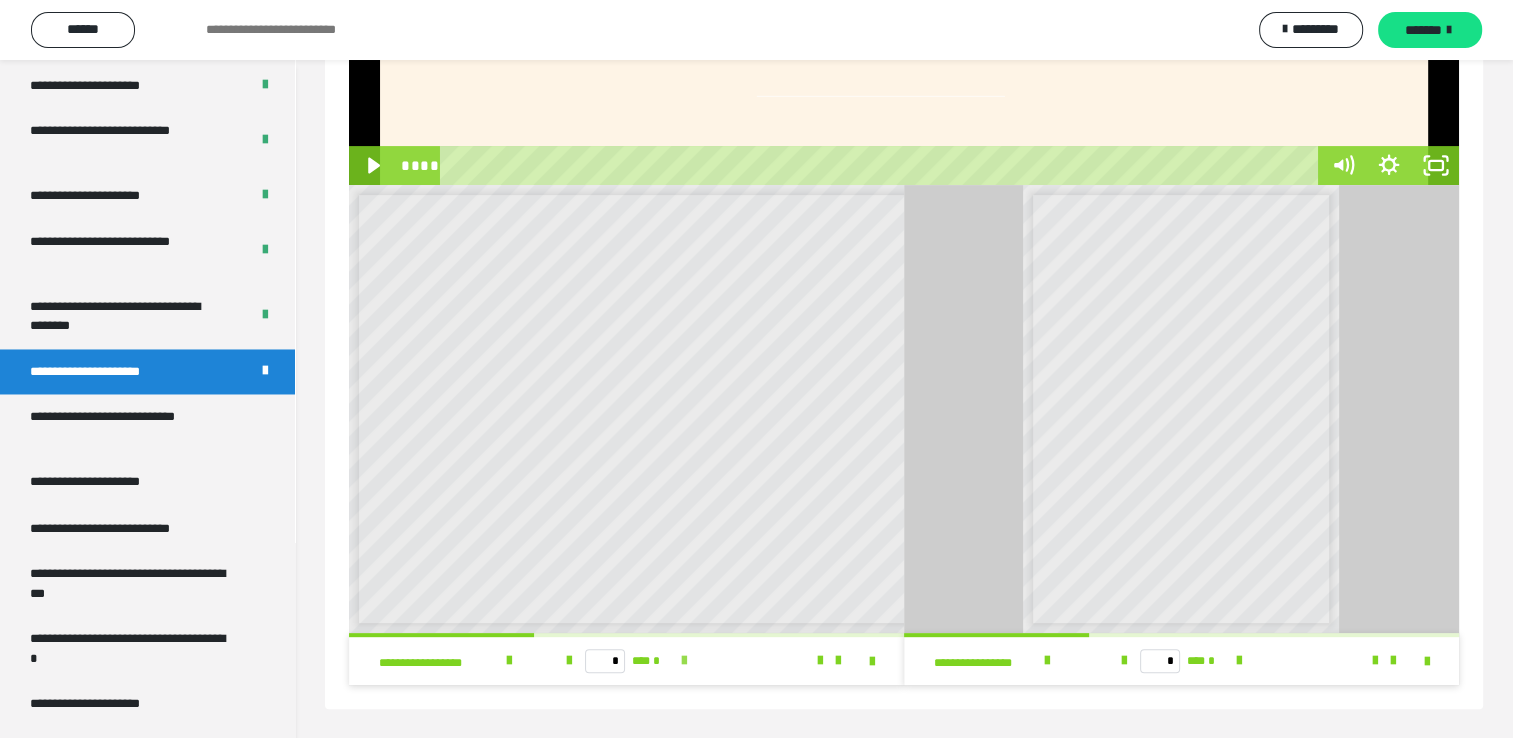 click at bounding box center (684, 661) 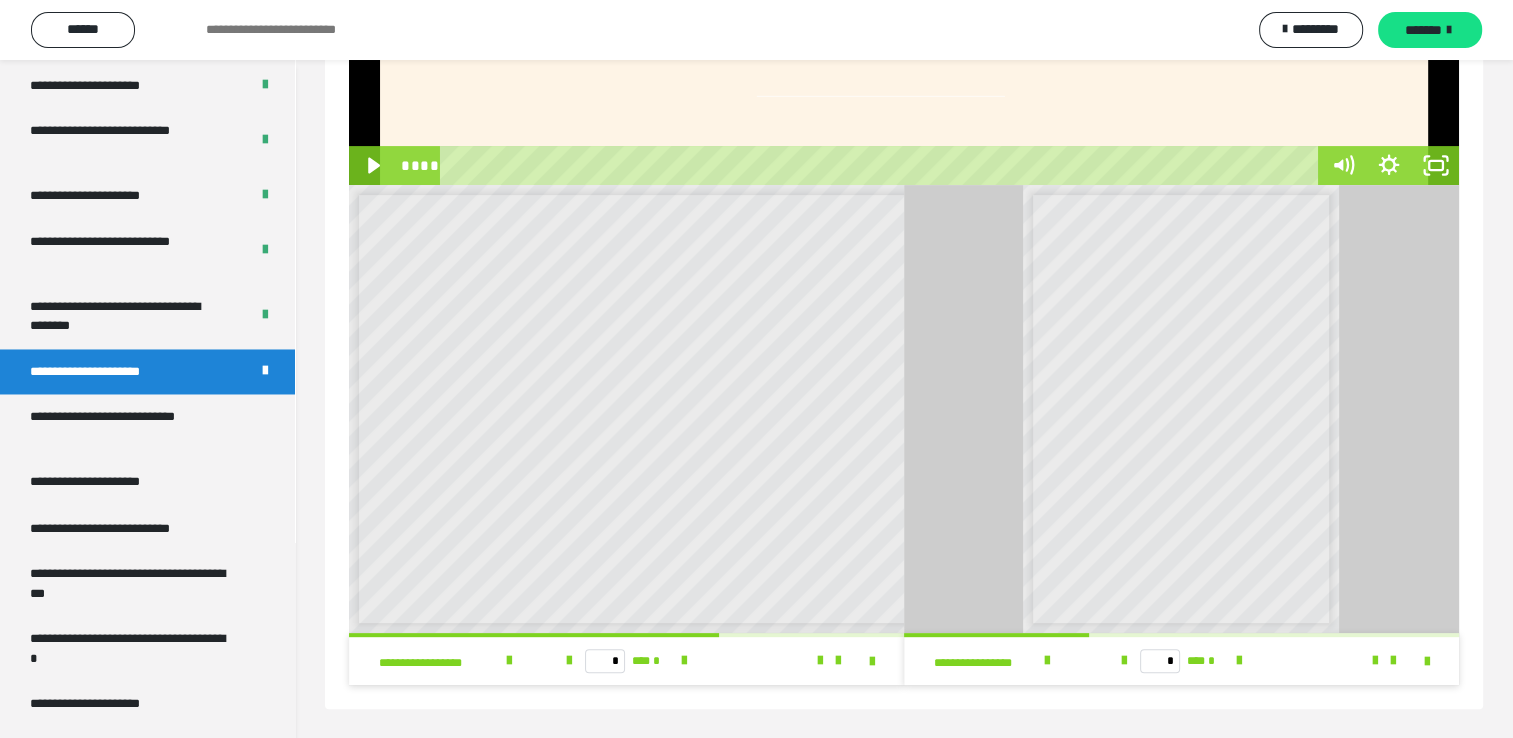 scroll, scrollTop: 8, scrollLeft: 0, axis: vertical 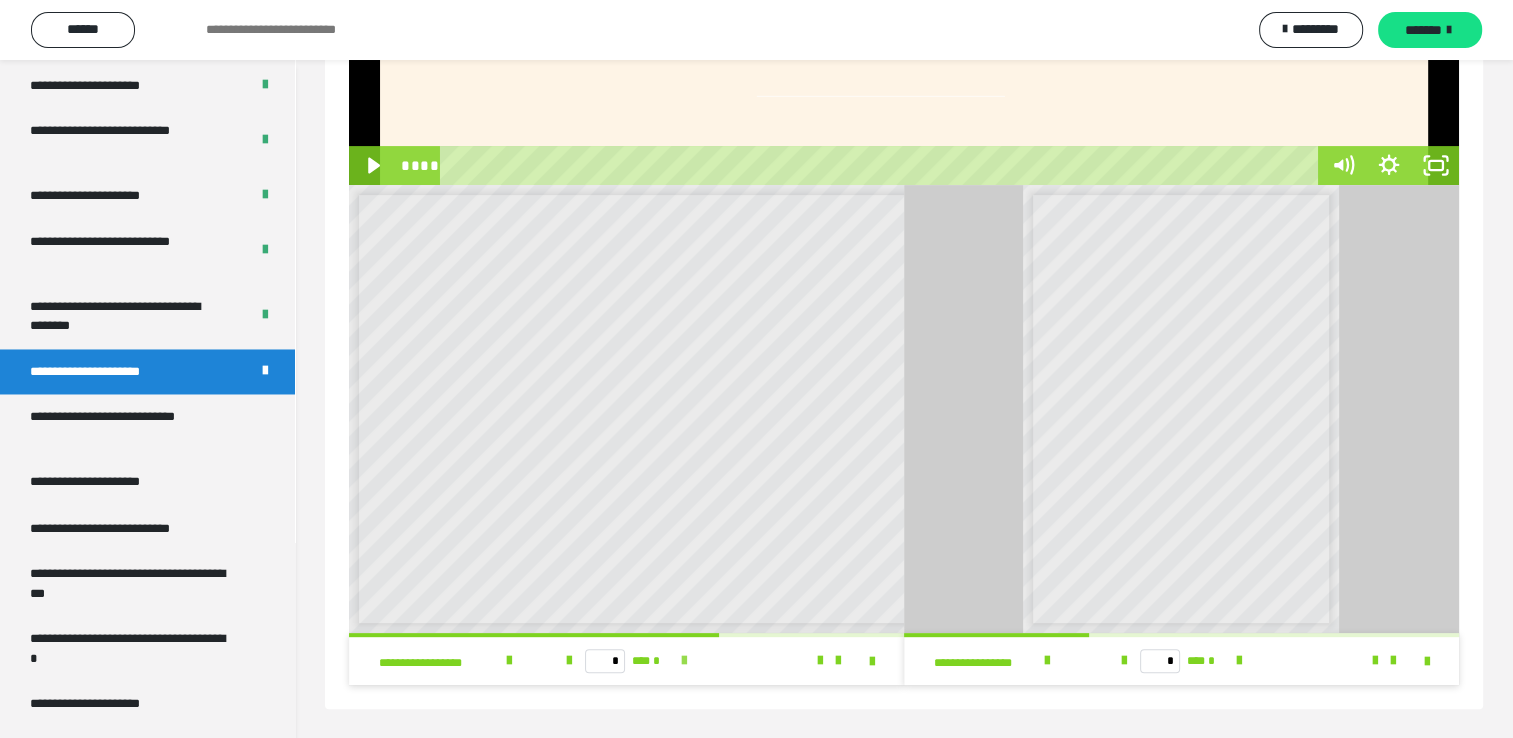 click at bounding box center [684, 661] 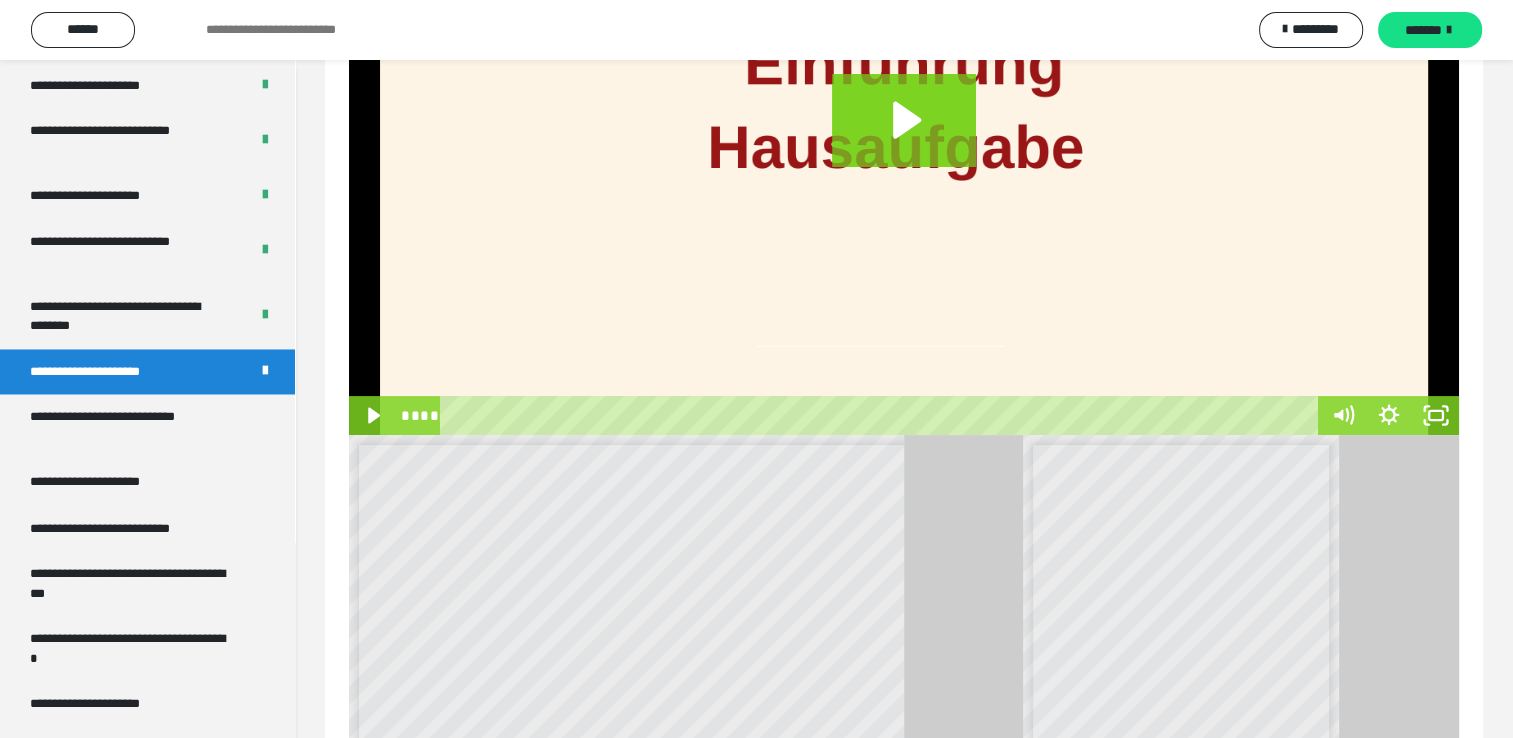scroll, scrollTop: 46, scrollLeft: 0, axis: vertical 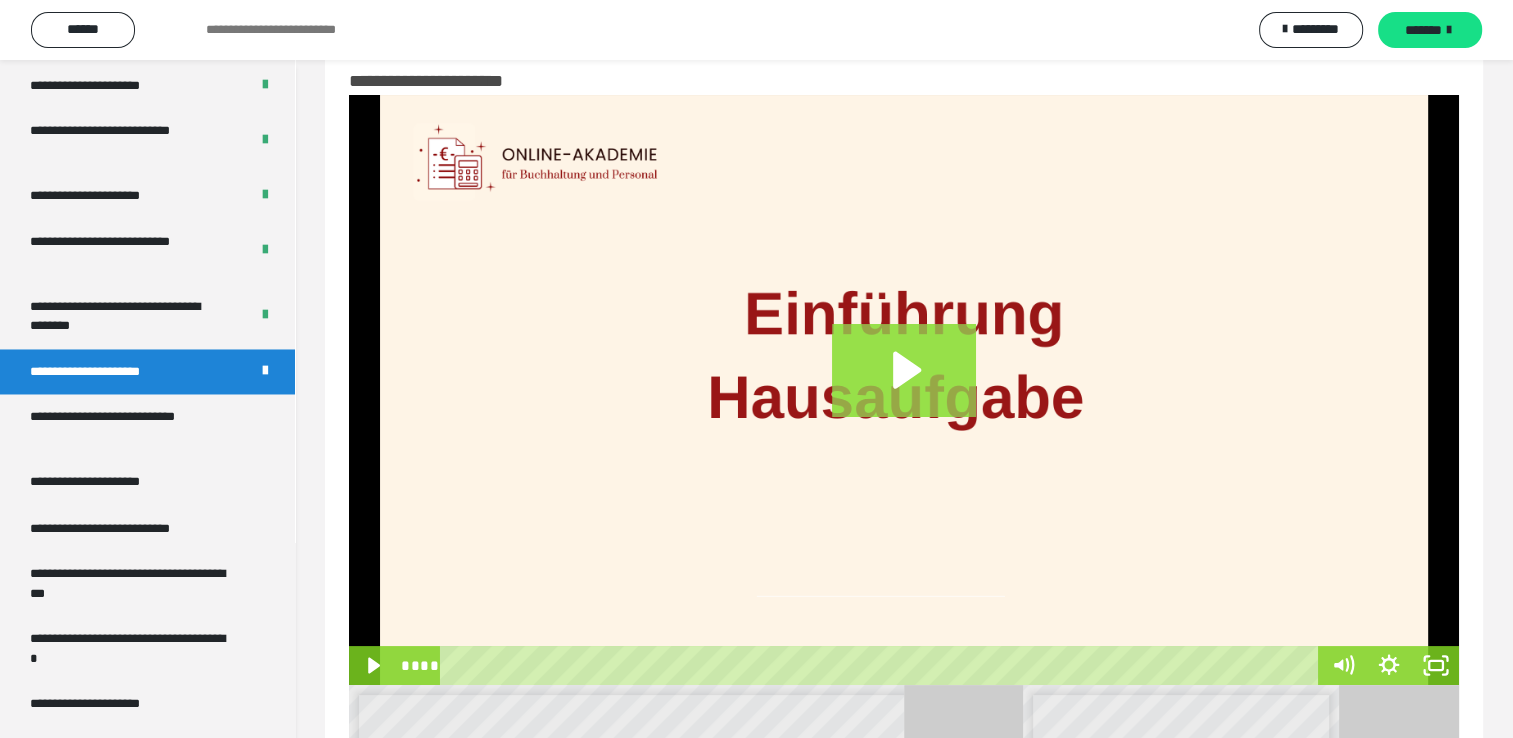 click 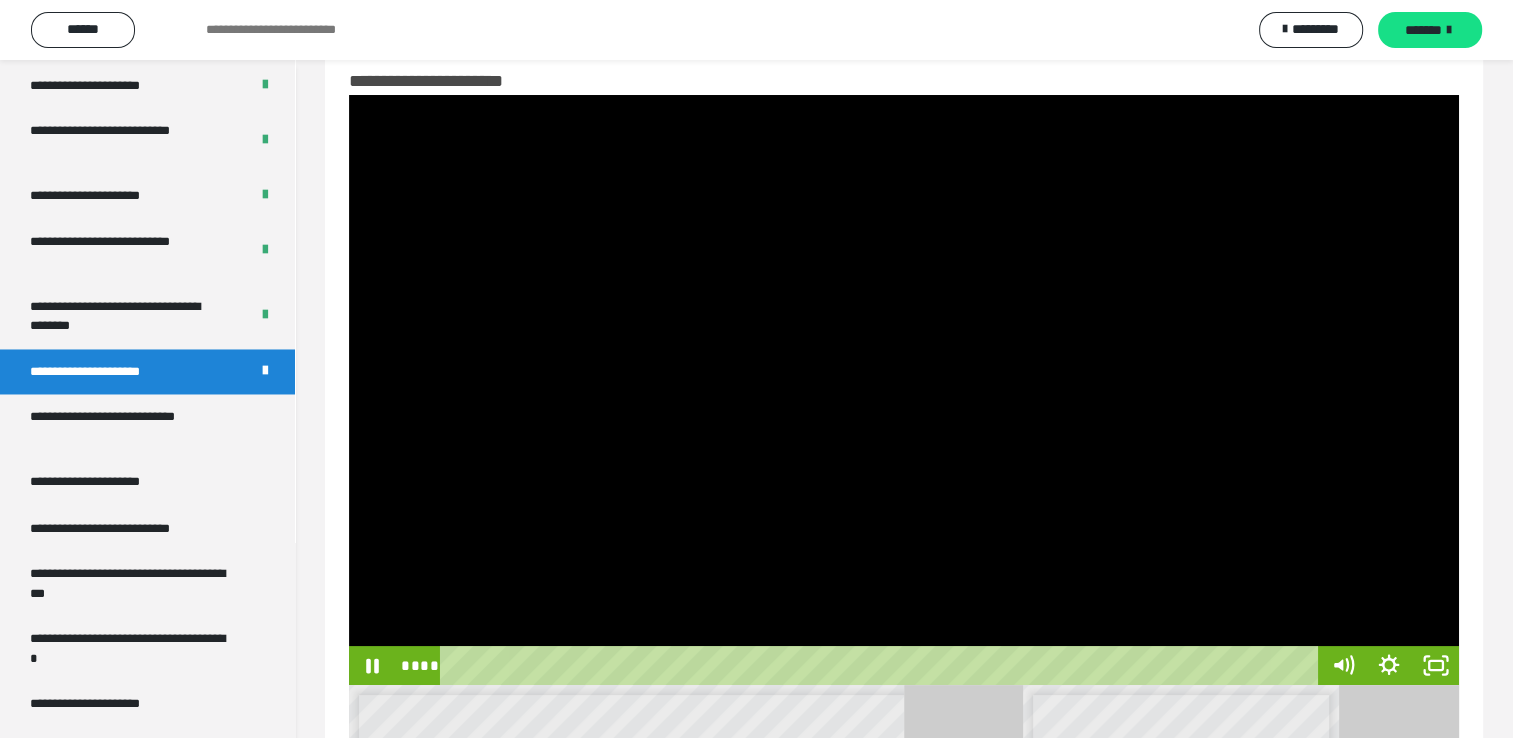 click at bounding box center (904, 390) 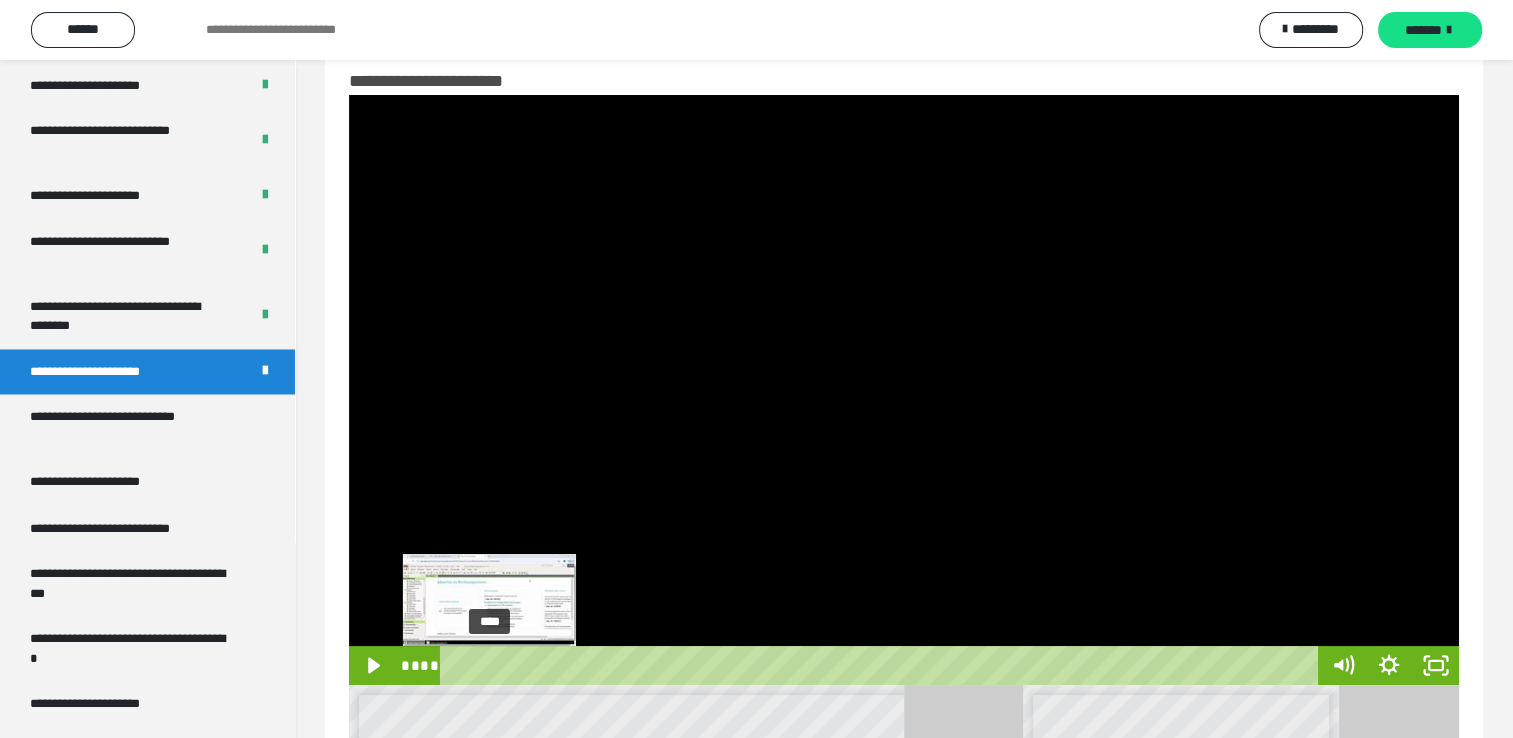 click on "****" at bounding box center [883, 665] 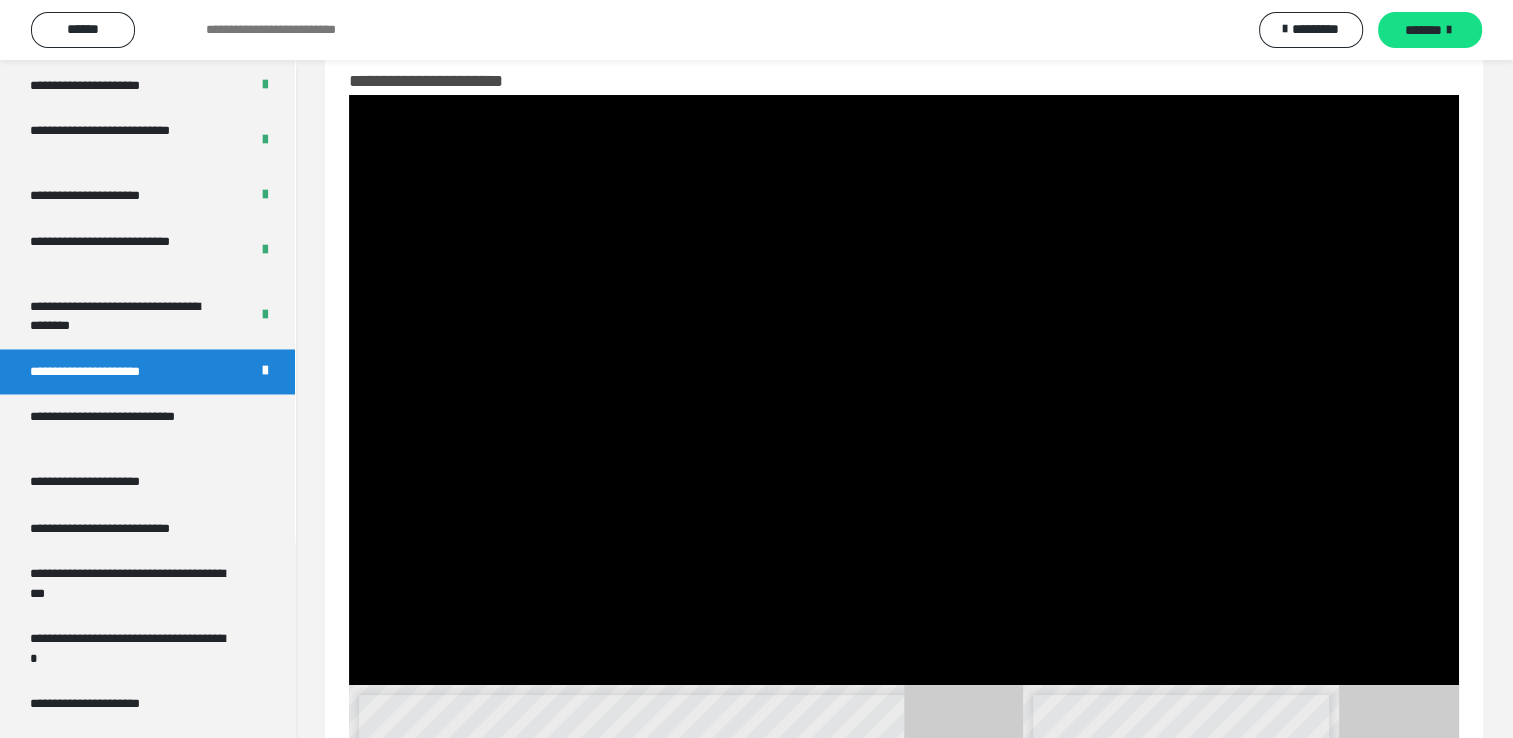 click at bounding box center [904, 390] 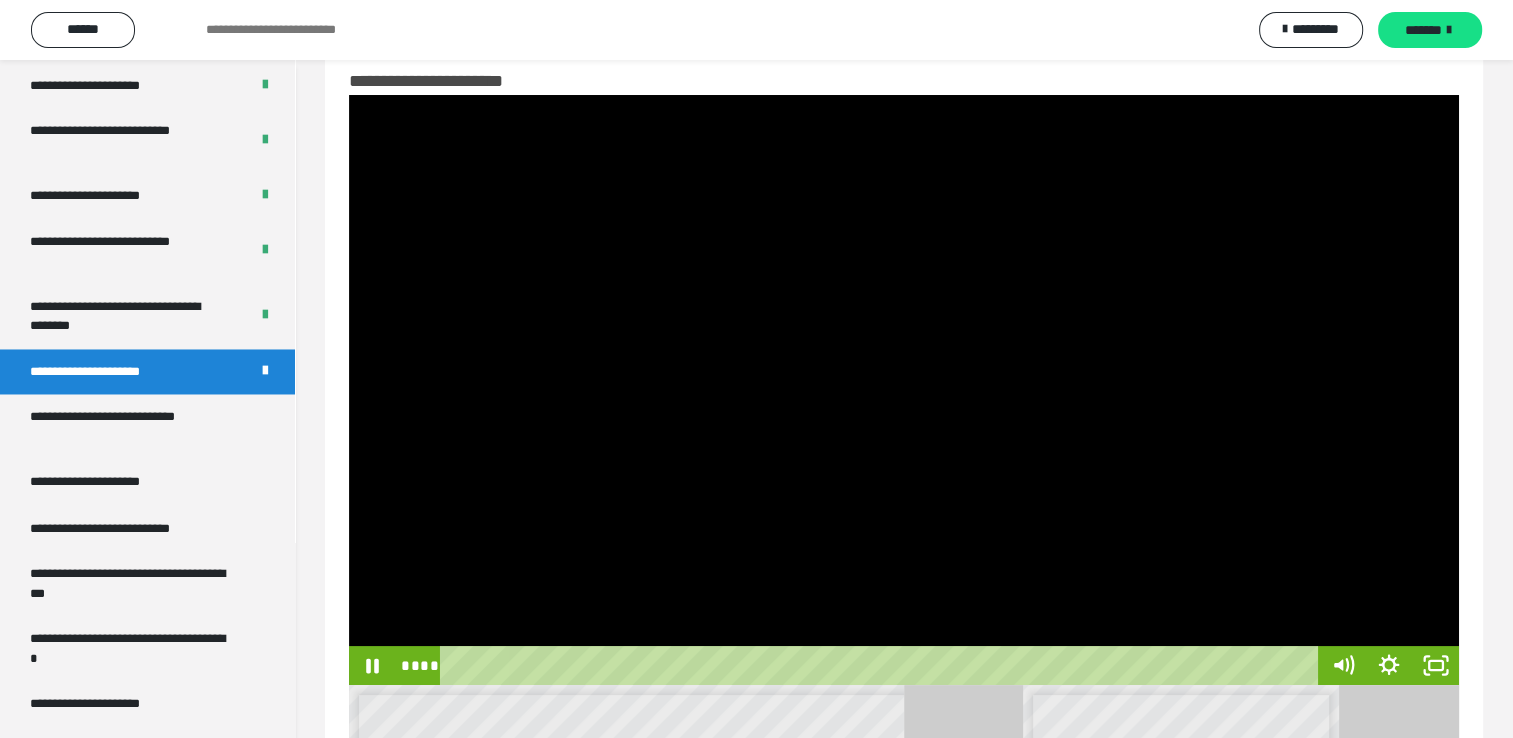 click at bounding box center (904, 390) 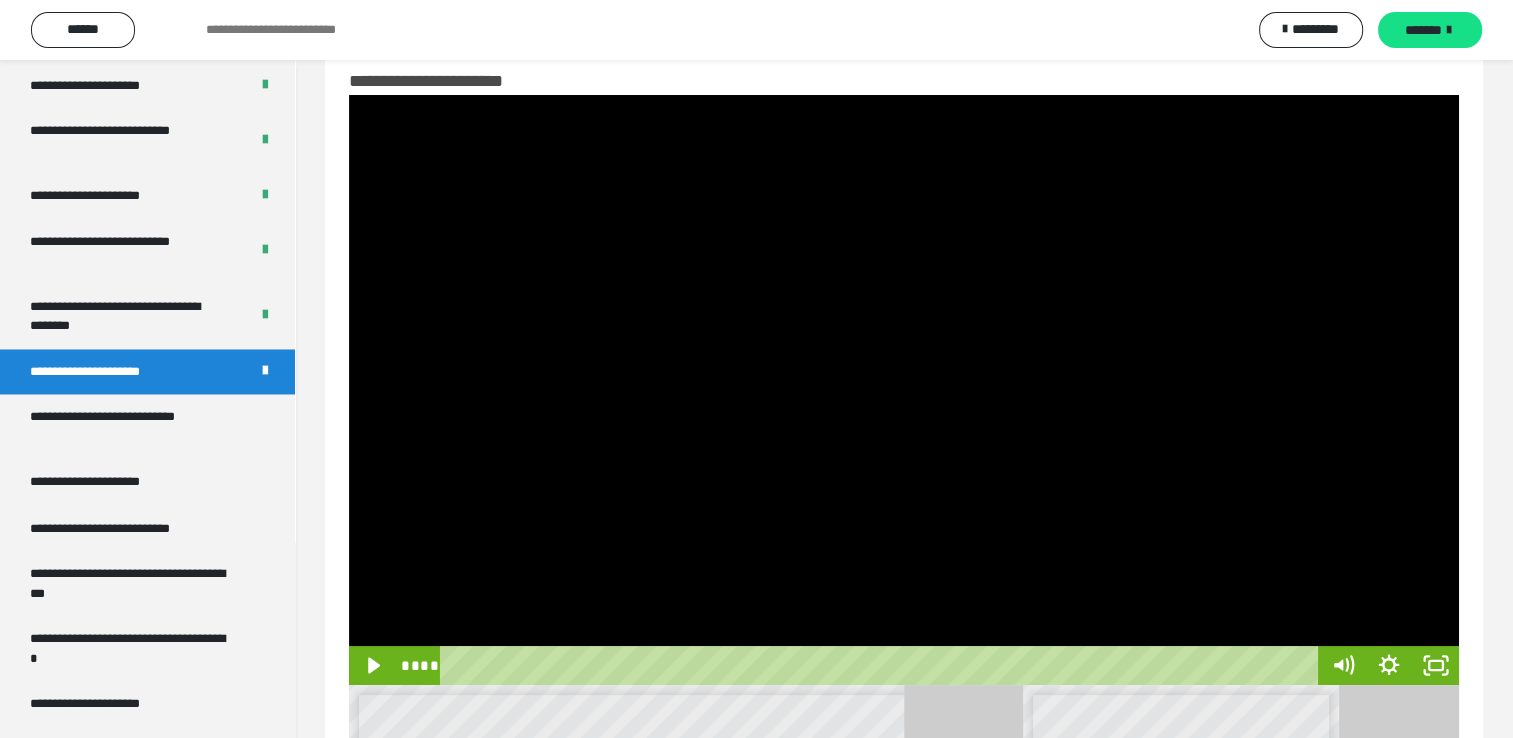 click at bounding box center [904, 390] 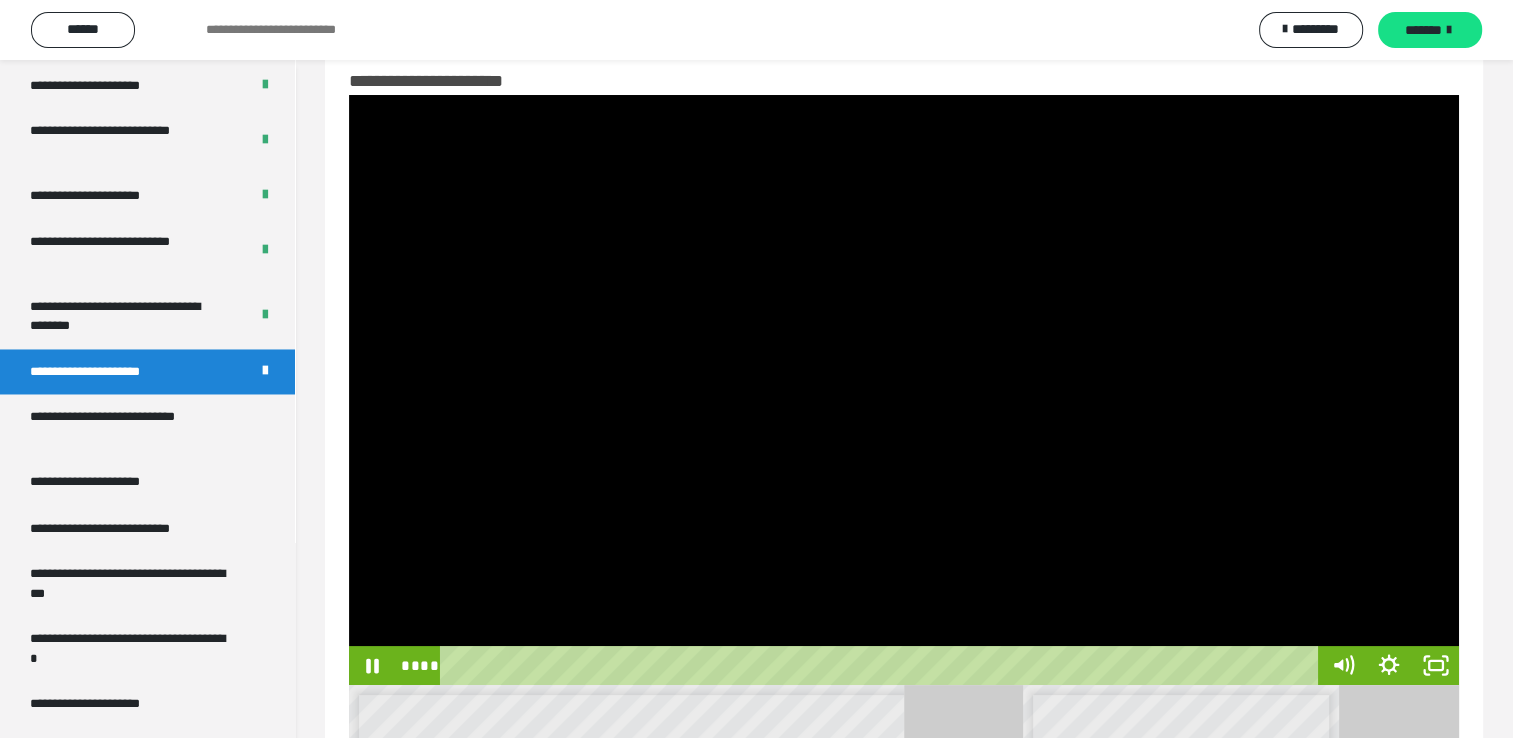 click at bounding box center [904, 390] 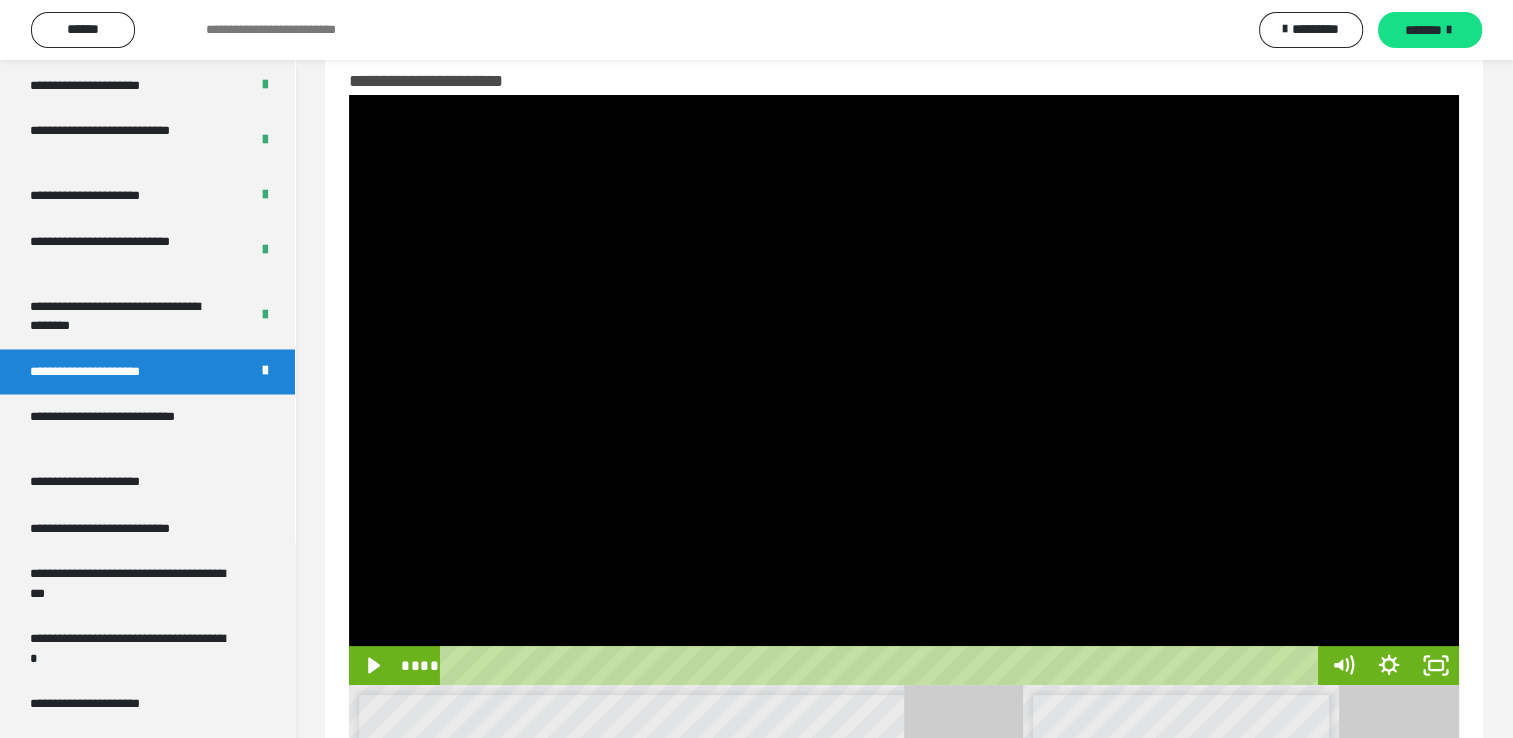 click at bounding box center [904, 390] 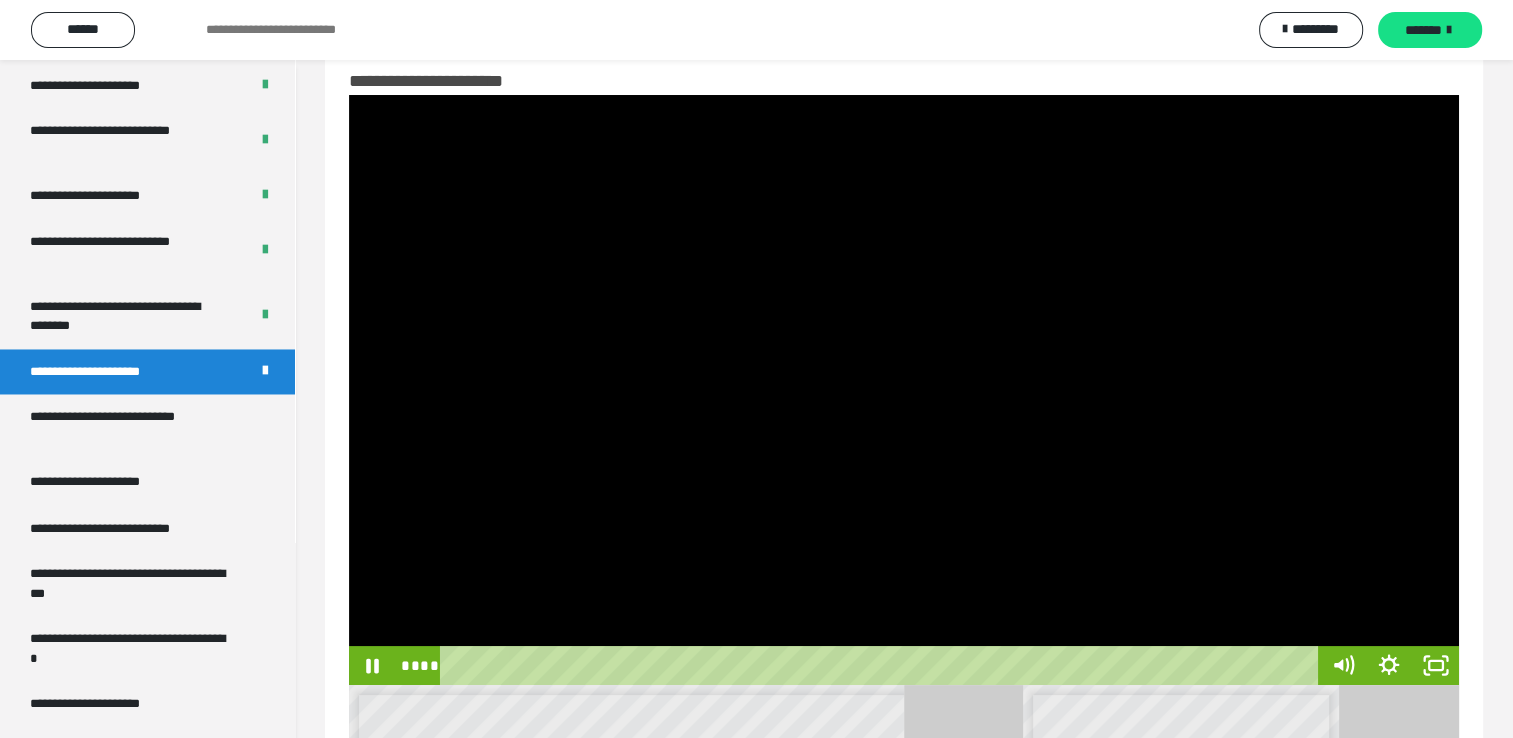 click at bounding box center (904, 390) 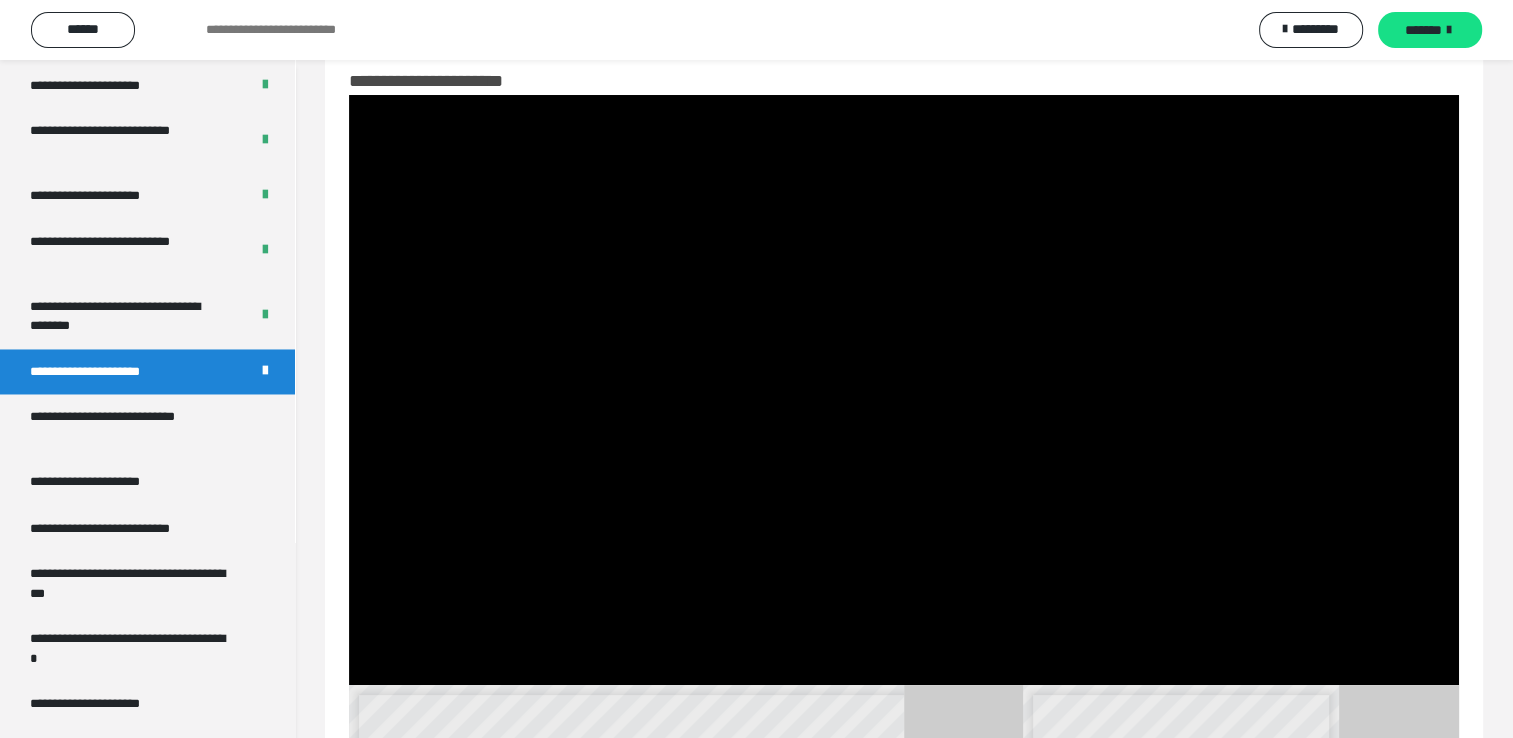 type 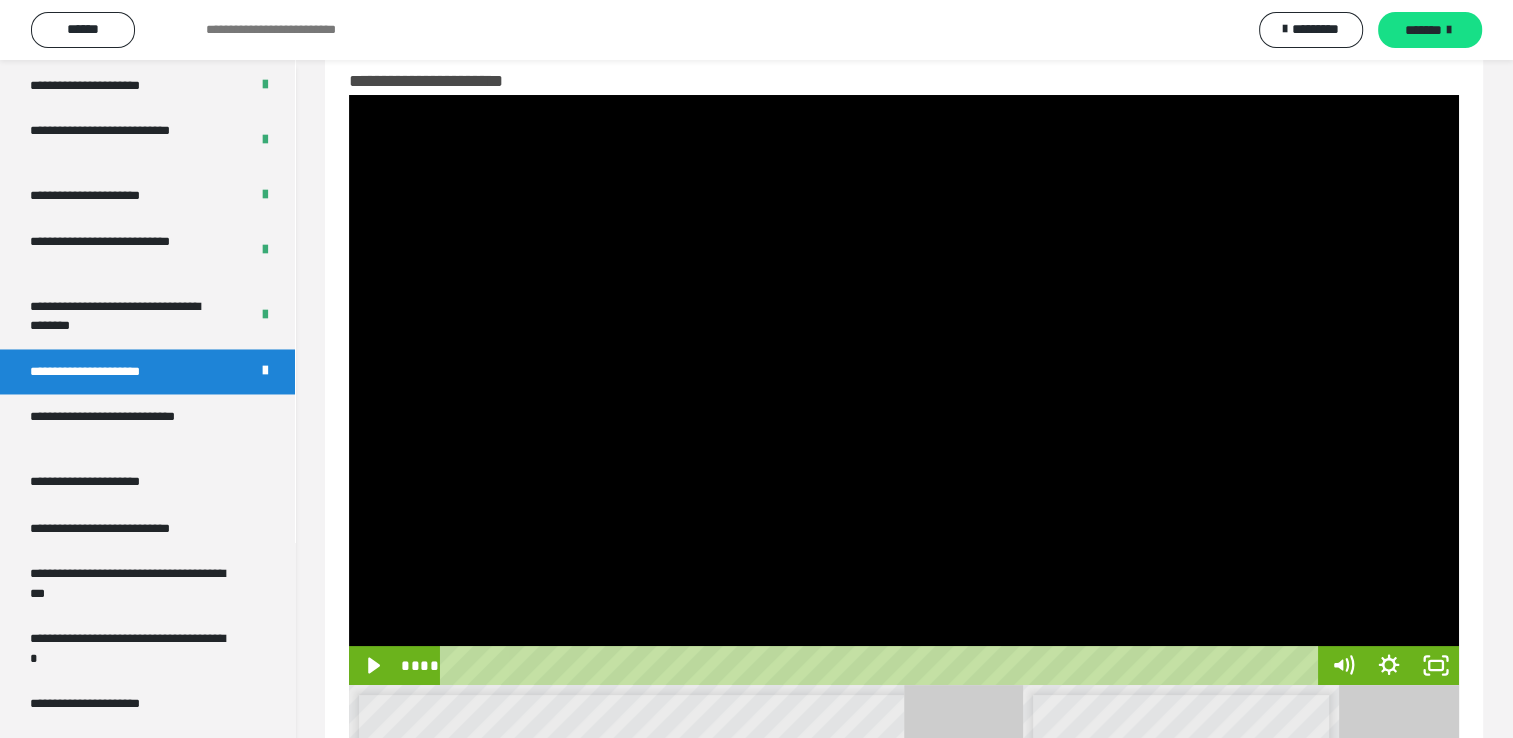click at bounding box center [904, 390] 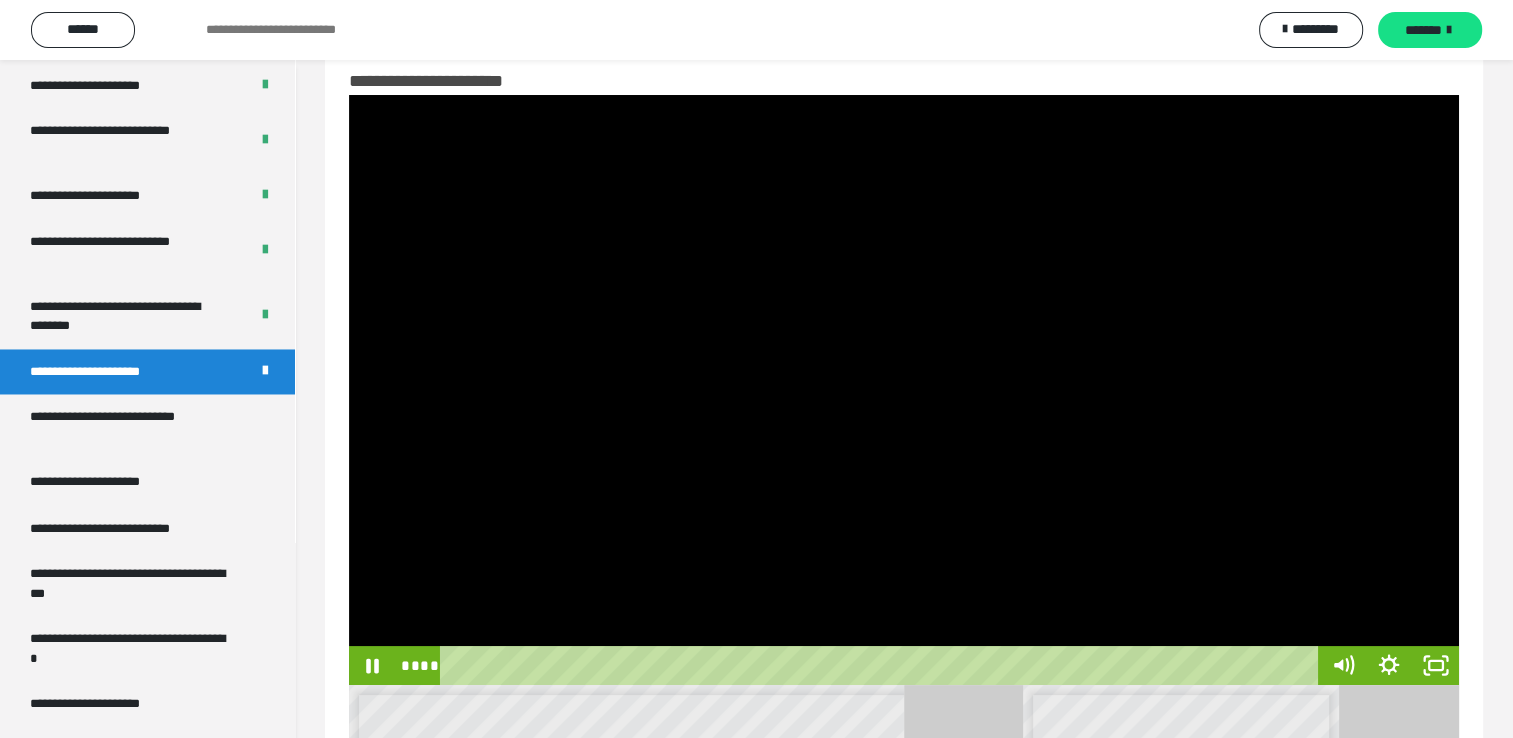 click at bounding box center [904, 390] 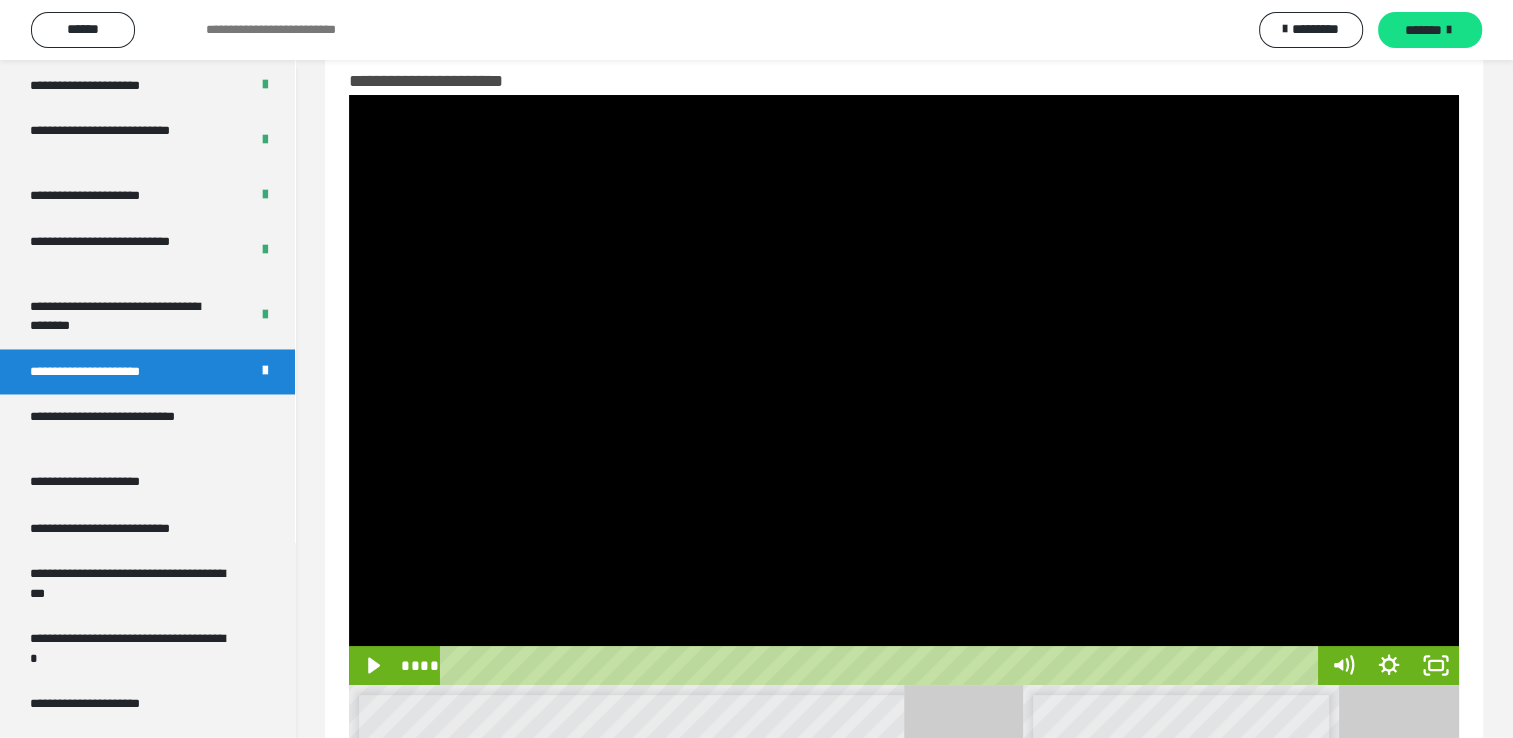 drag, startPoint x: 851, startPoint y: 451, endPoint x: 852, endPoint y: 471, distance: 20.024984 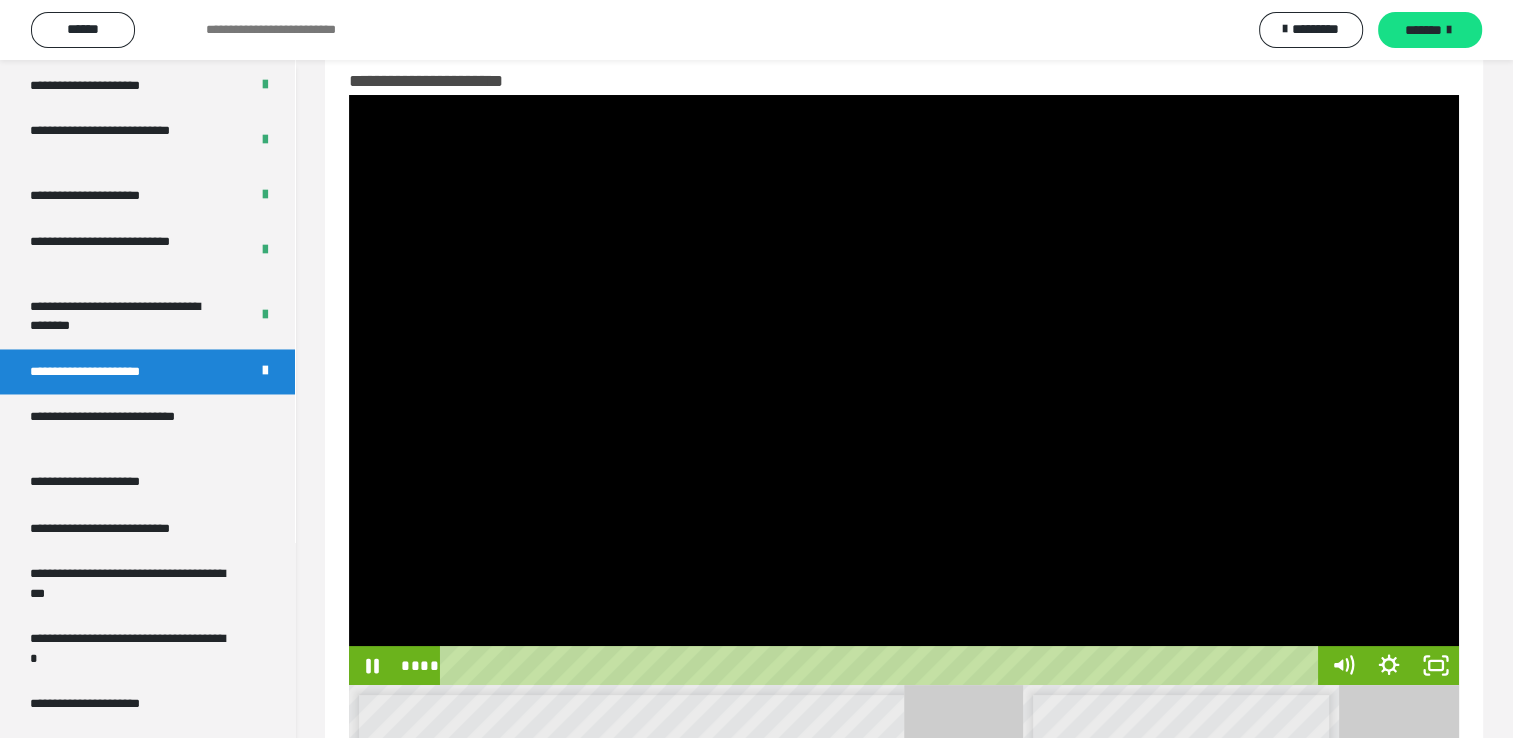 click at bounding box center (904, 390) 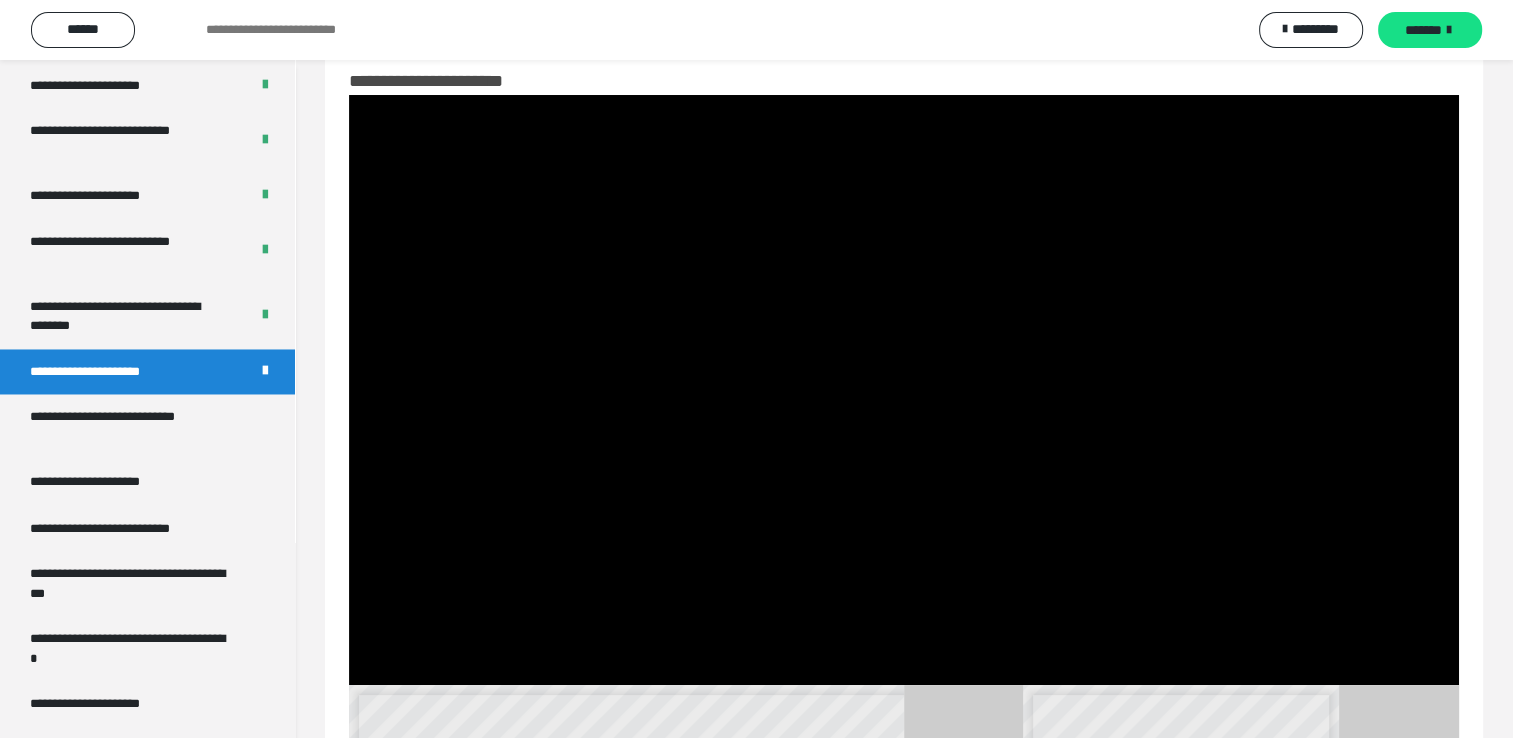 click at bounding box center [904, 390] 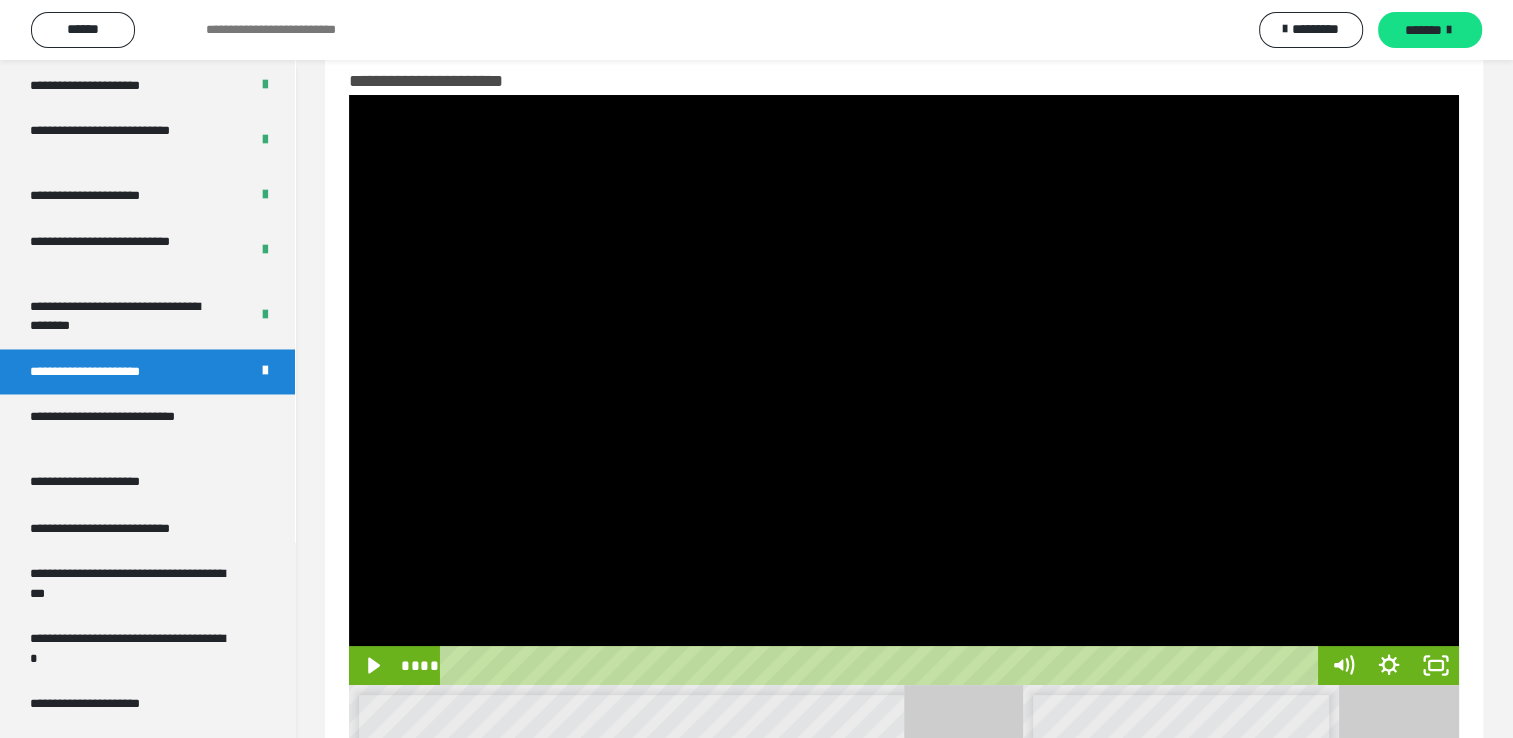 click at bounding box center [904, 390] 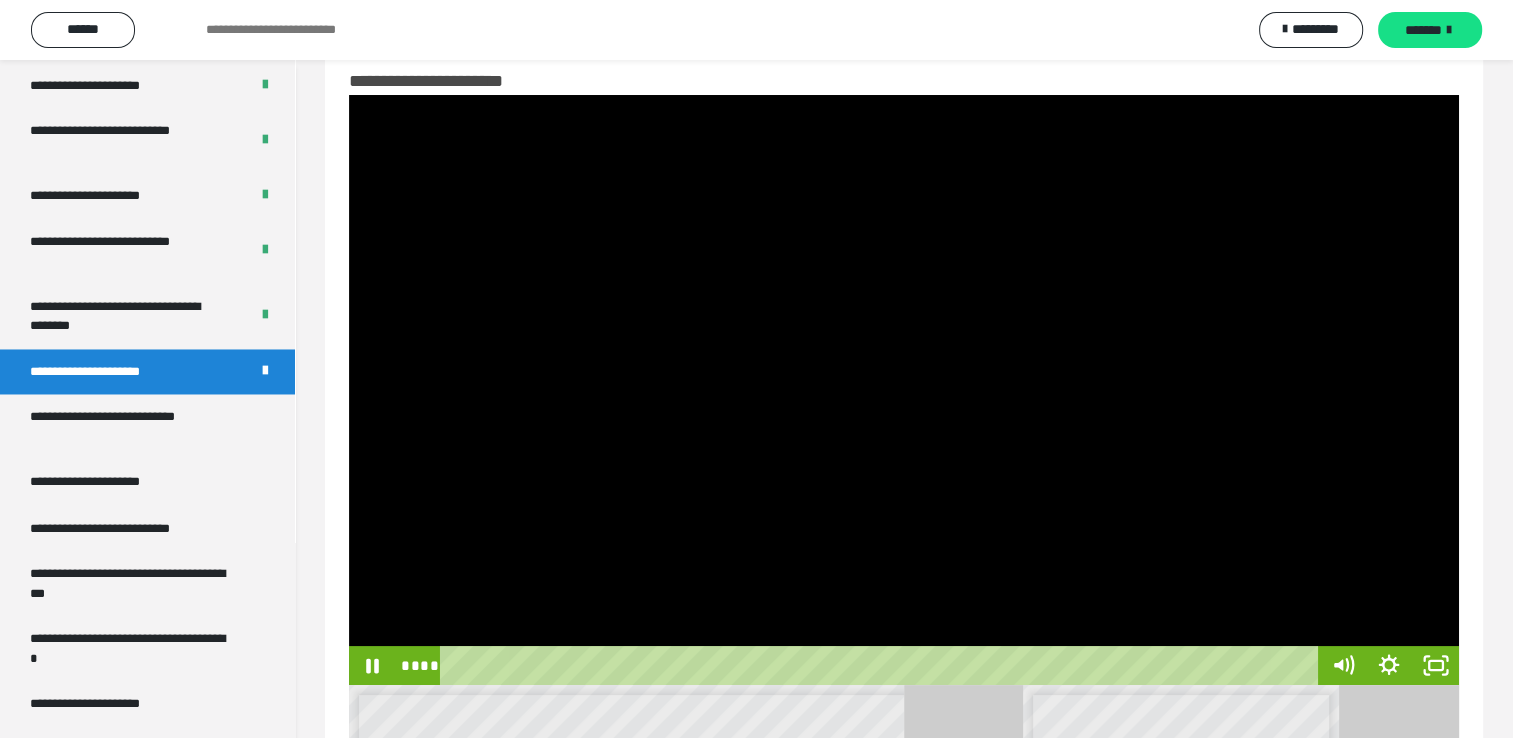 click at bounding box center (904, 390) 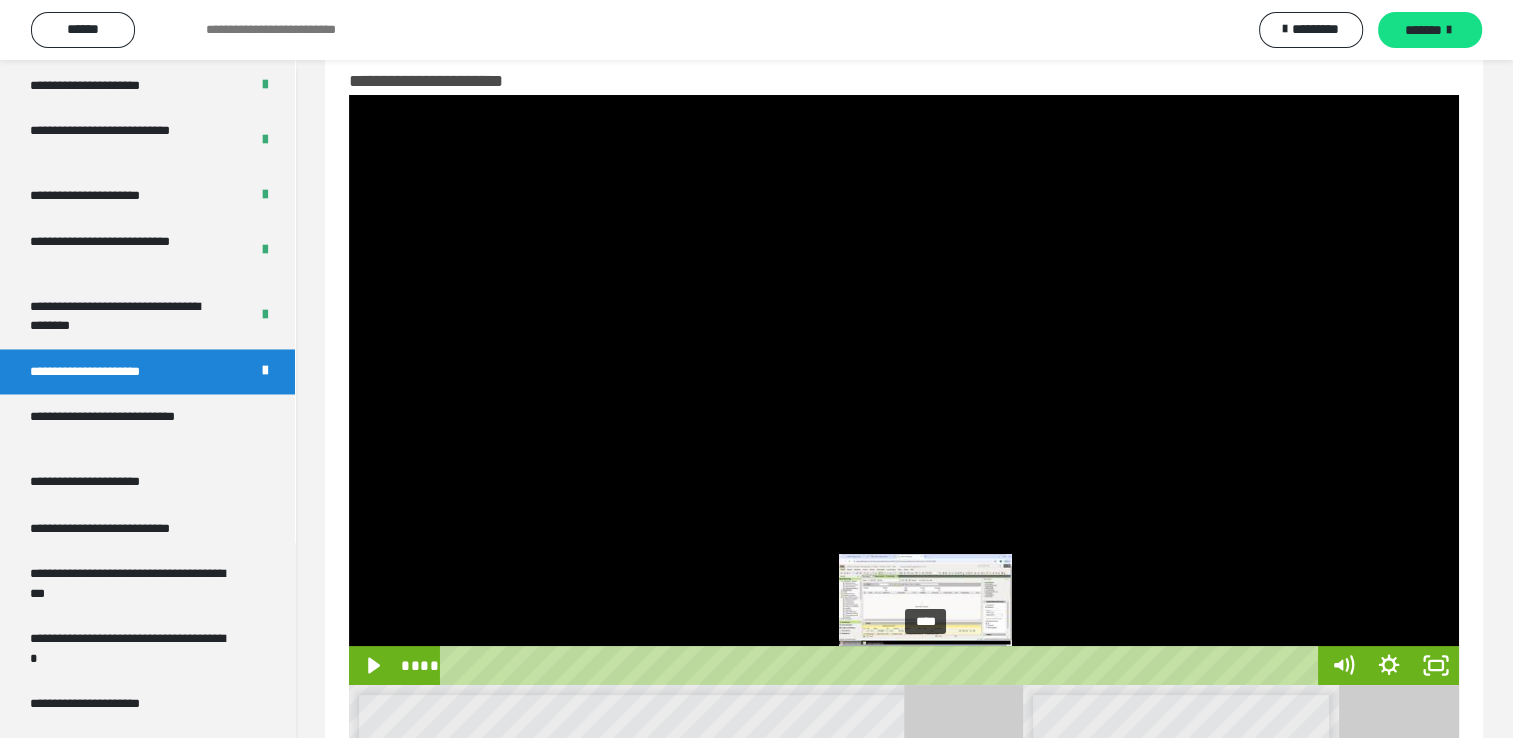 click on "****" at bounding box center (883, 665) 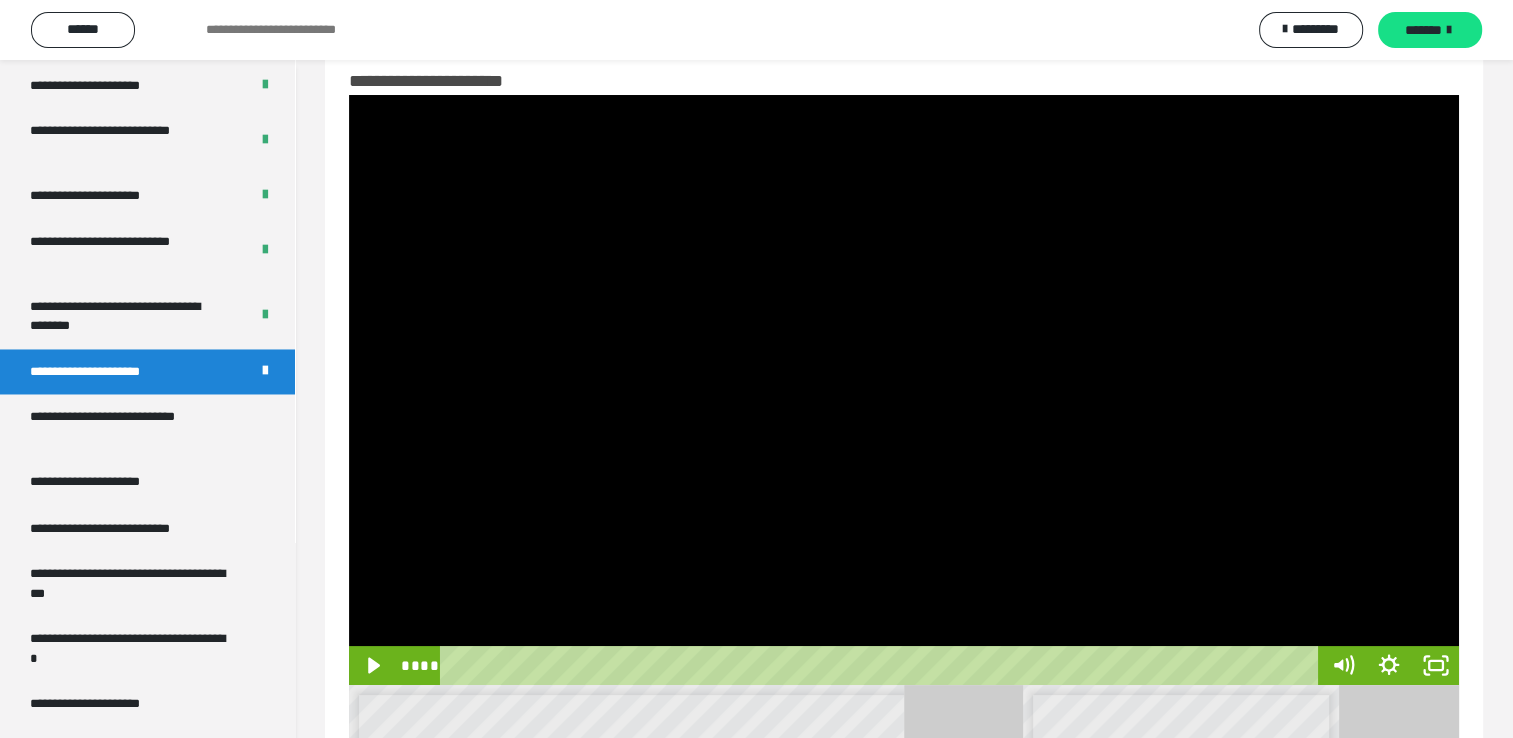click at bounding box center [904, 390] 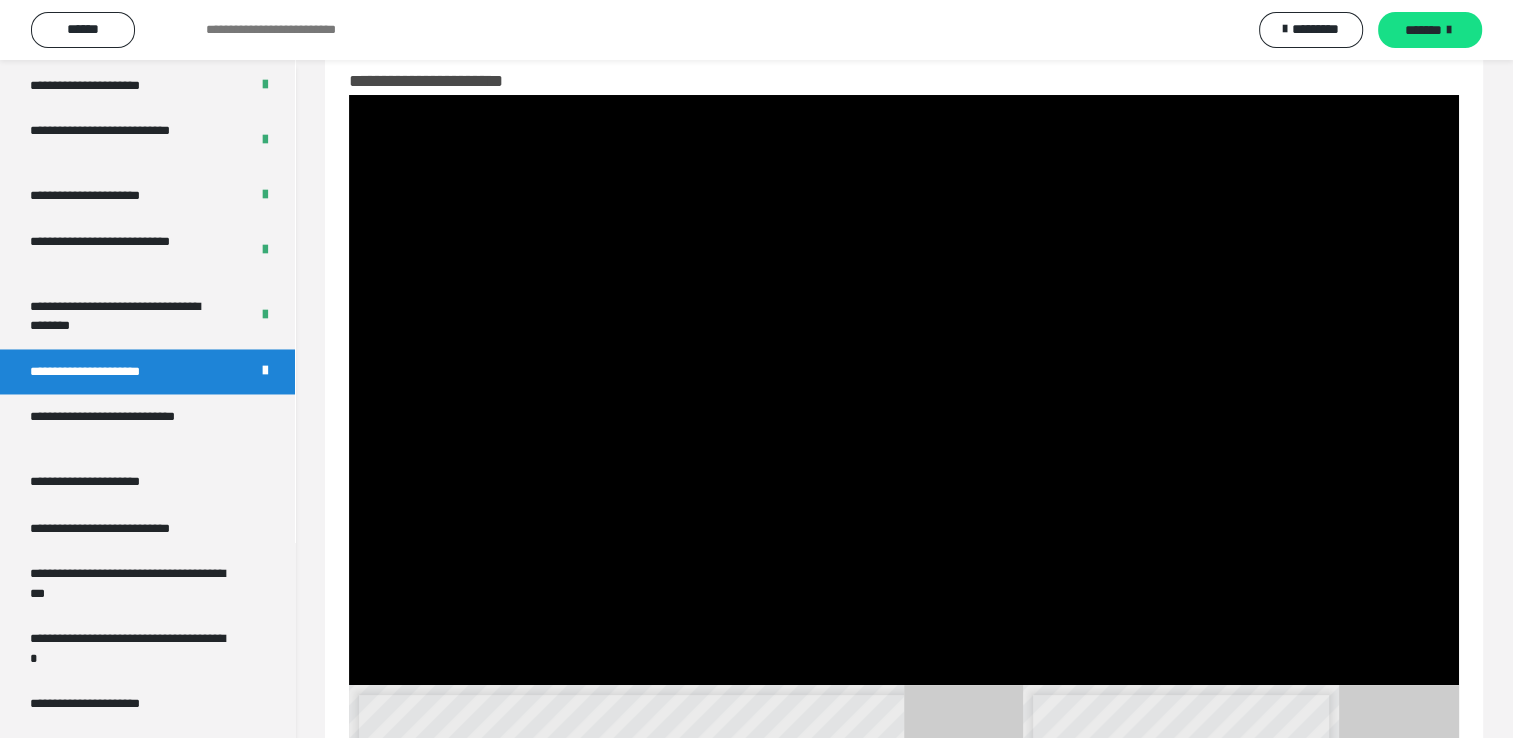 click at bounding box center [904, 390] 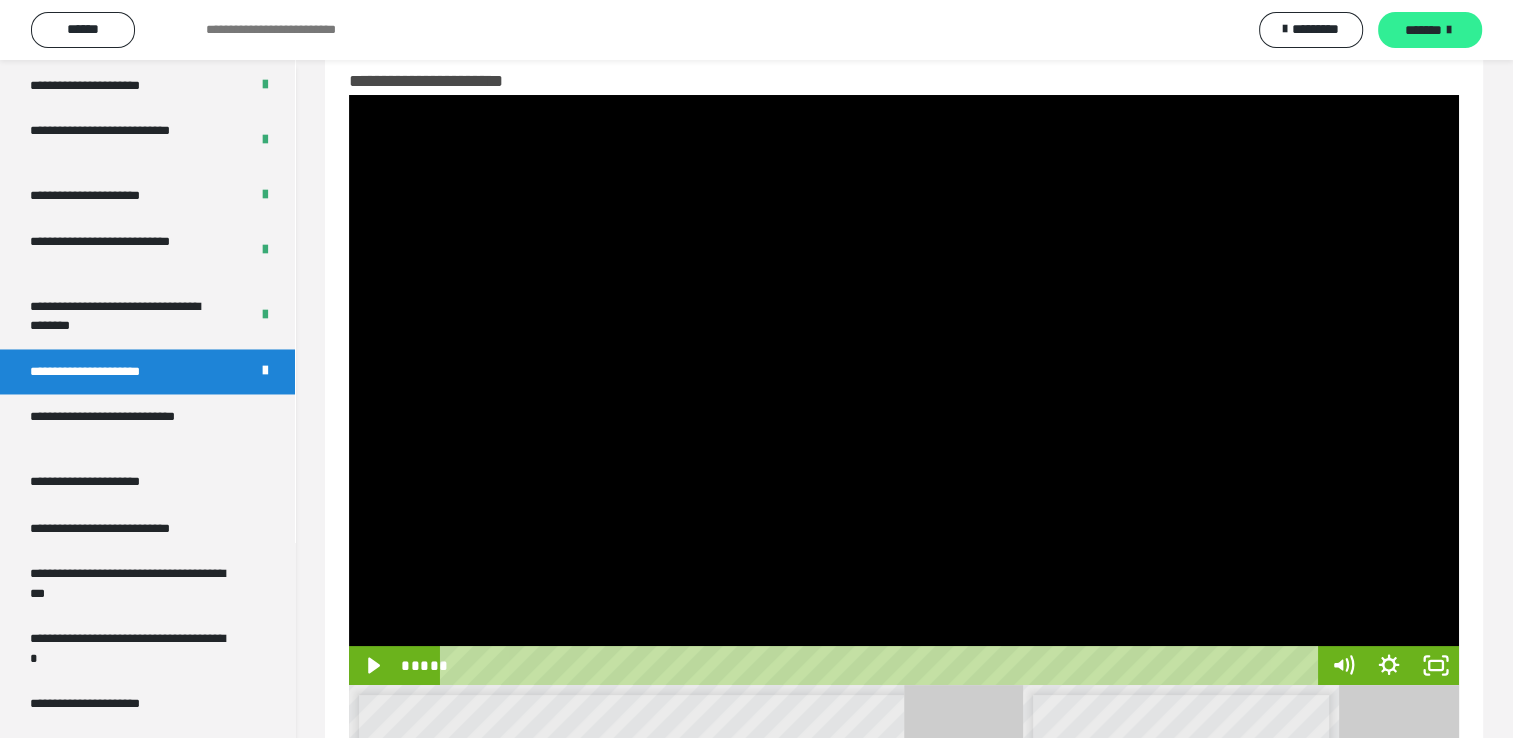 click on "*******" at bounding box center (1423, 30) 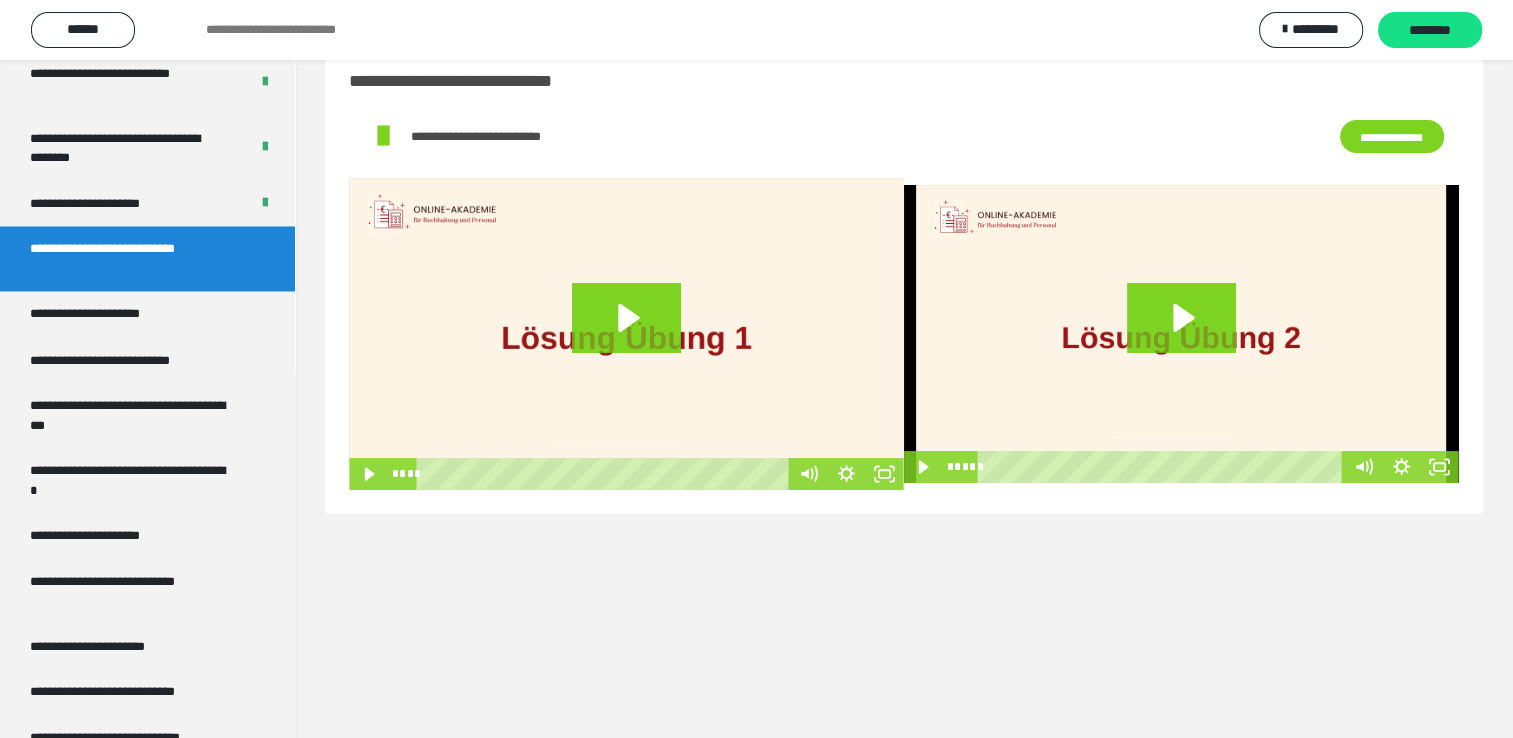 scroll, scrollTop: 3500, scrollLeft: 0, axis: vertical 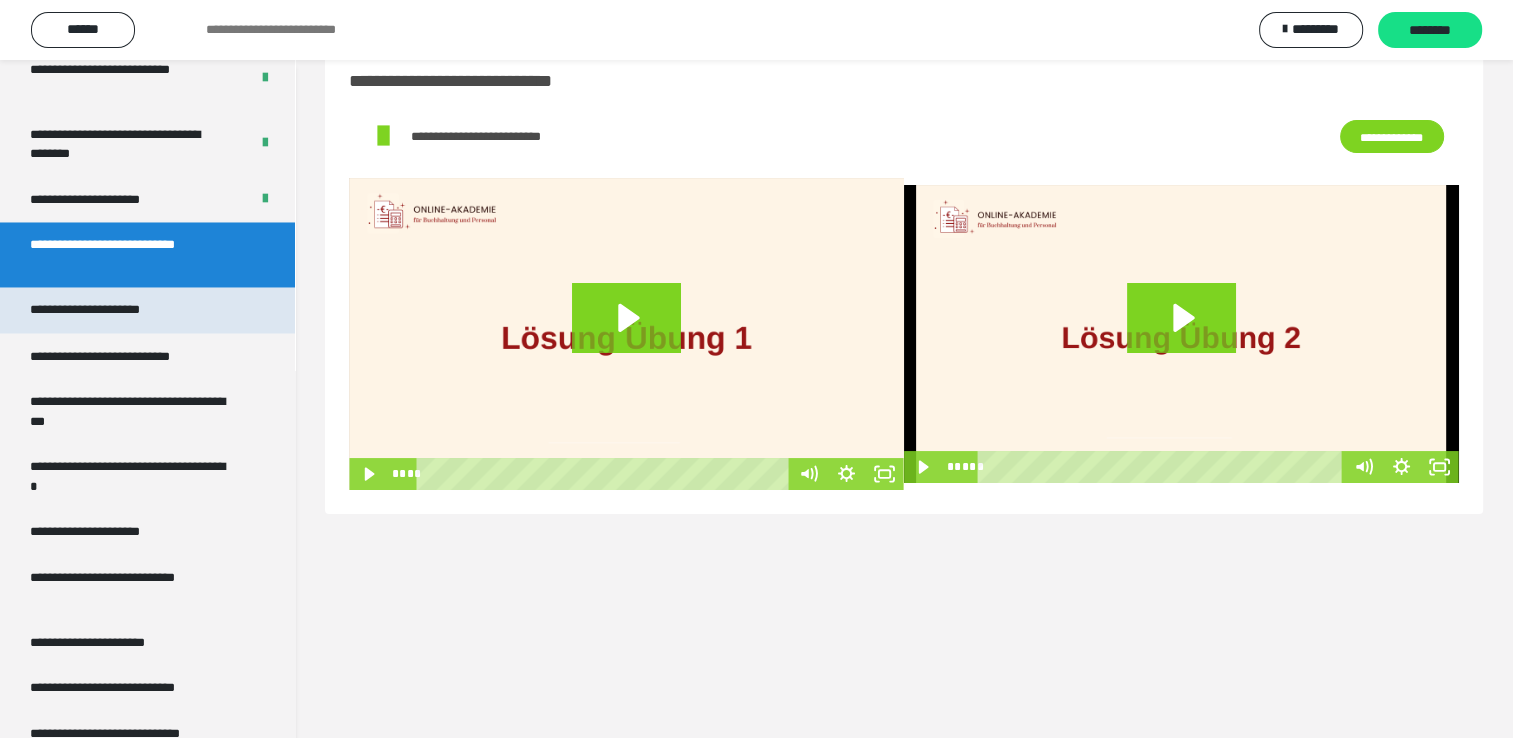 click on "**********" at bounding box center (147, 310) 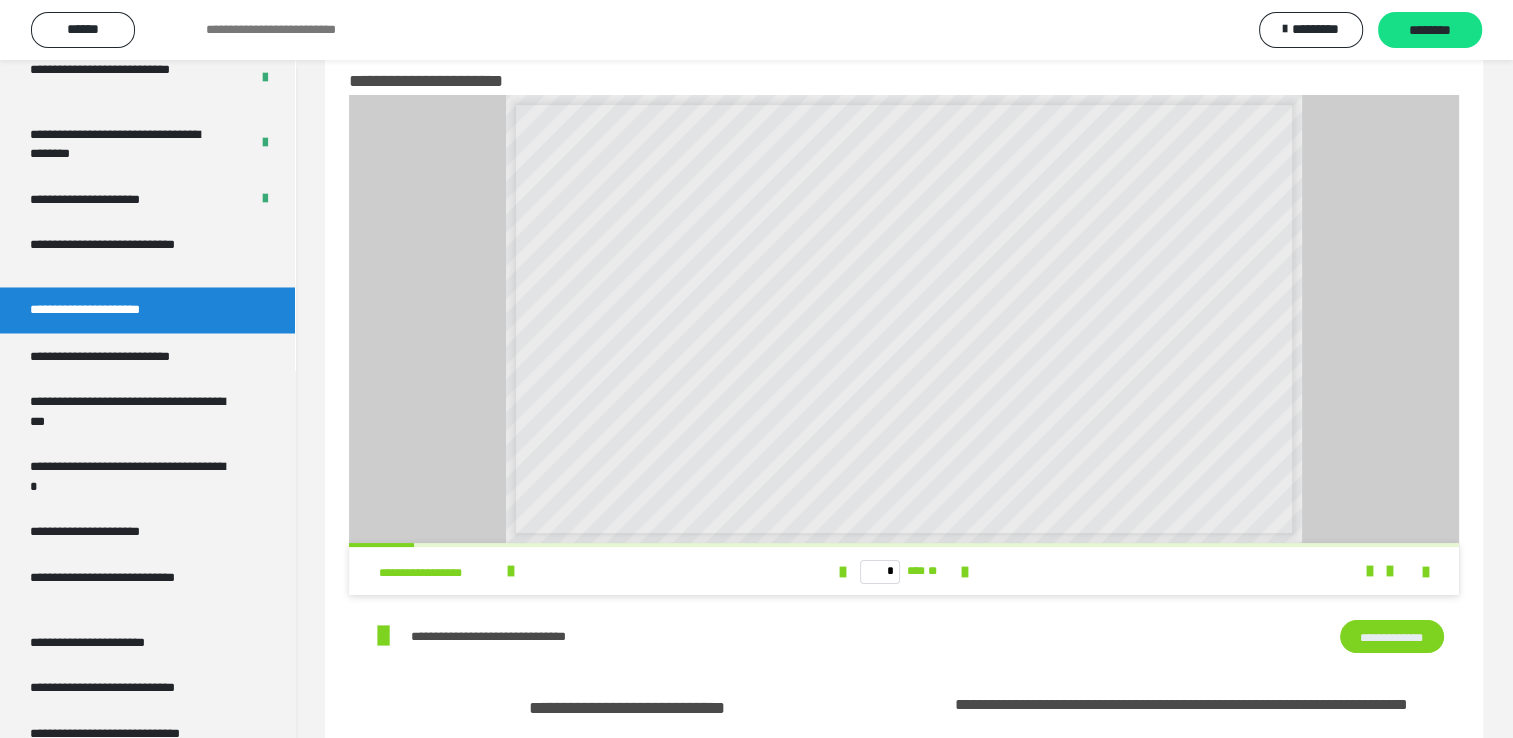 scroll, scrollTop: 146, scrollLeft: 0, axis: vertical 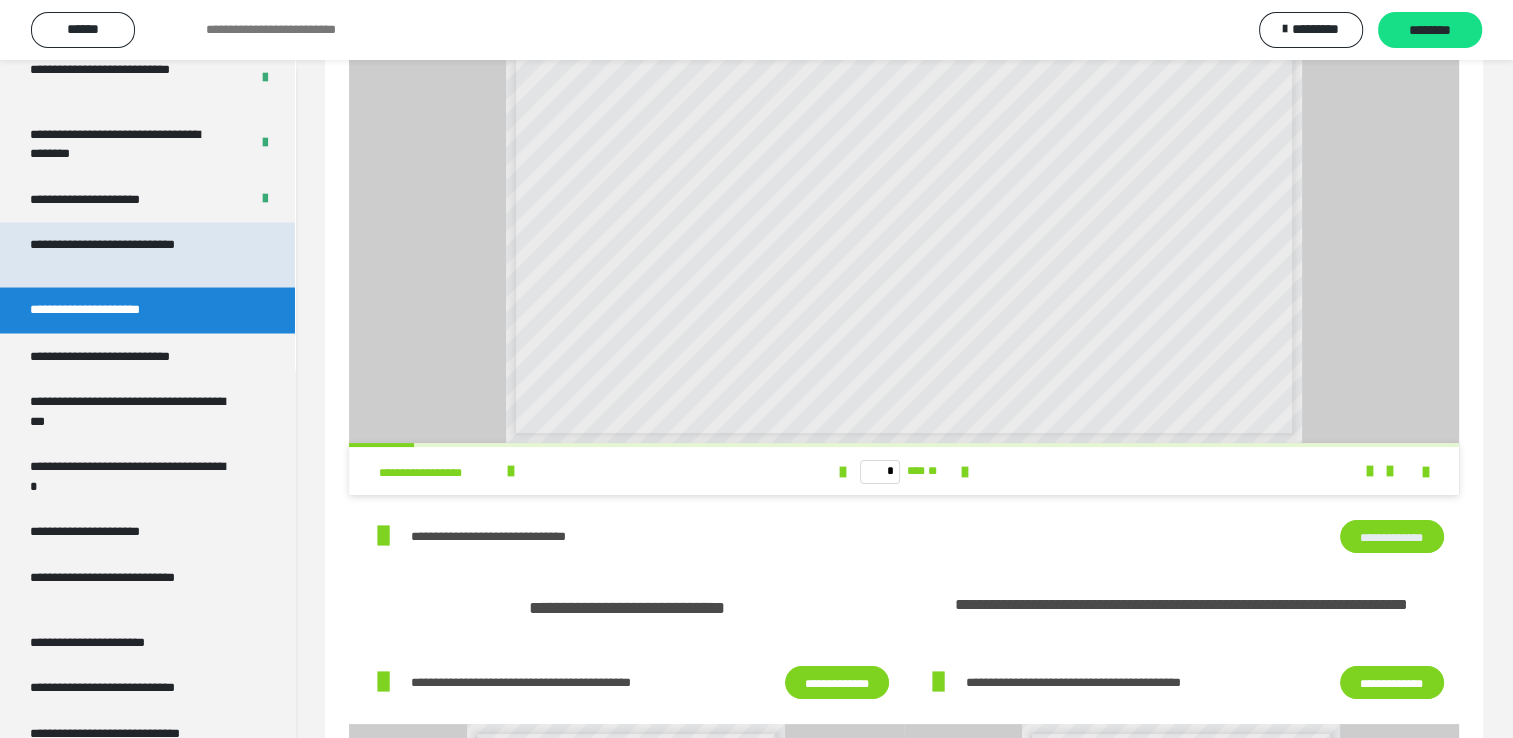 click on "**********" at bounding box center (132, 254) 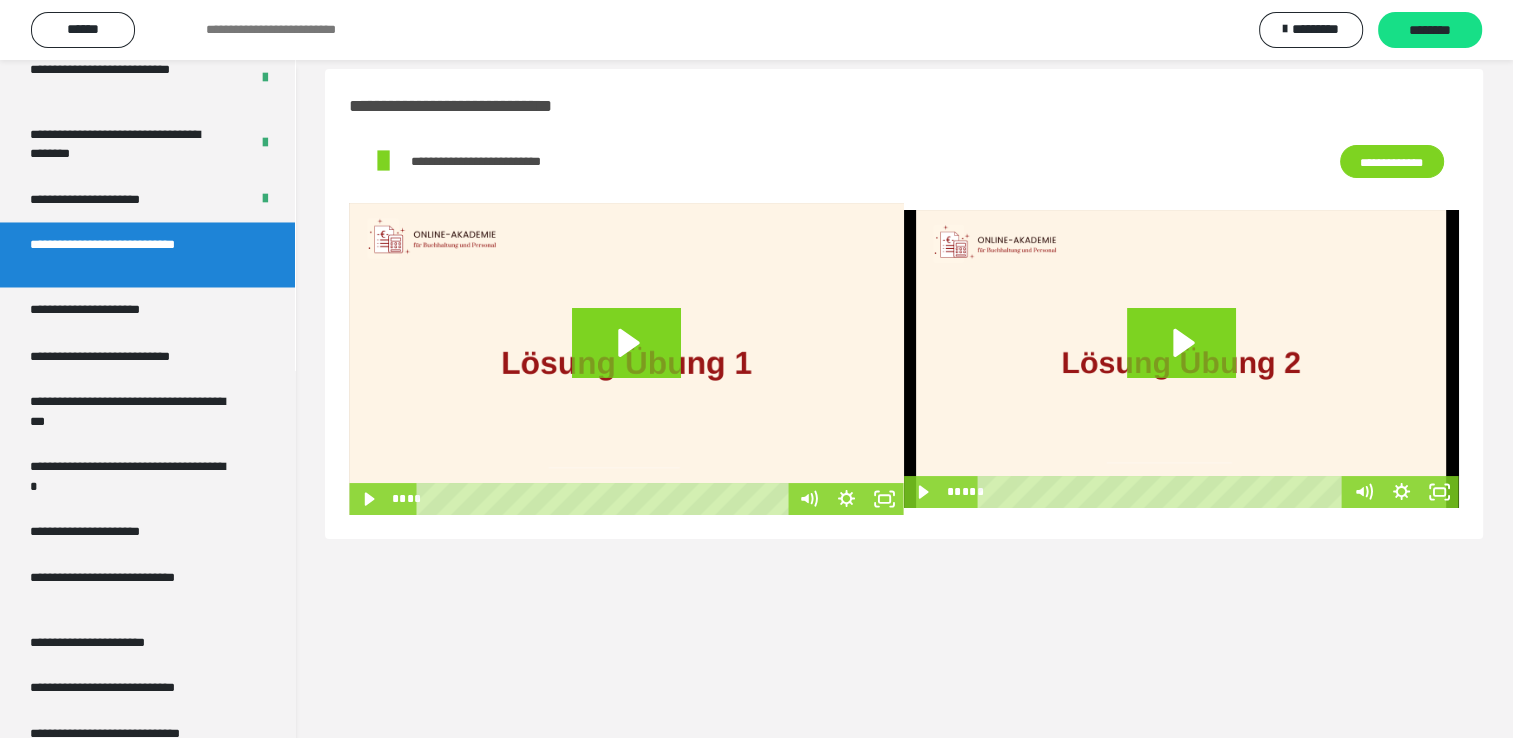 scroll, scrollTop: 0, scrollLeft: 0, axis: both 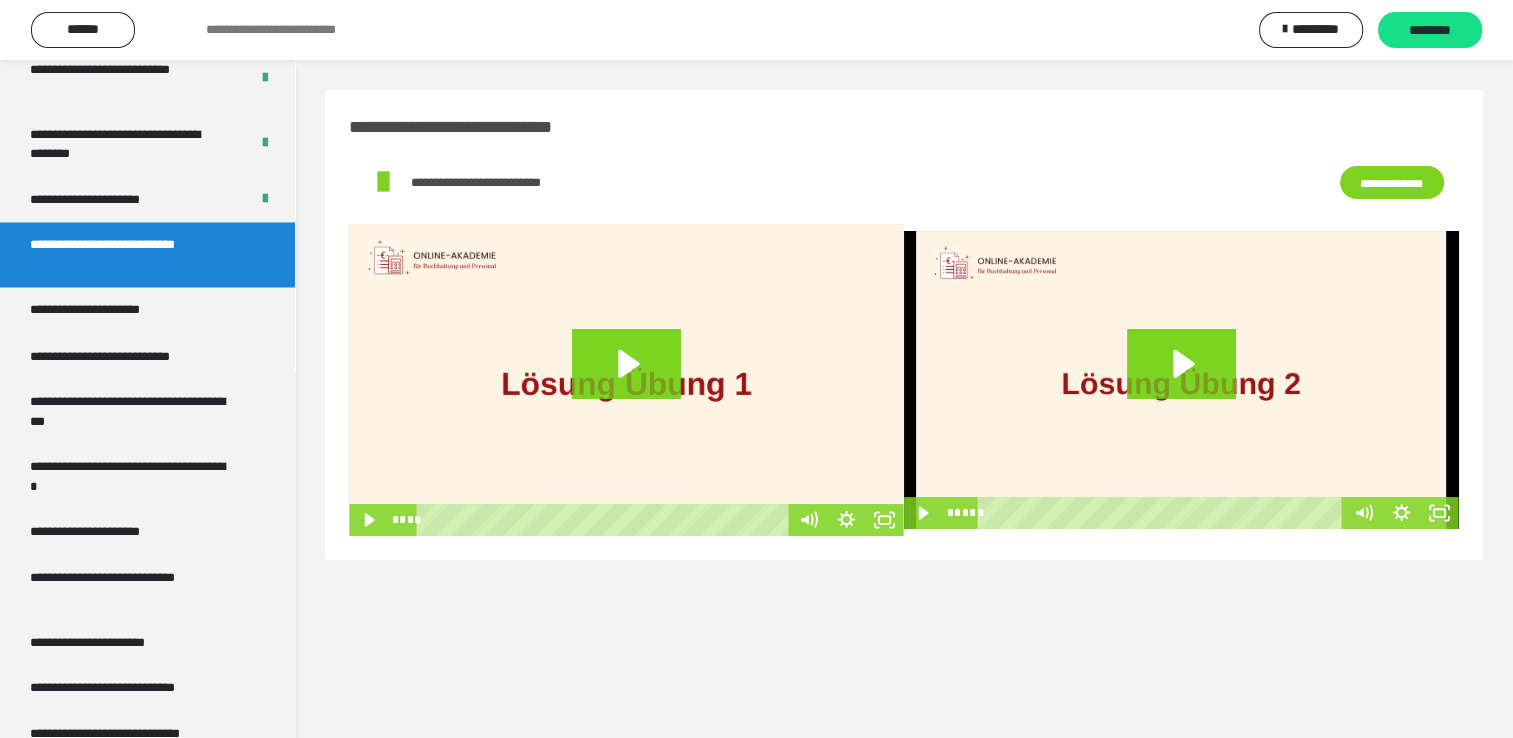 click on "**********" at bounding box center [1392, 183] 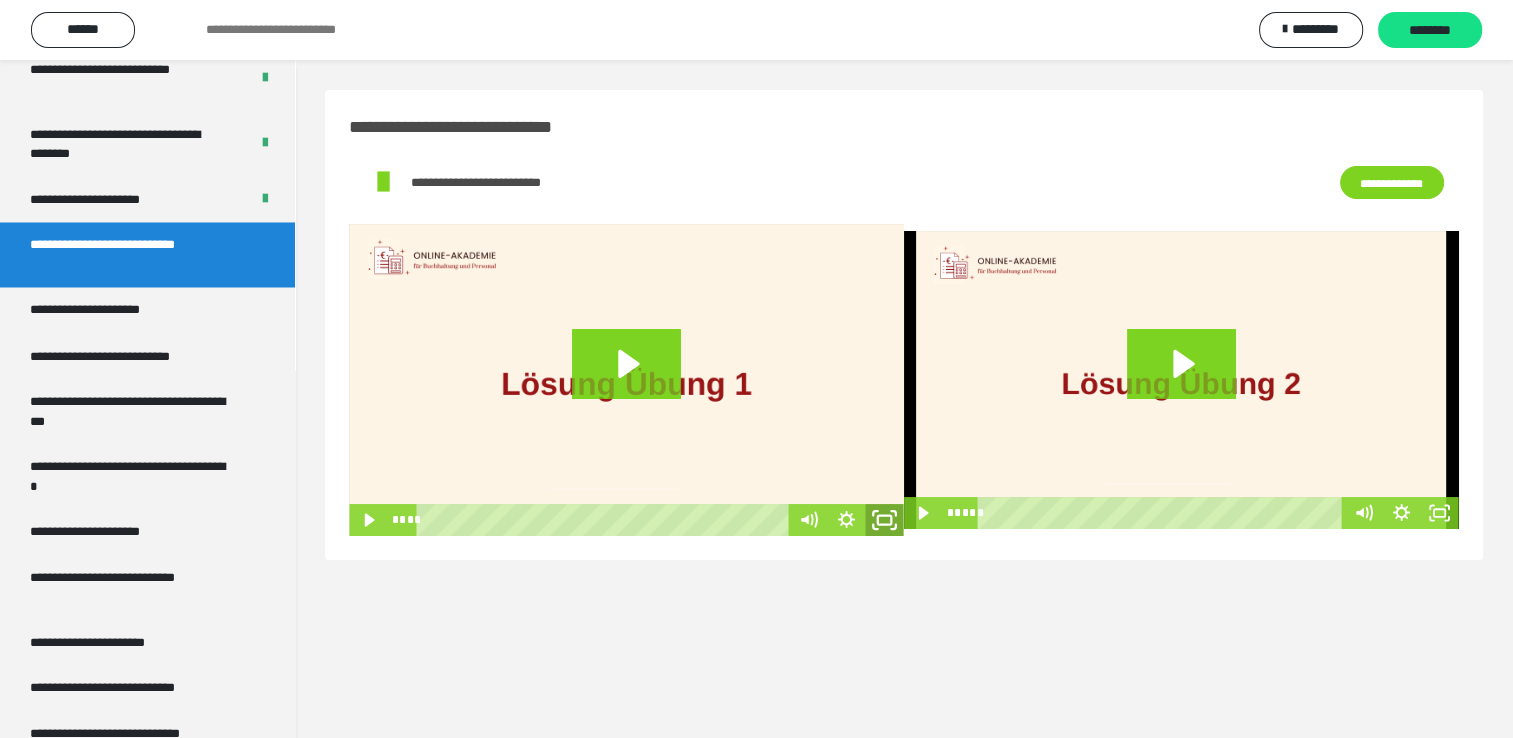 click 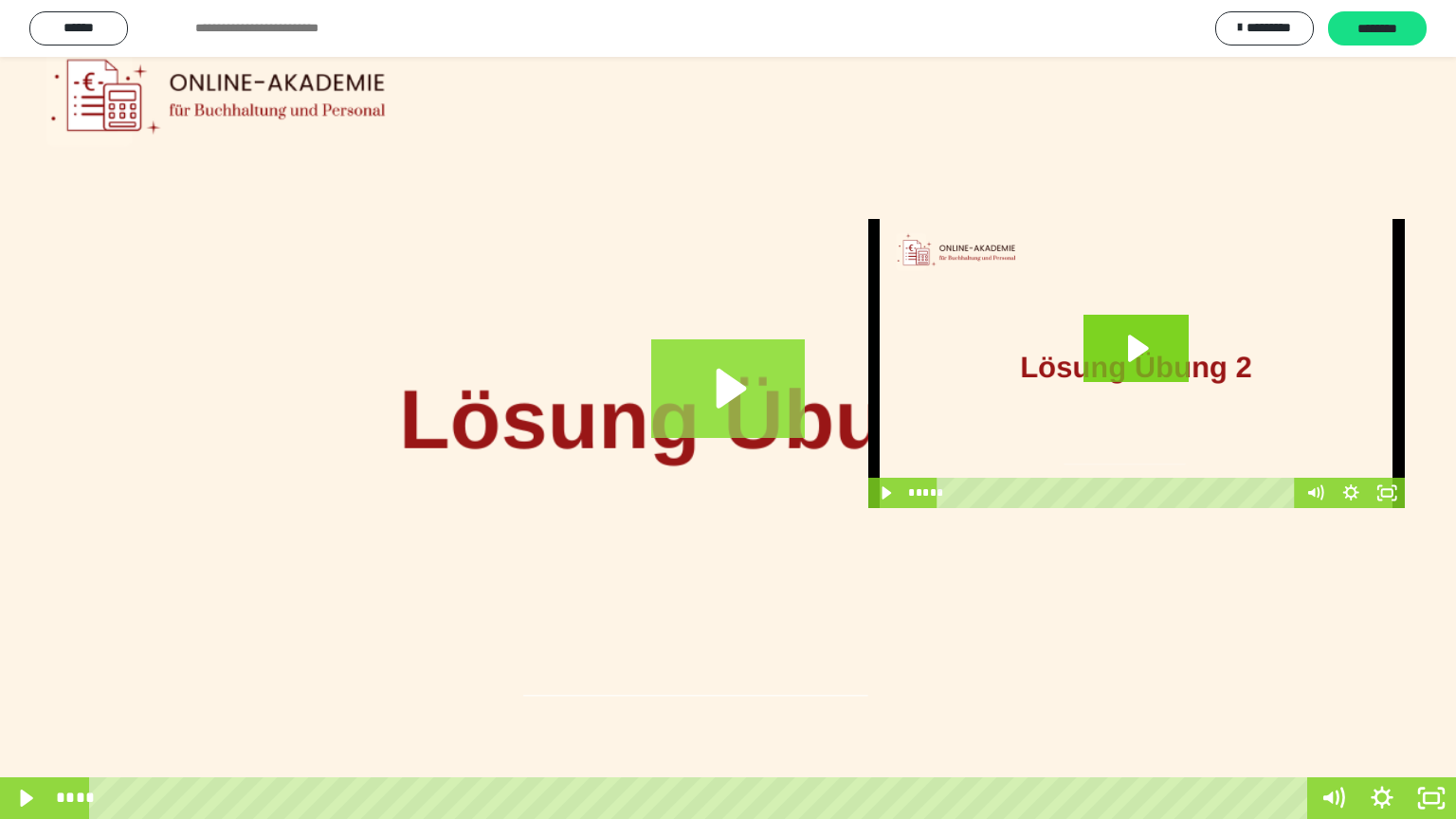 click 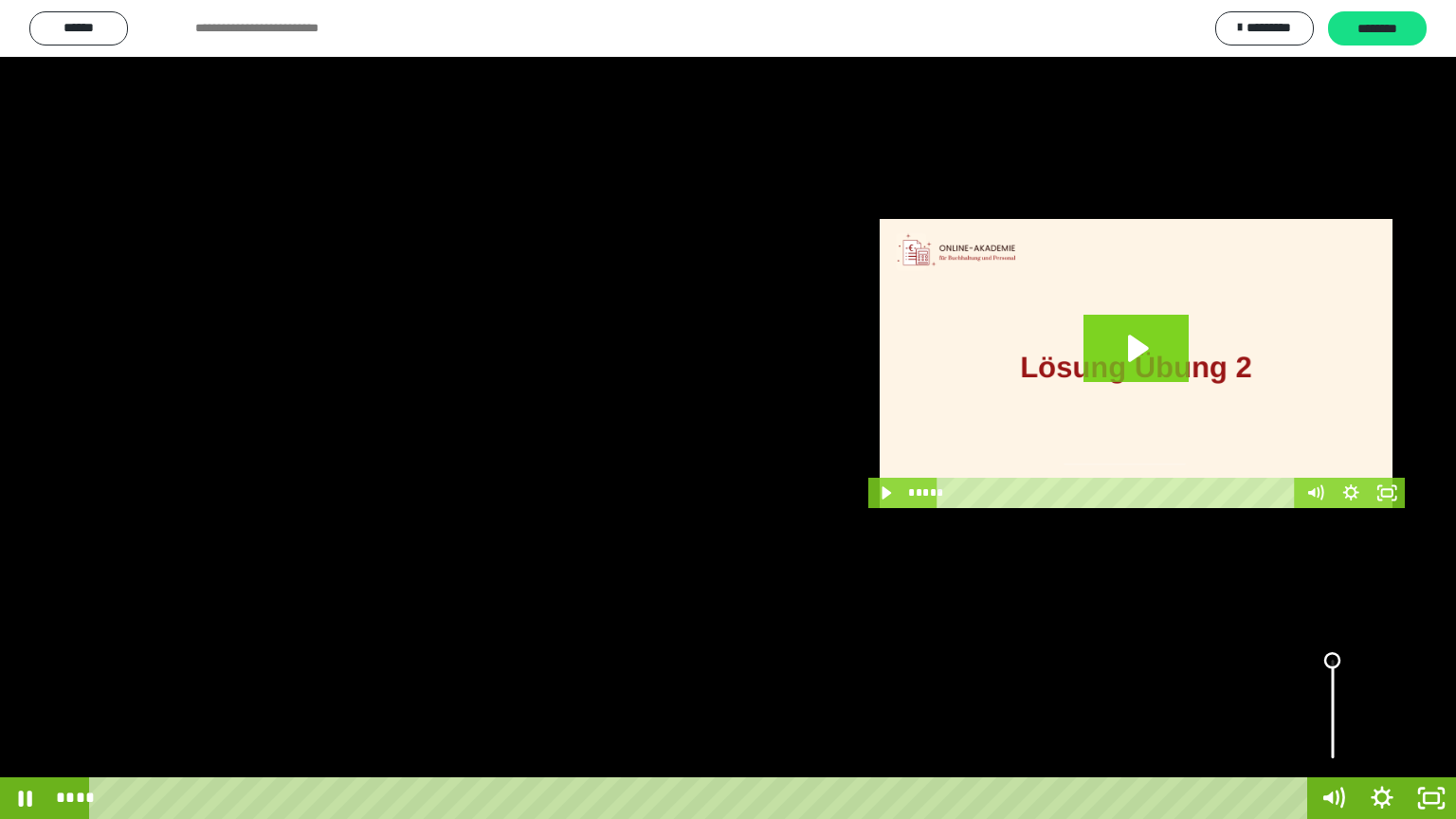 drag, startPoint x: 1338, startPoint y: 678, endPoint x: 1342, endPoint y: 661, distance: 17.464249 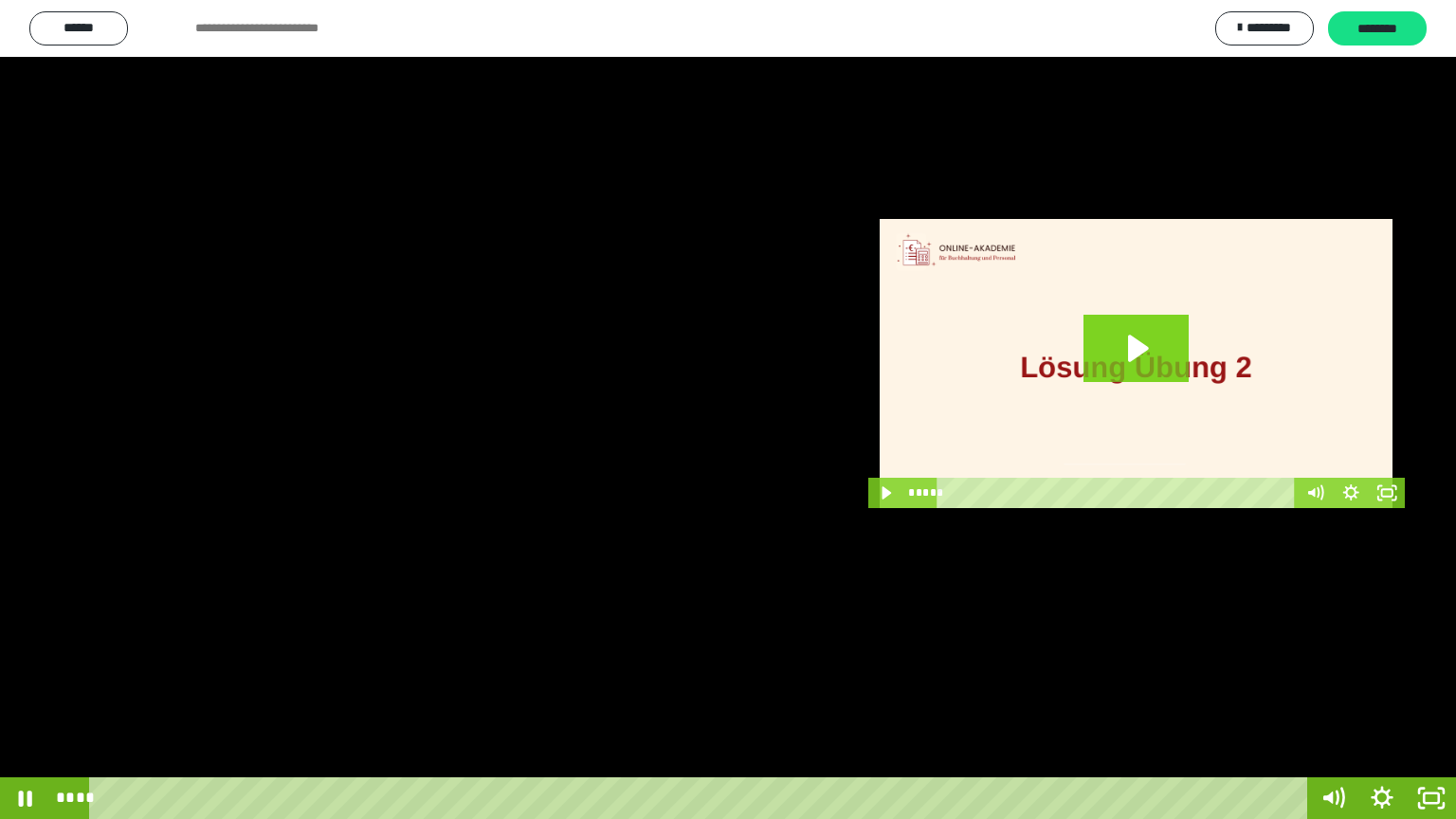 click at bounding box center [728, 410] 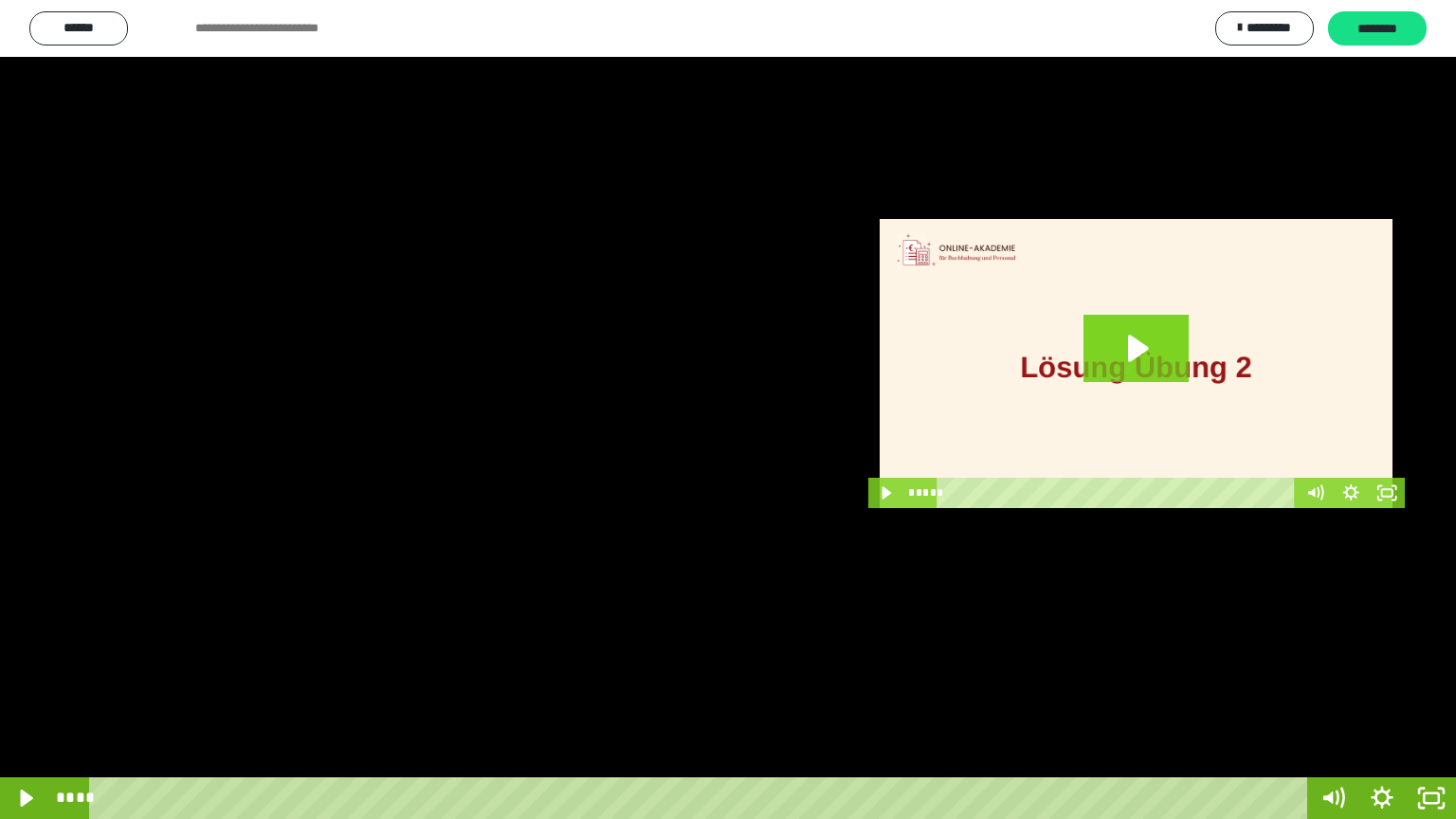 type 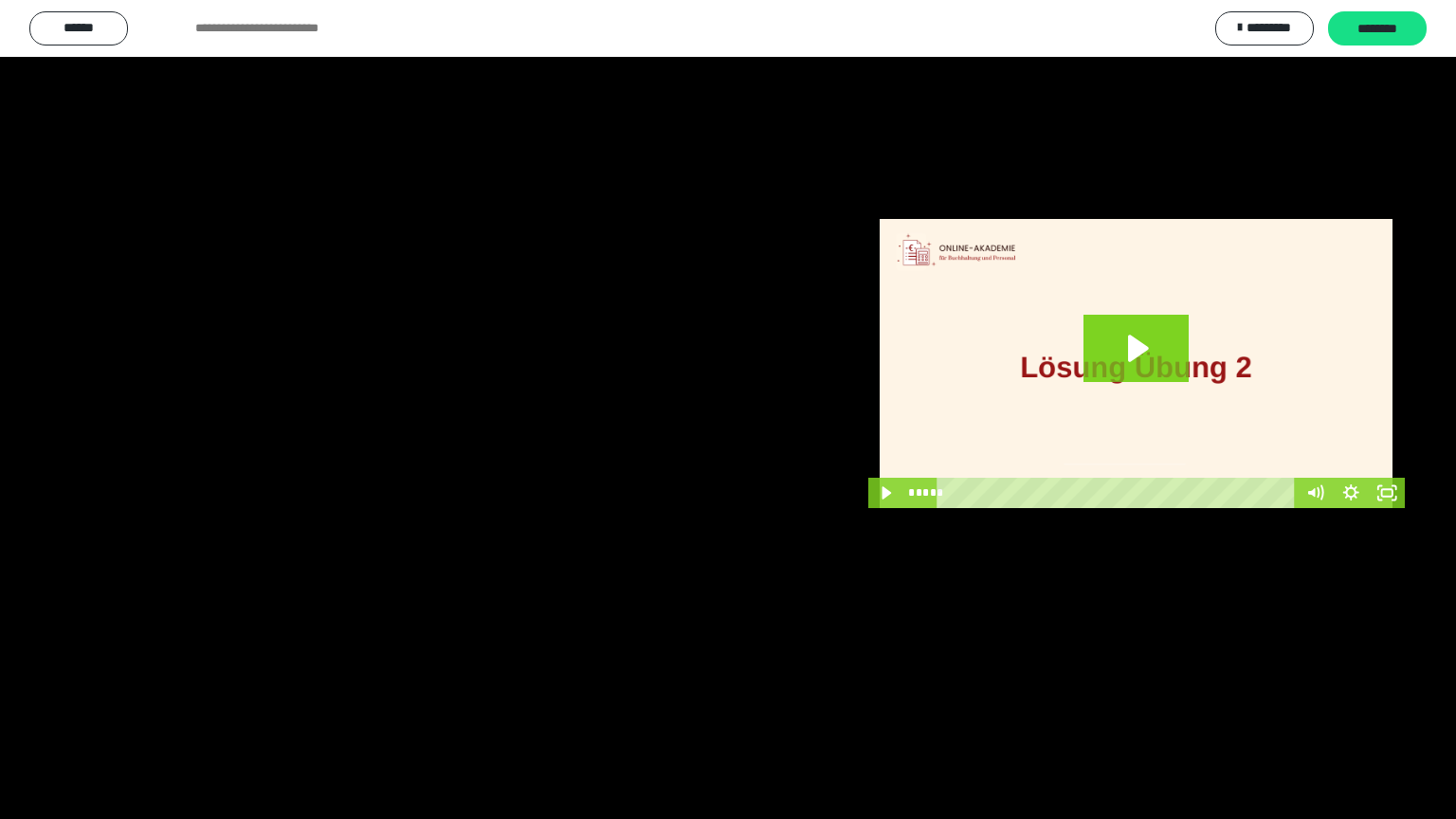 click at bounding box center (0, 0) 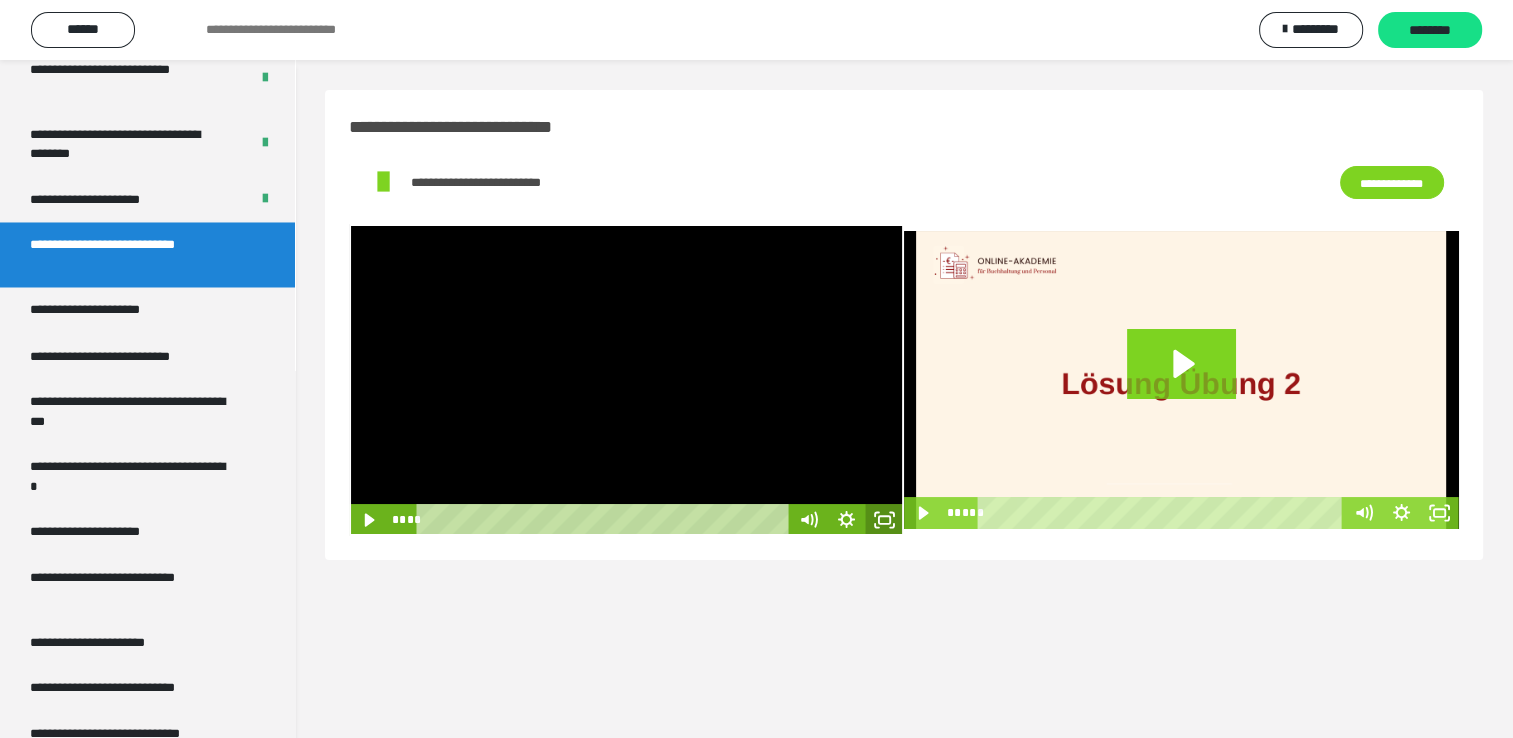drag, startPoint x: 886, startPoint y: 529, endPoint x: 890, endPoint y: 603, distance: 74.10803 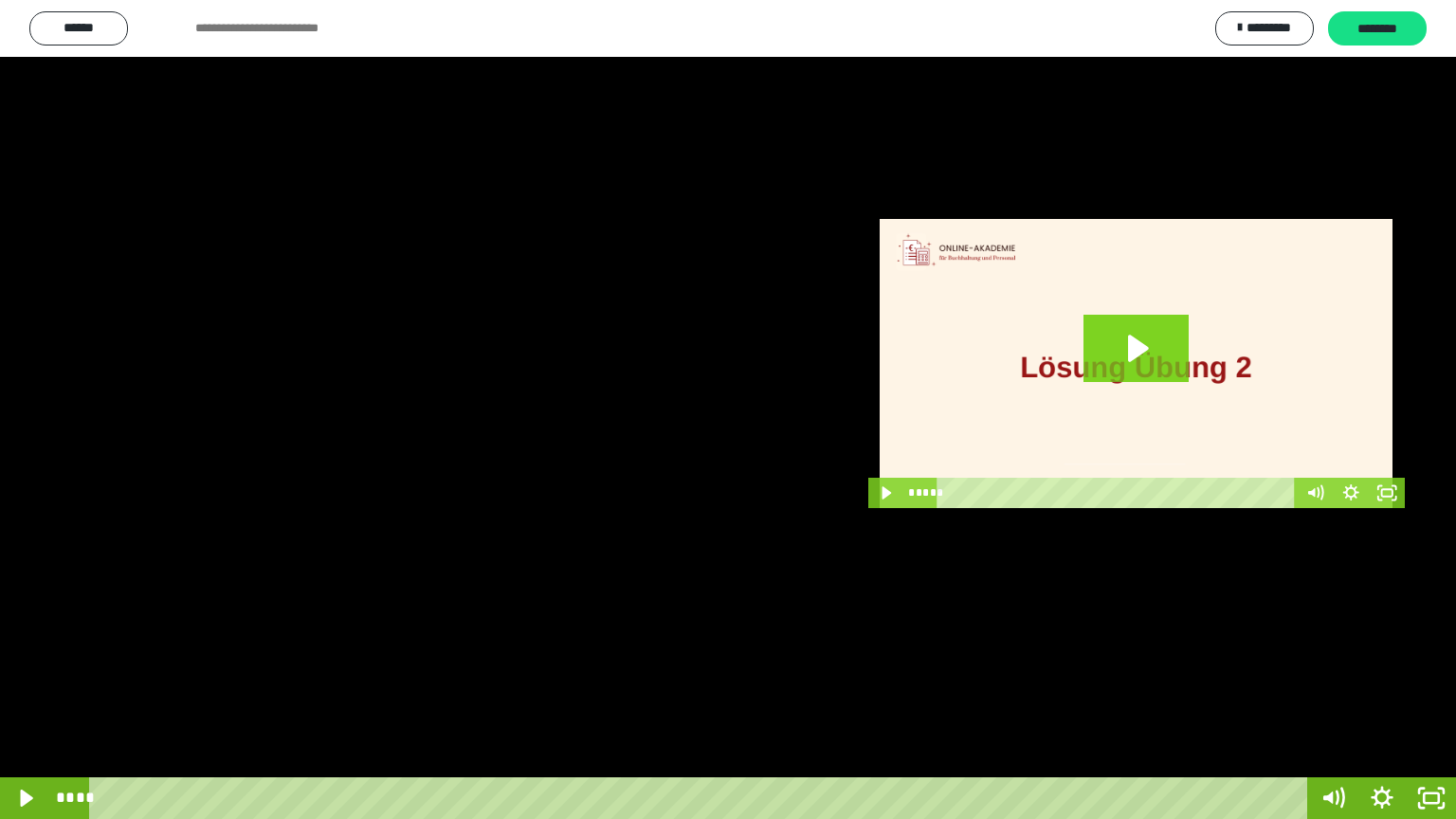 click at bounding box center (728, 410) 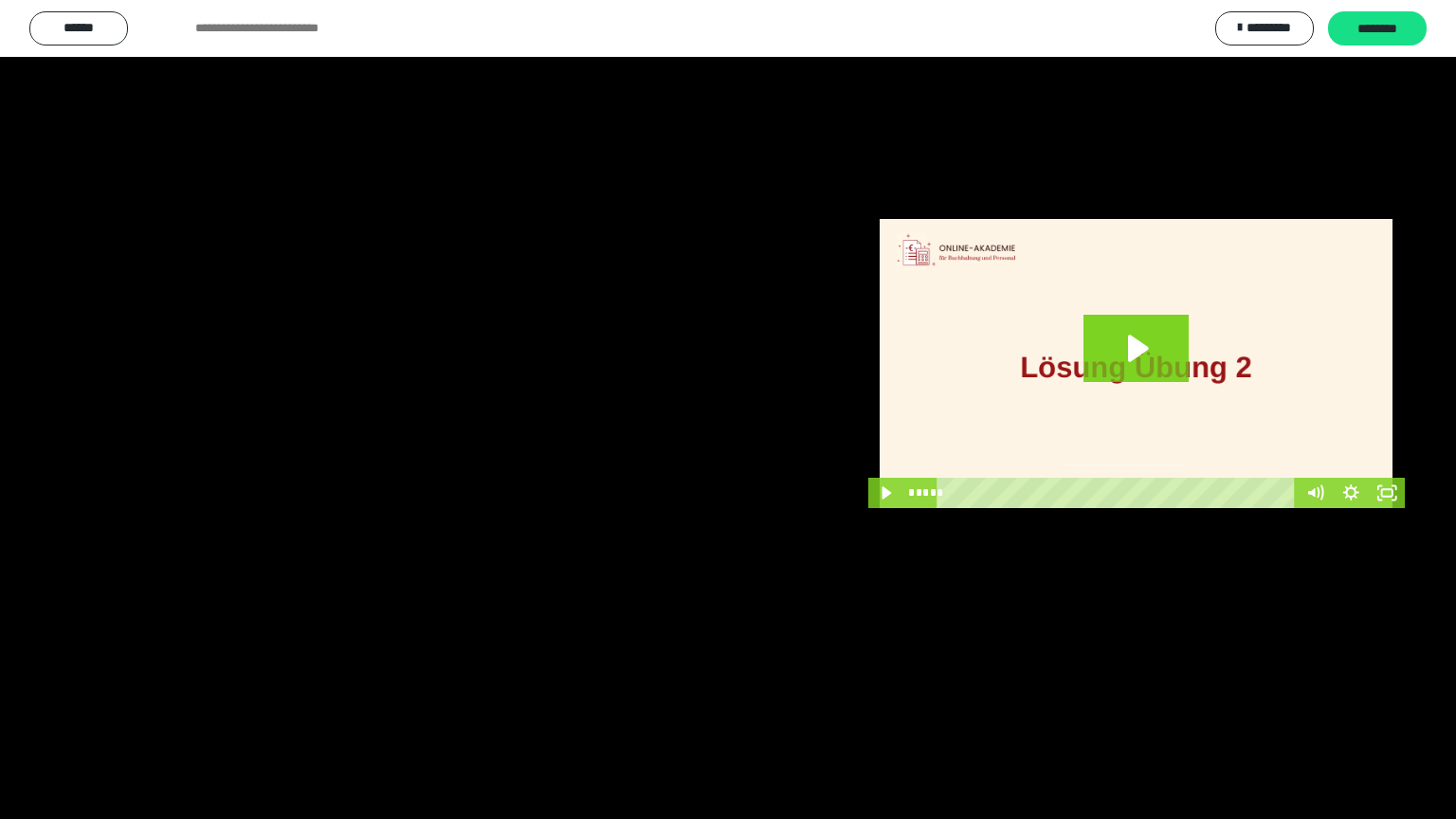 click at bounding box center (0, 0) 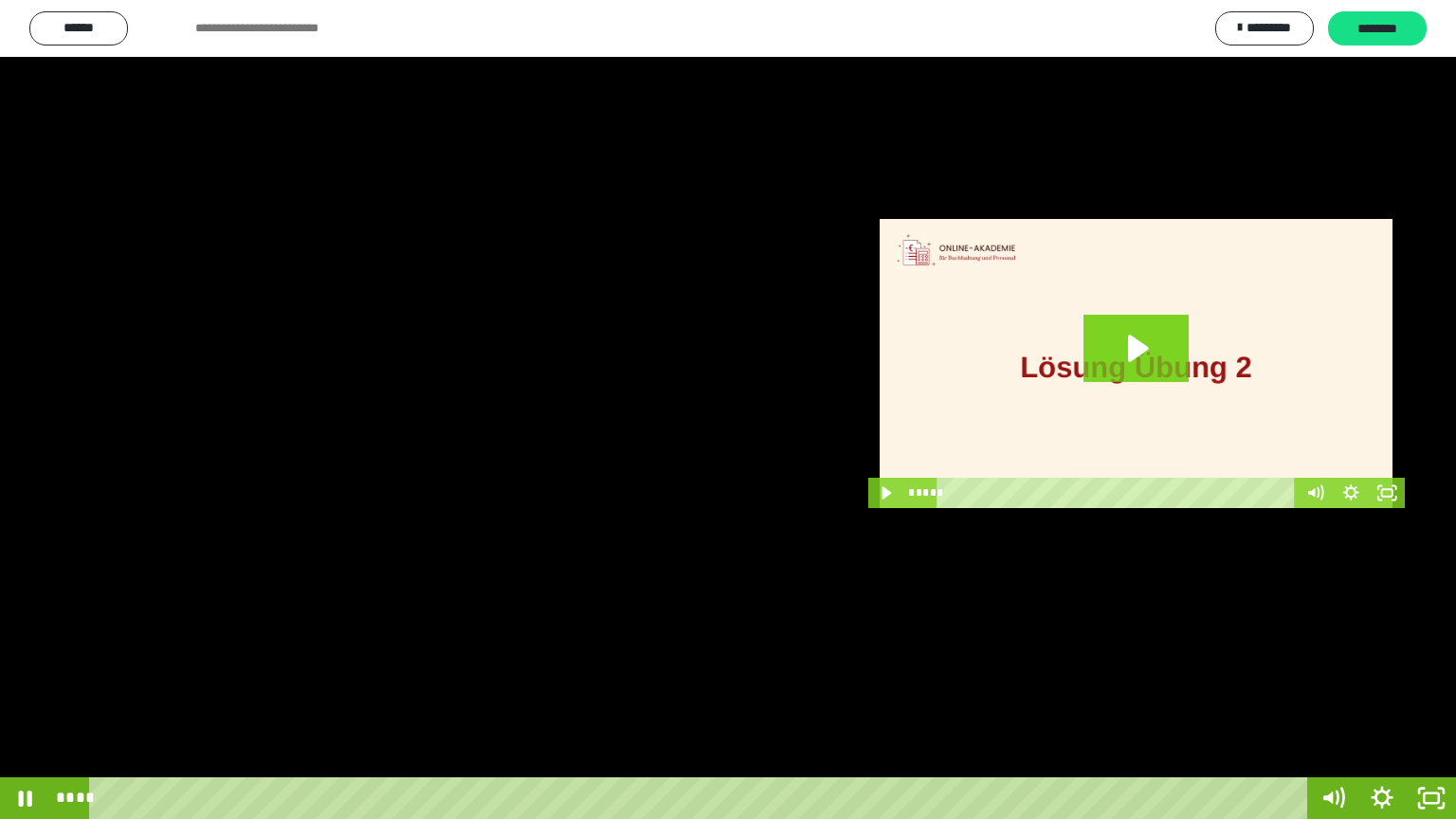 click at bounding box center (728, 410) 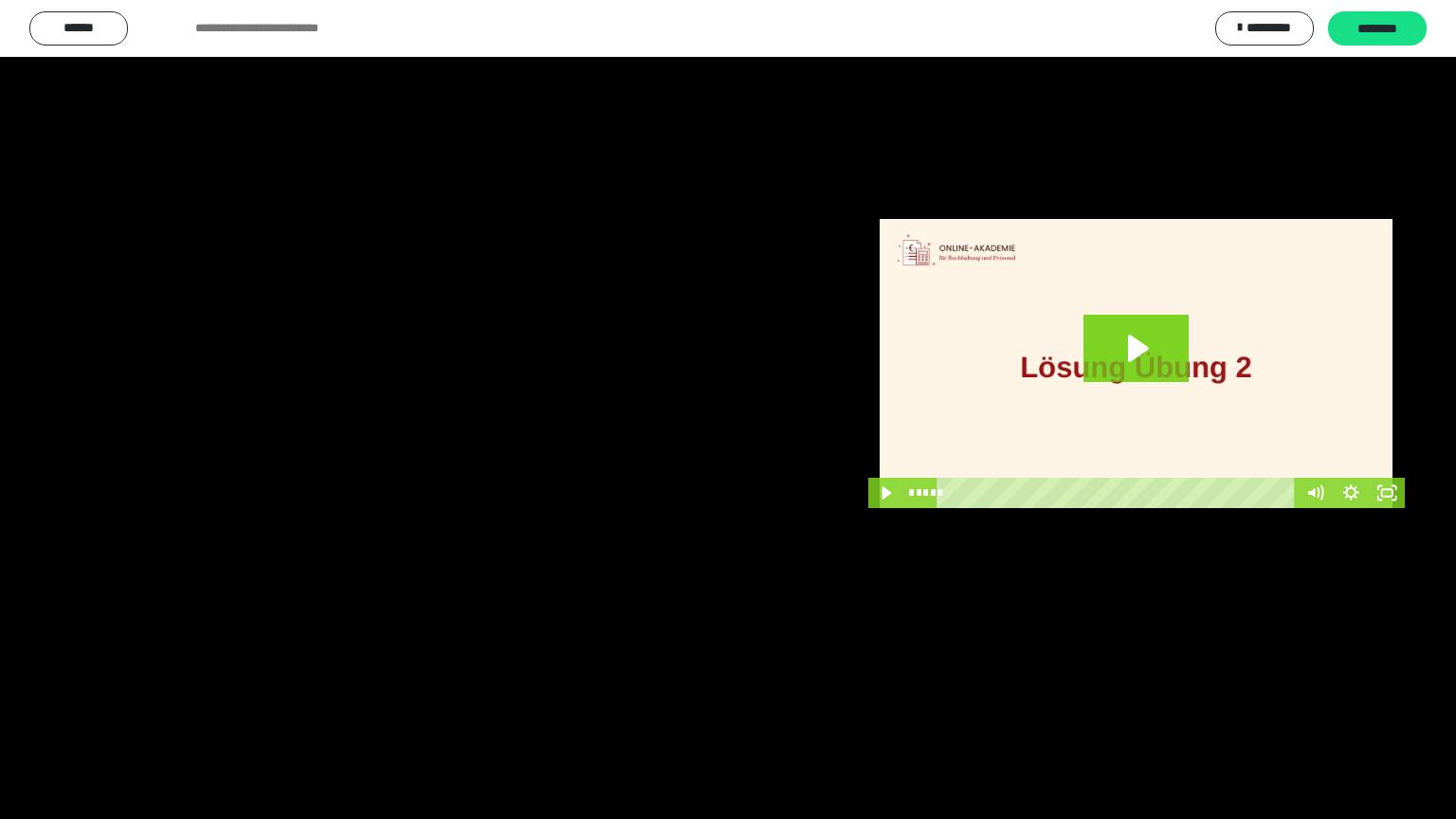 click at bounding box center (728, 410) 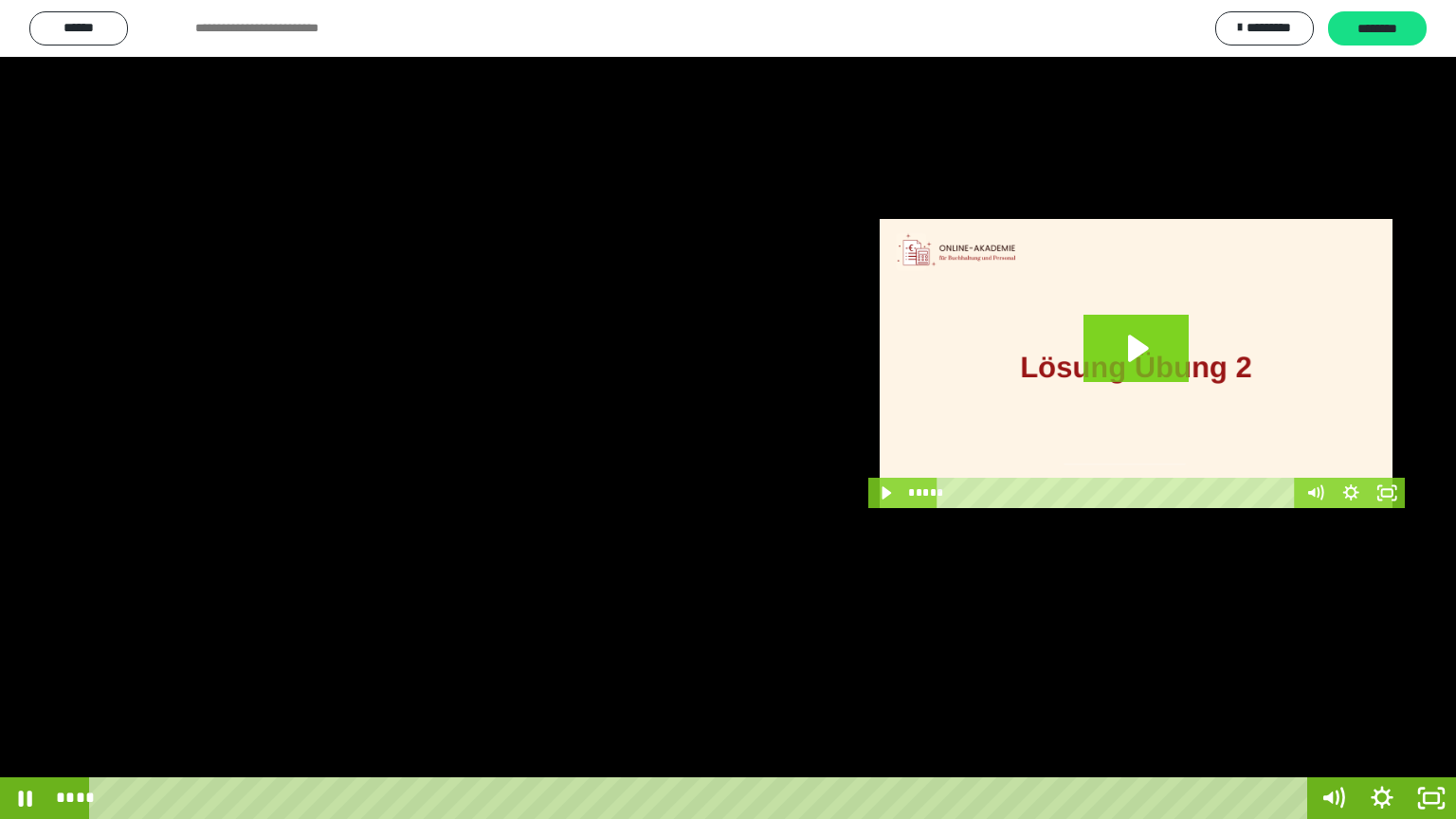 click at bounding box center [728, 410] 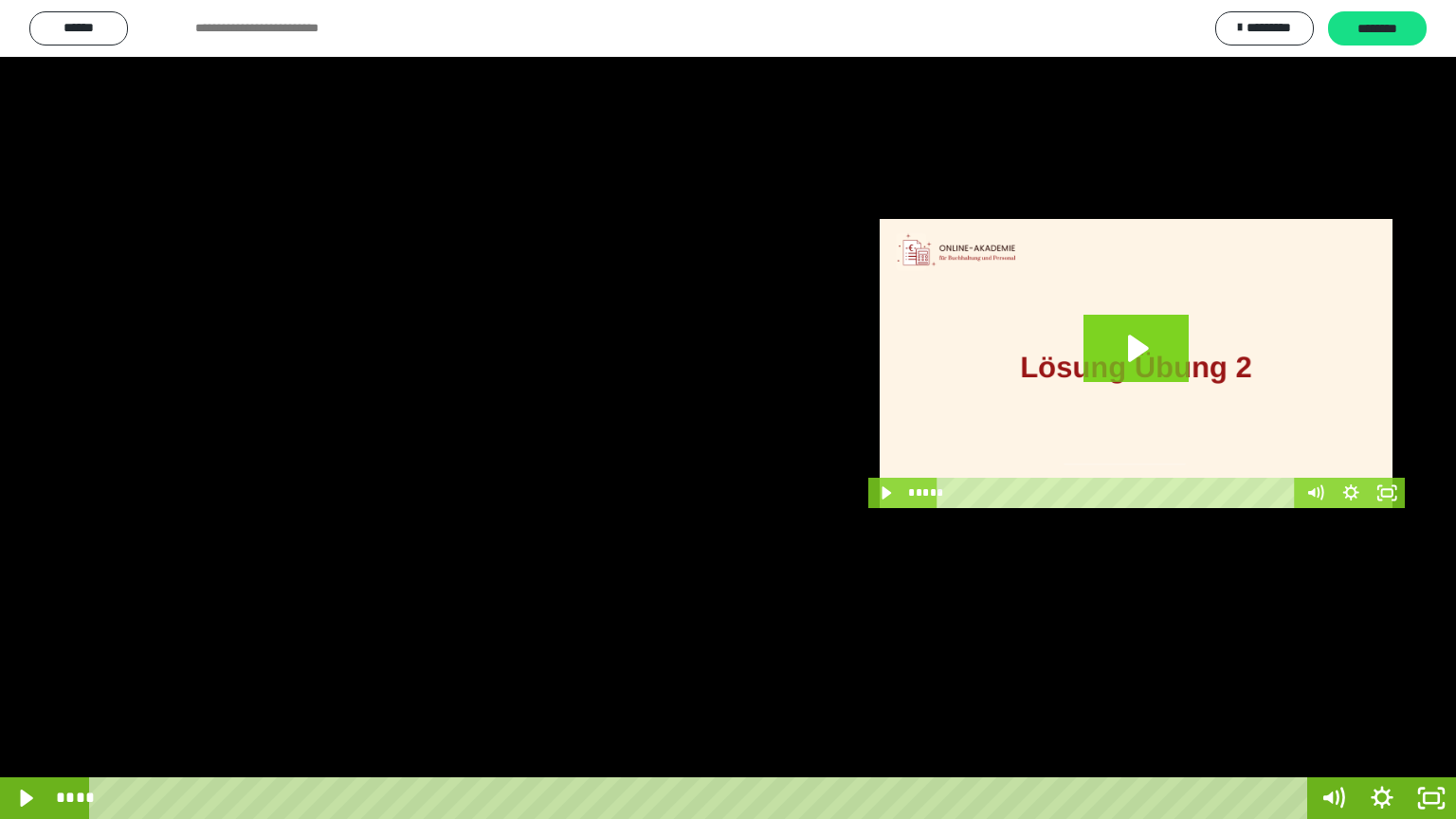 click at bounding box center [0, 0] 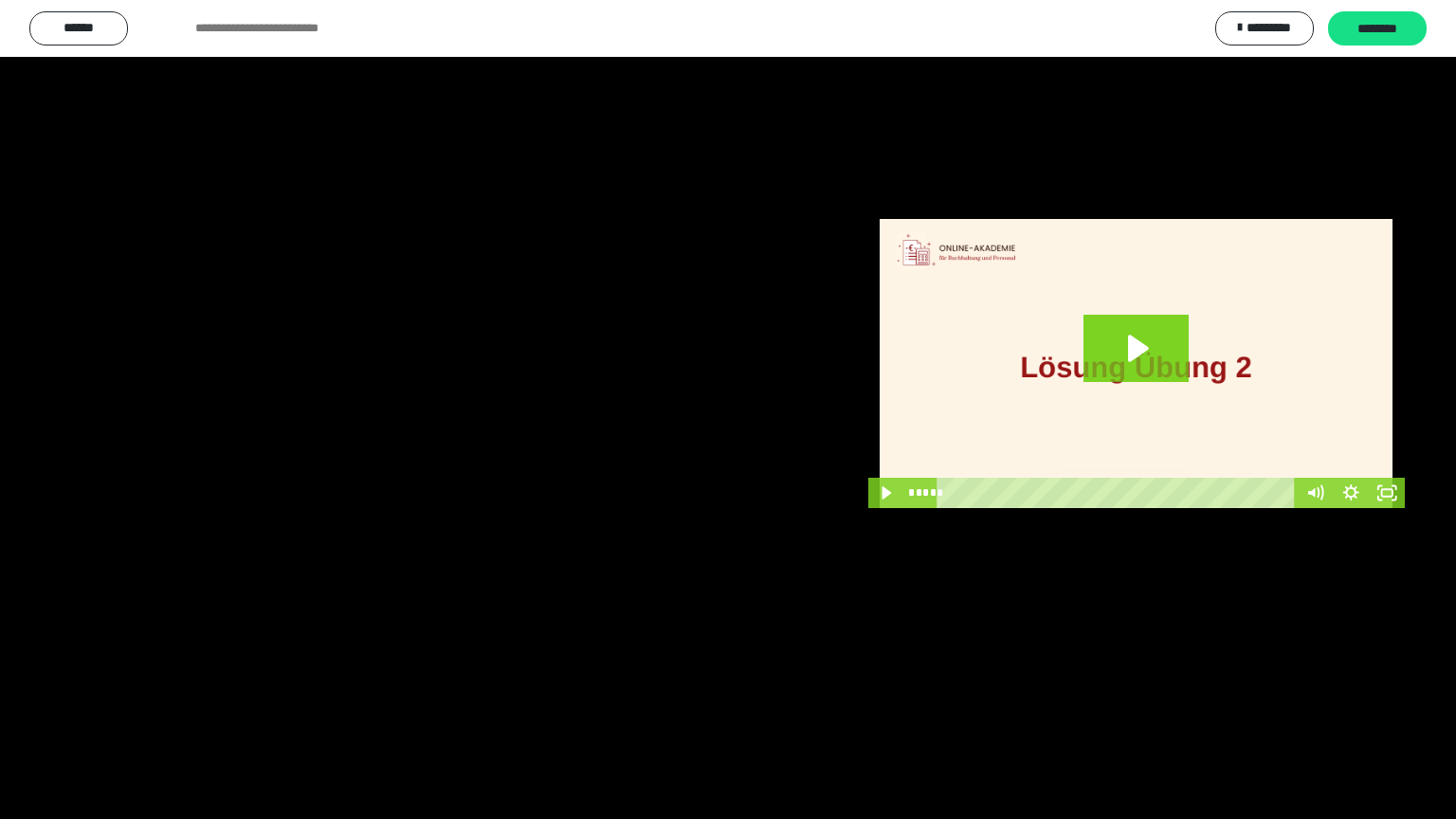 click at bounding box center (0, 0) 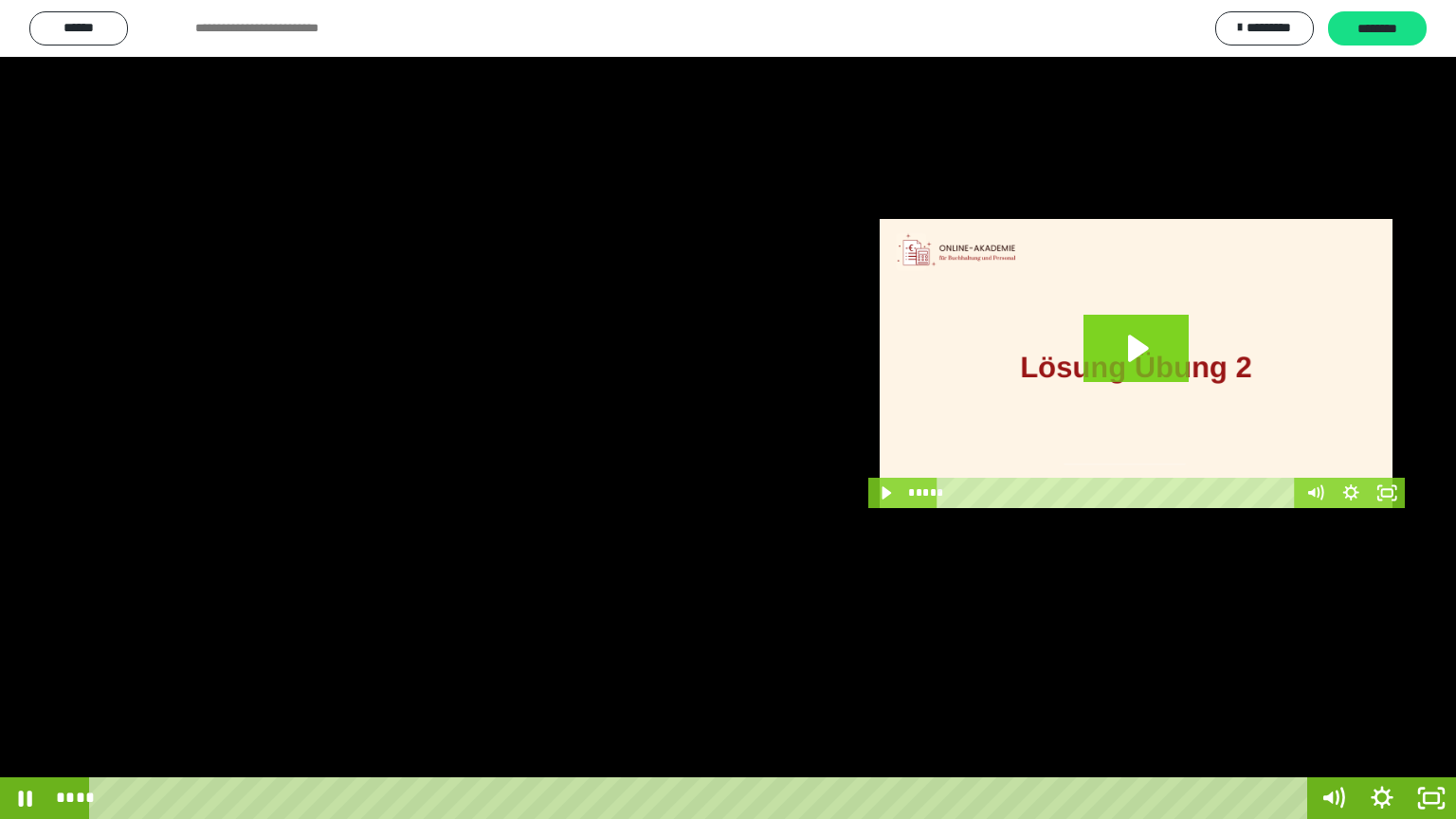 click at bounding box center (0, 0) 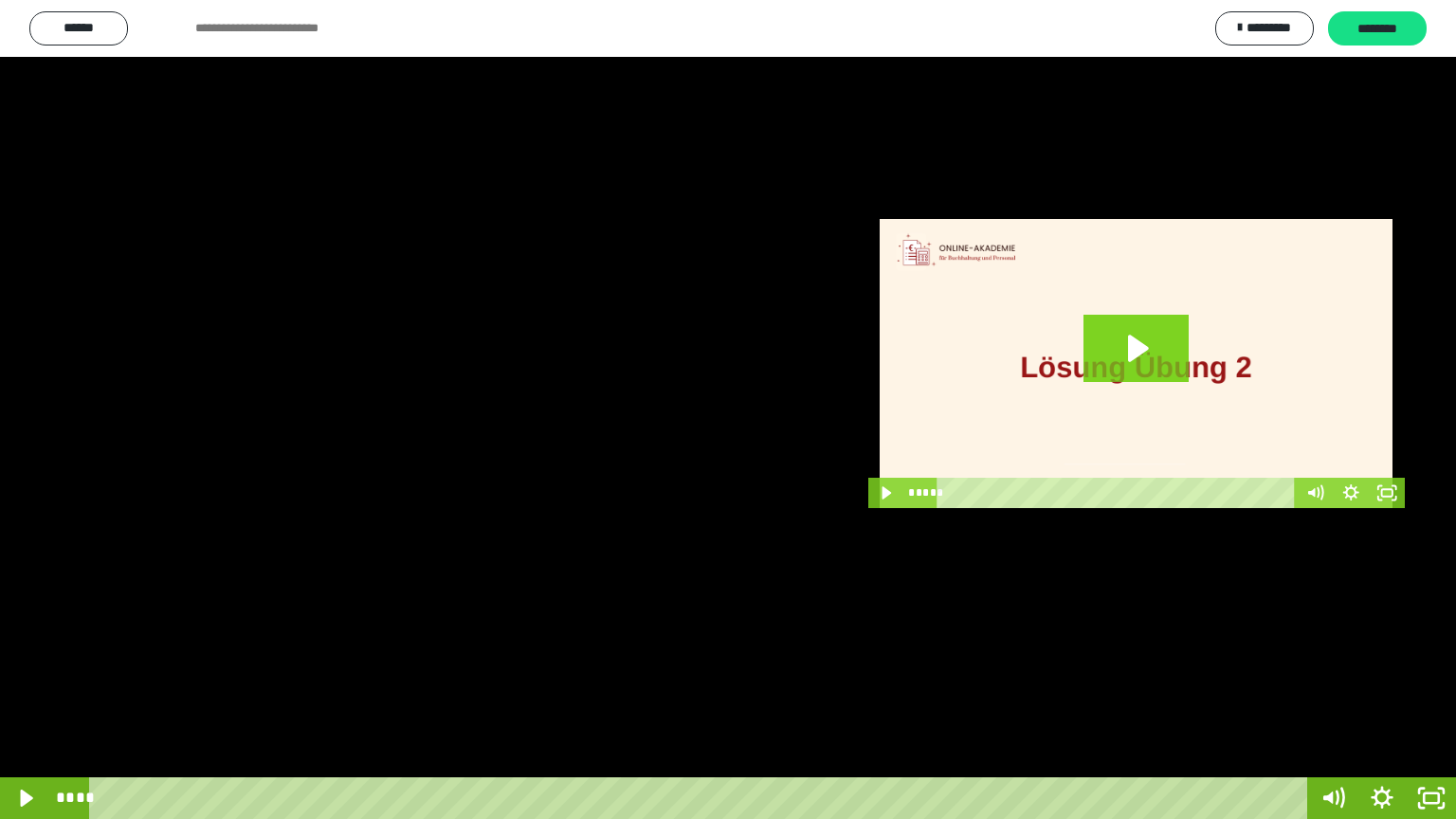 click at bounding box center [0, 0] 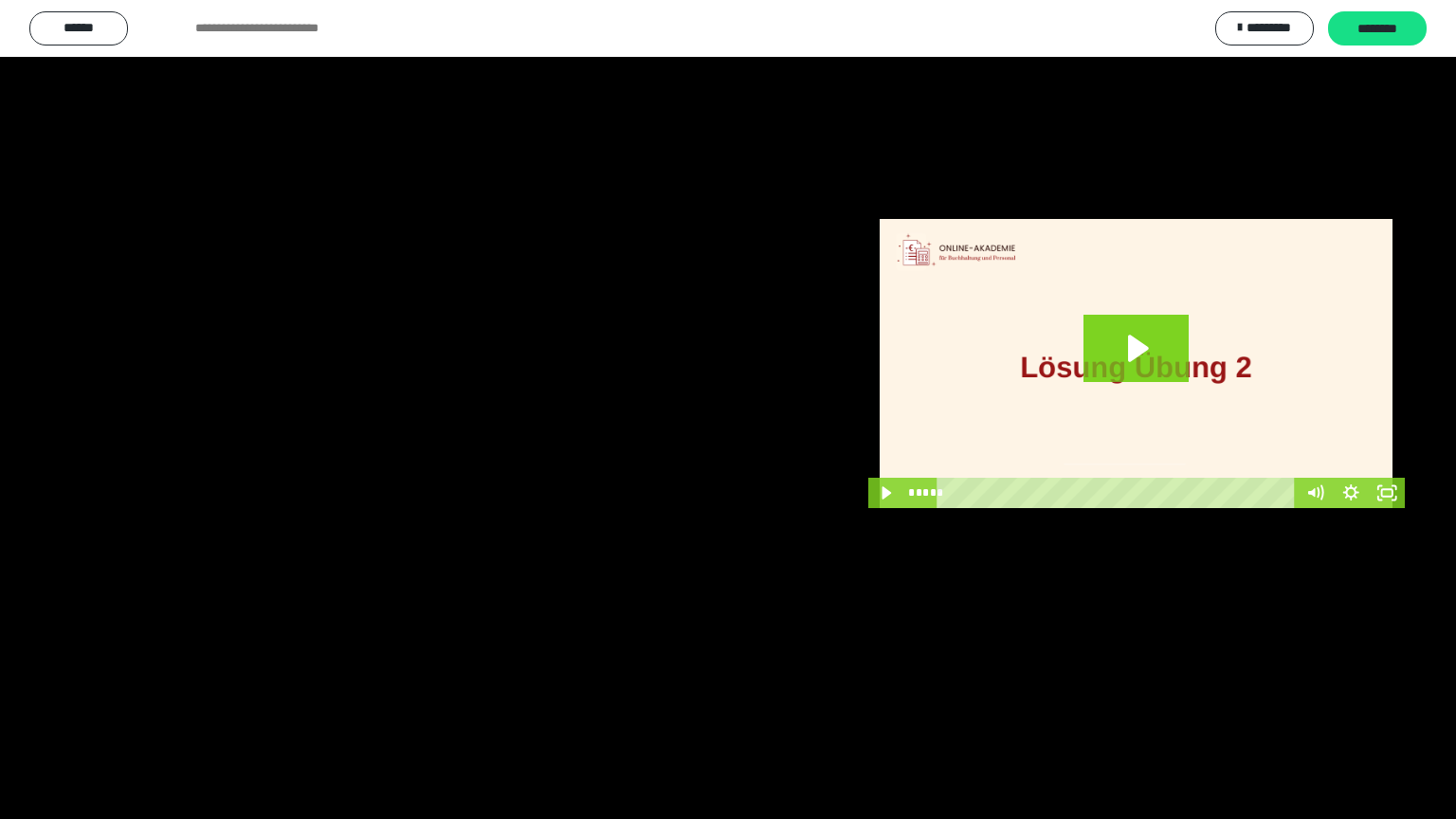 click at bounding box center [0, 0] 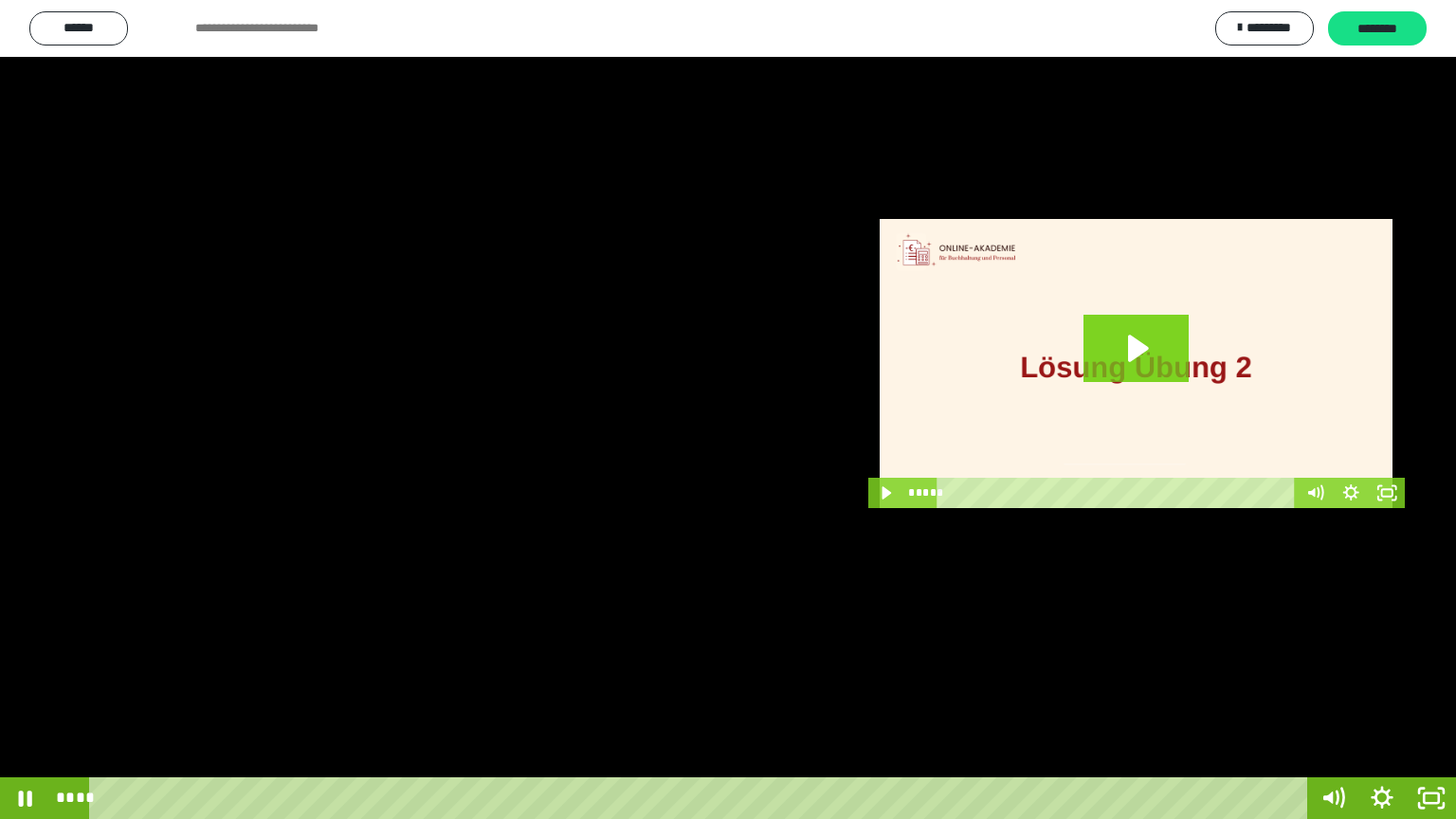 click at bounding box center [0, 0] 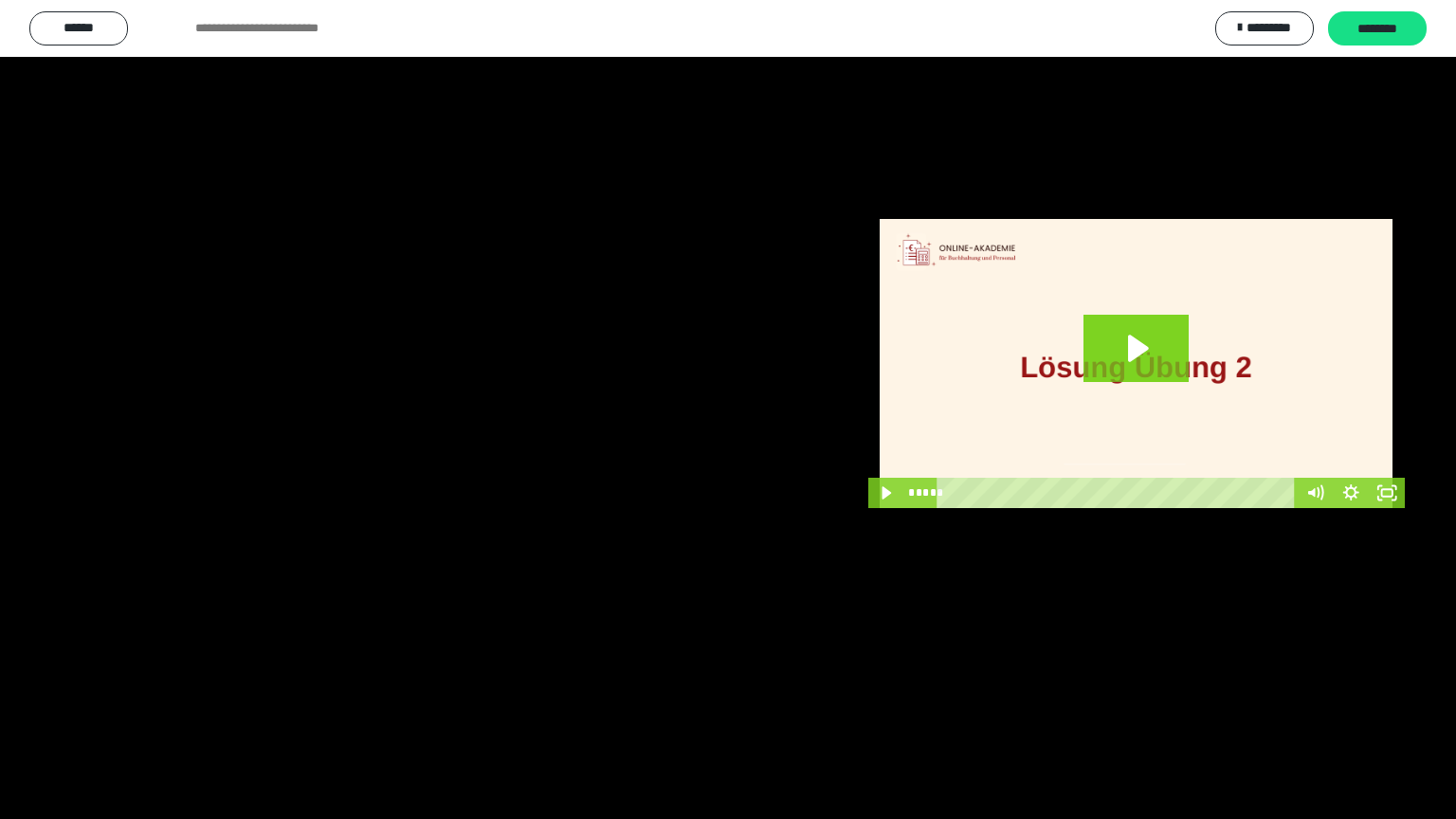 click at bounding box center [0, 0] 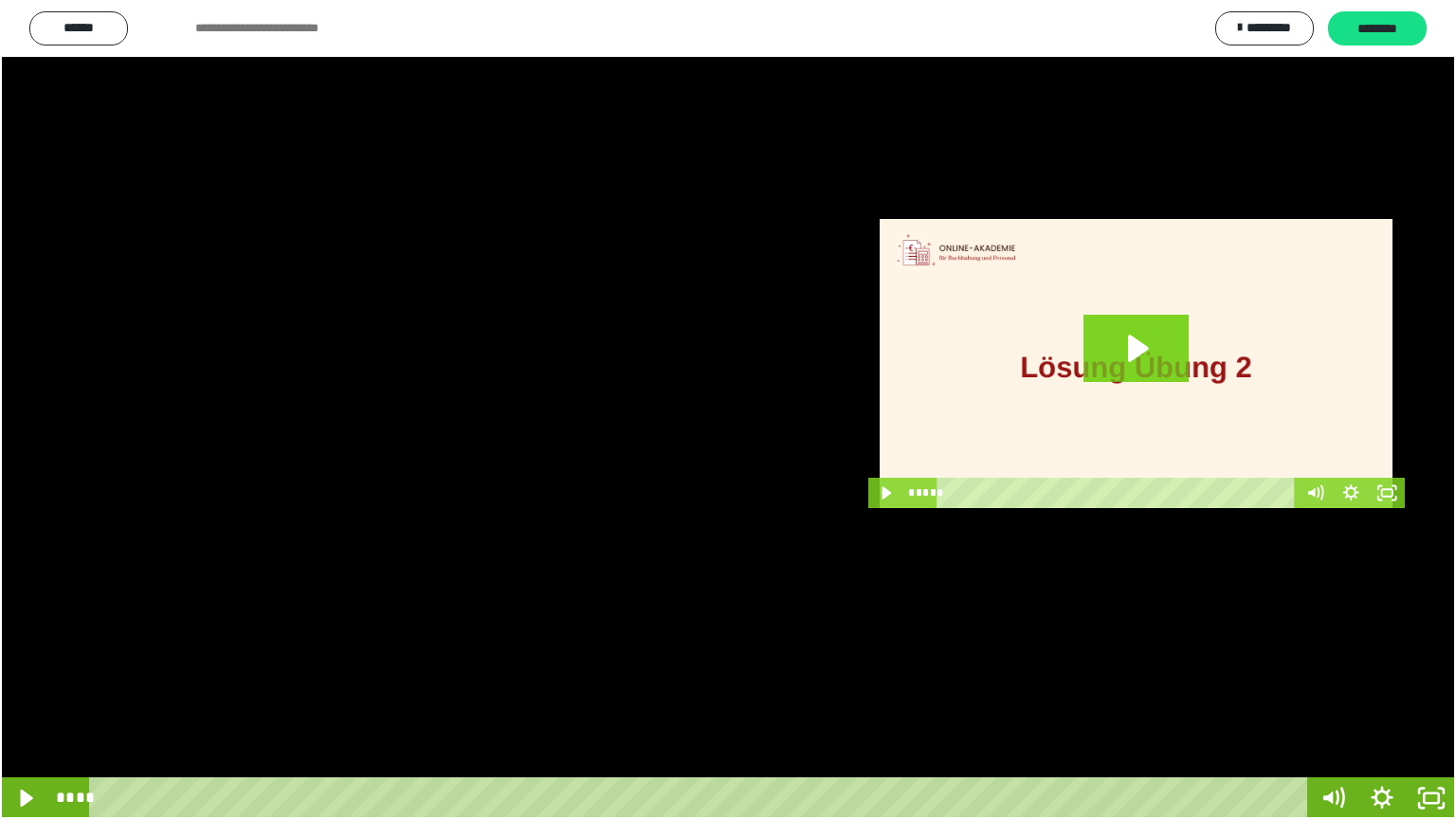 click at bounding box center [0, 0] 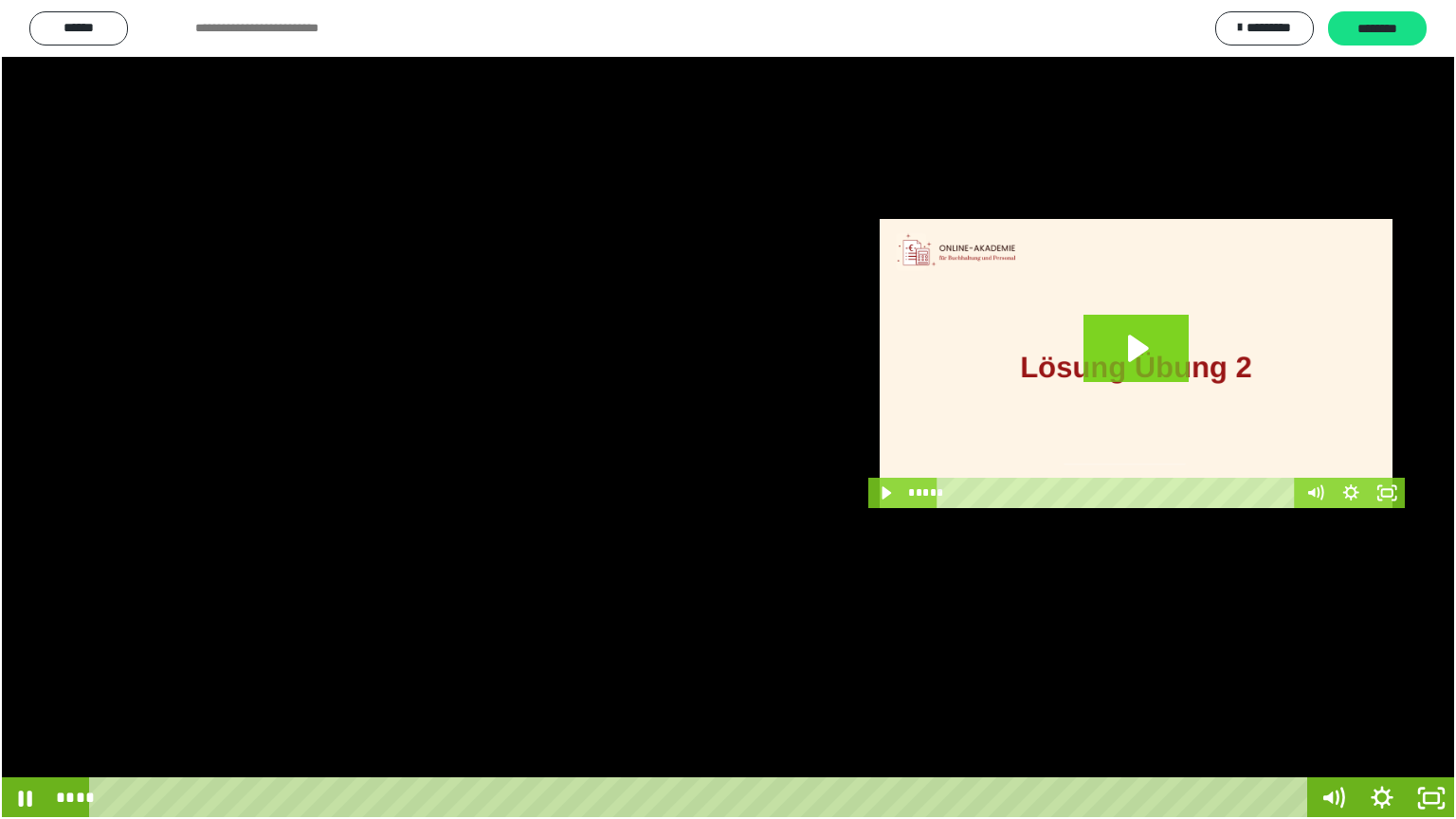 click at bounding box center (0, 0) 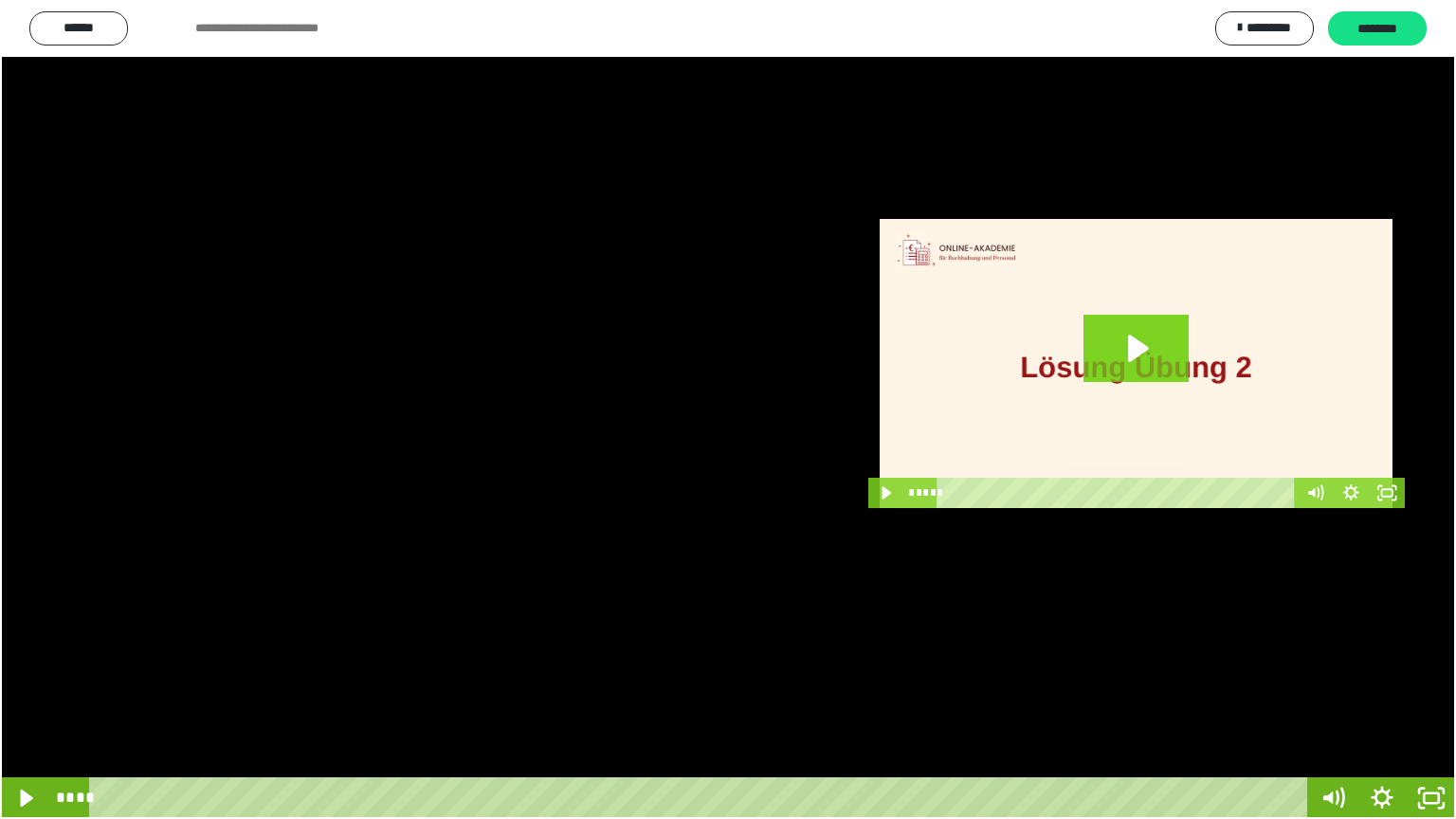 click at bounding box center (0, 0) 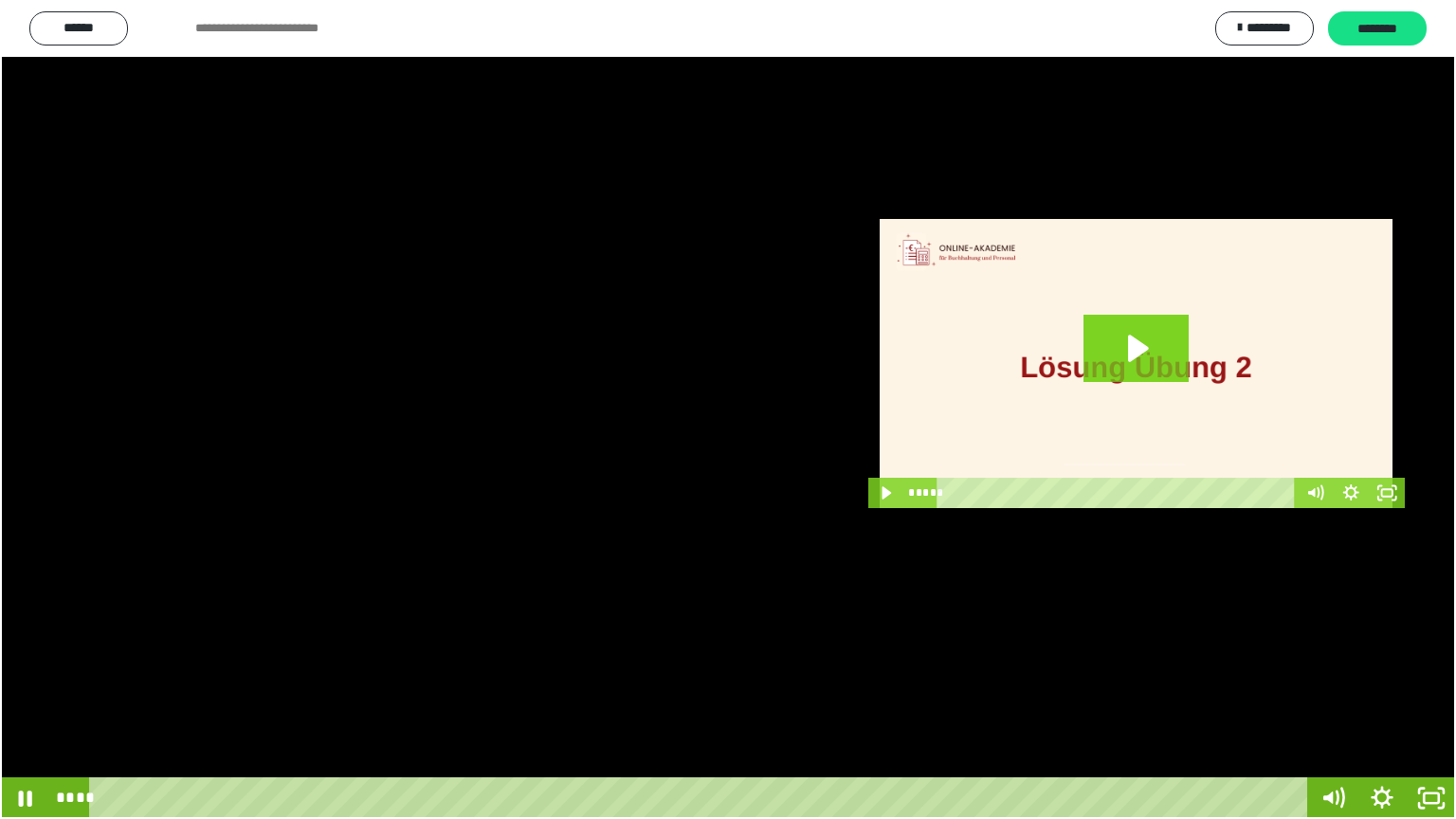 click at bounding box center [0, 0] 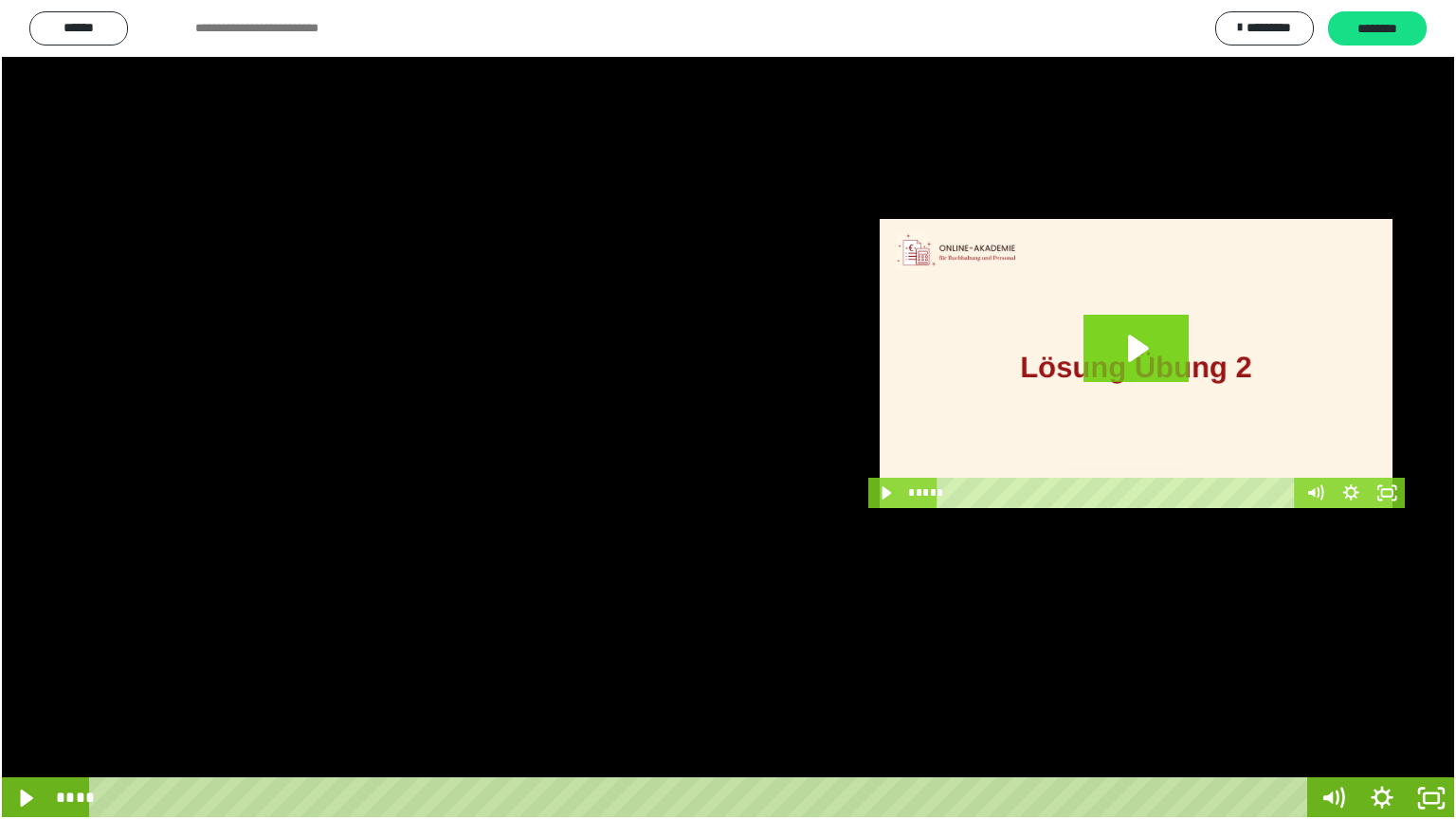 click at bounding box center (0, 0) 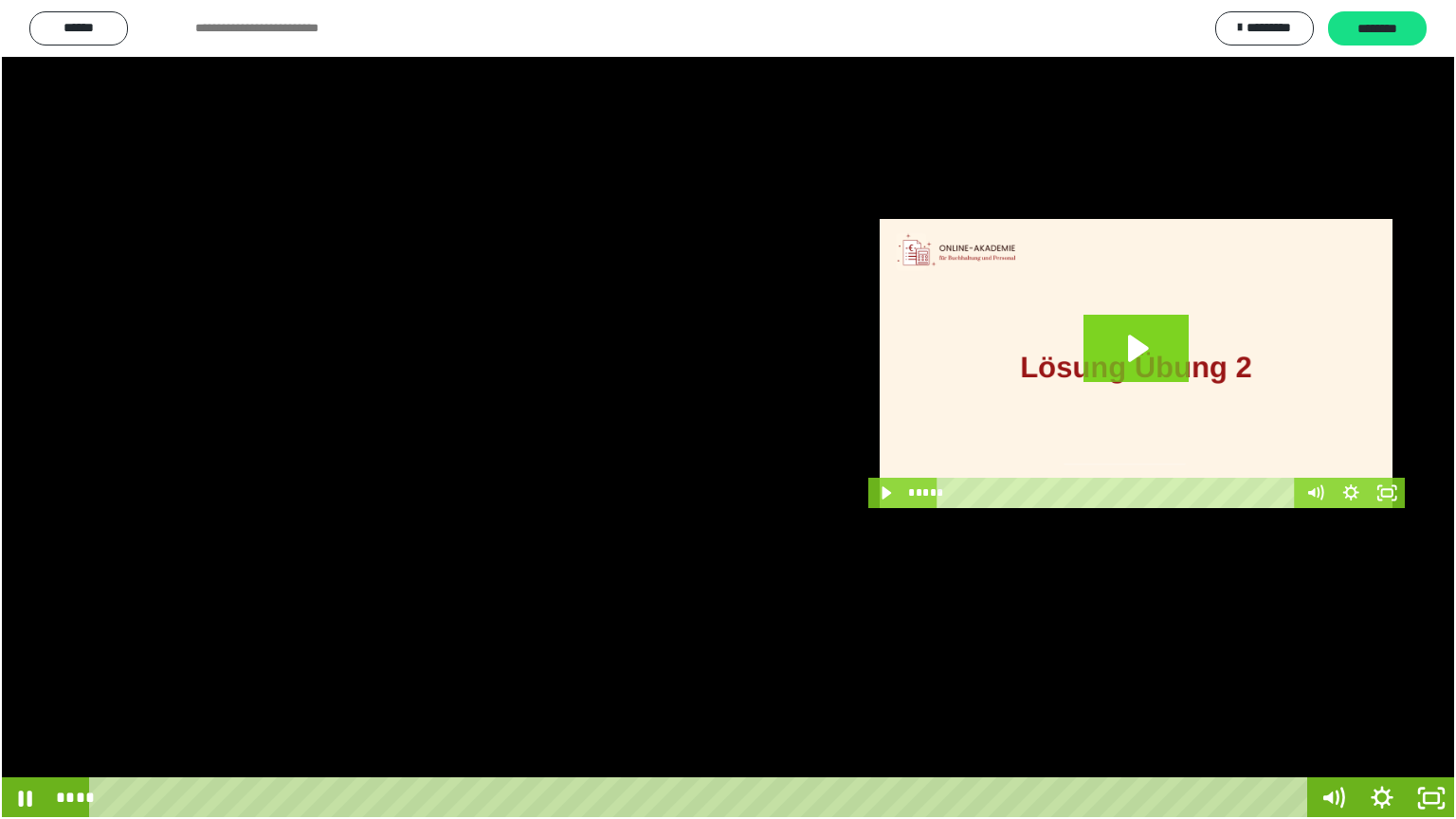 click at bounding box center (0, 0) 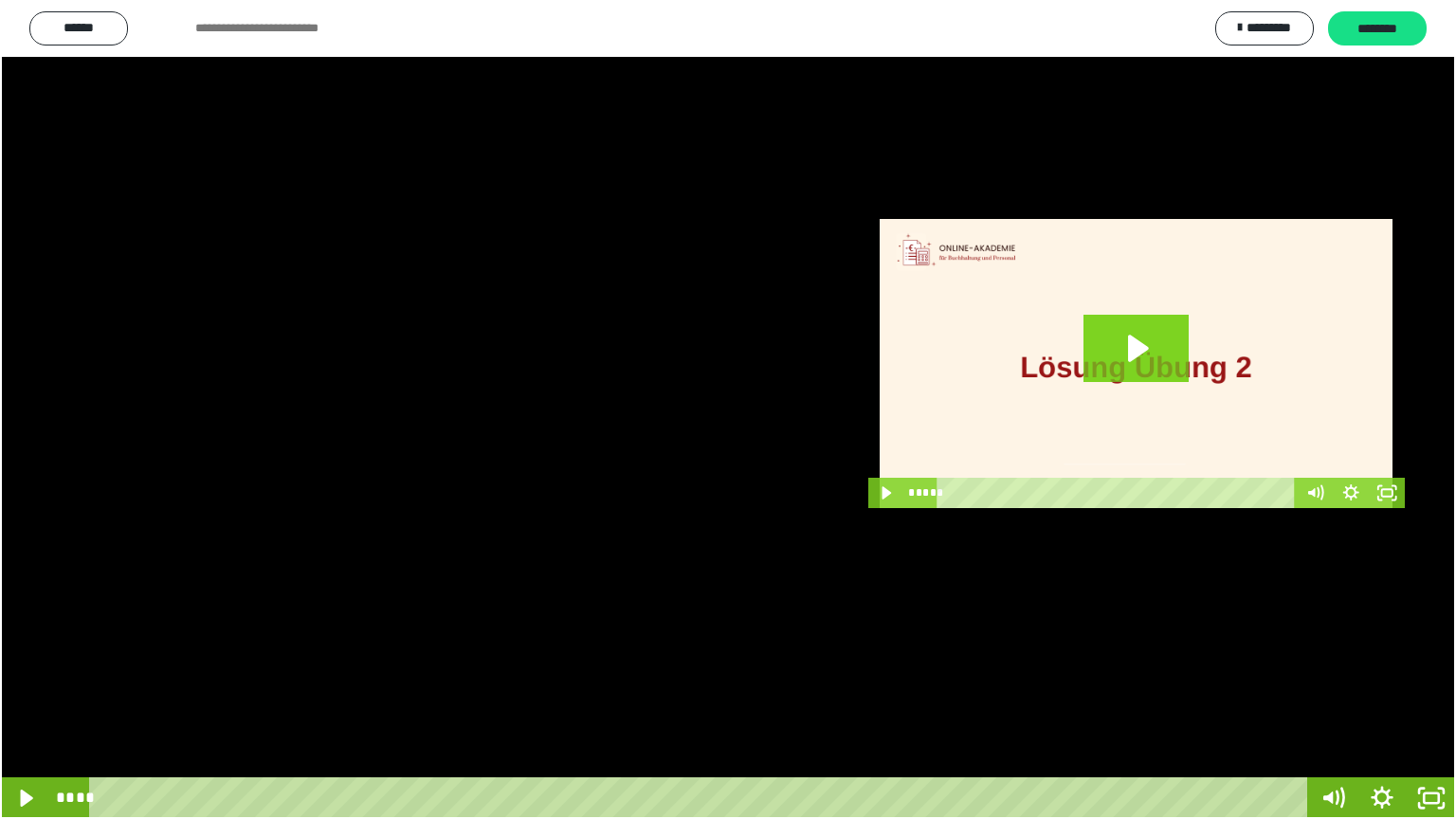 click at bounding box center [0, 0] 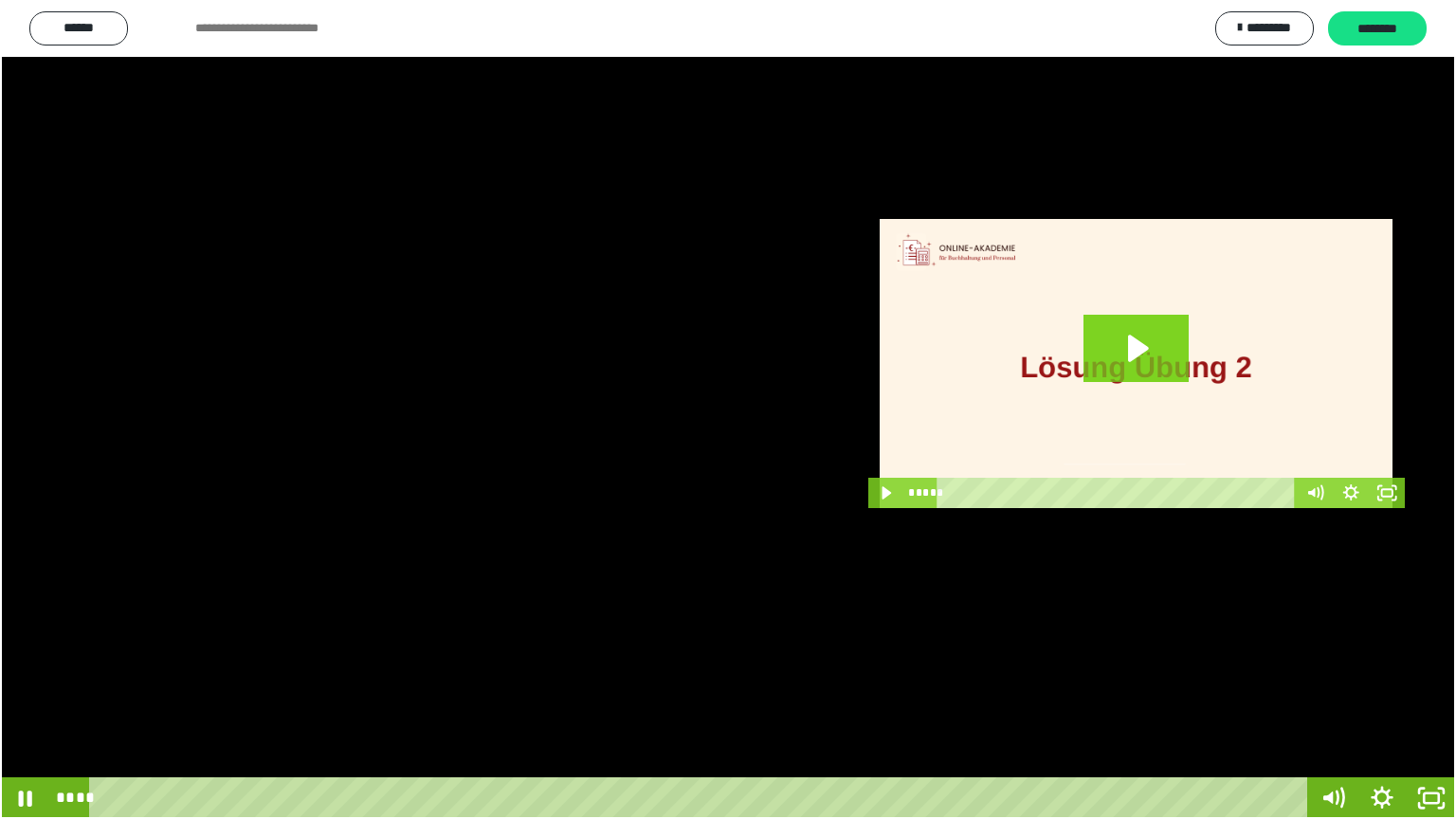 click at bounding box center [0, 0] 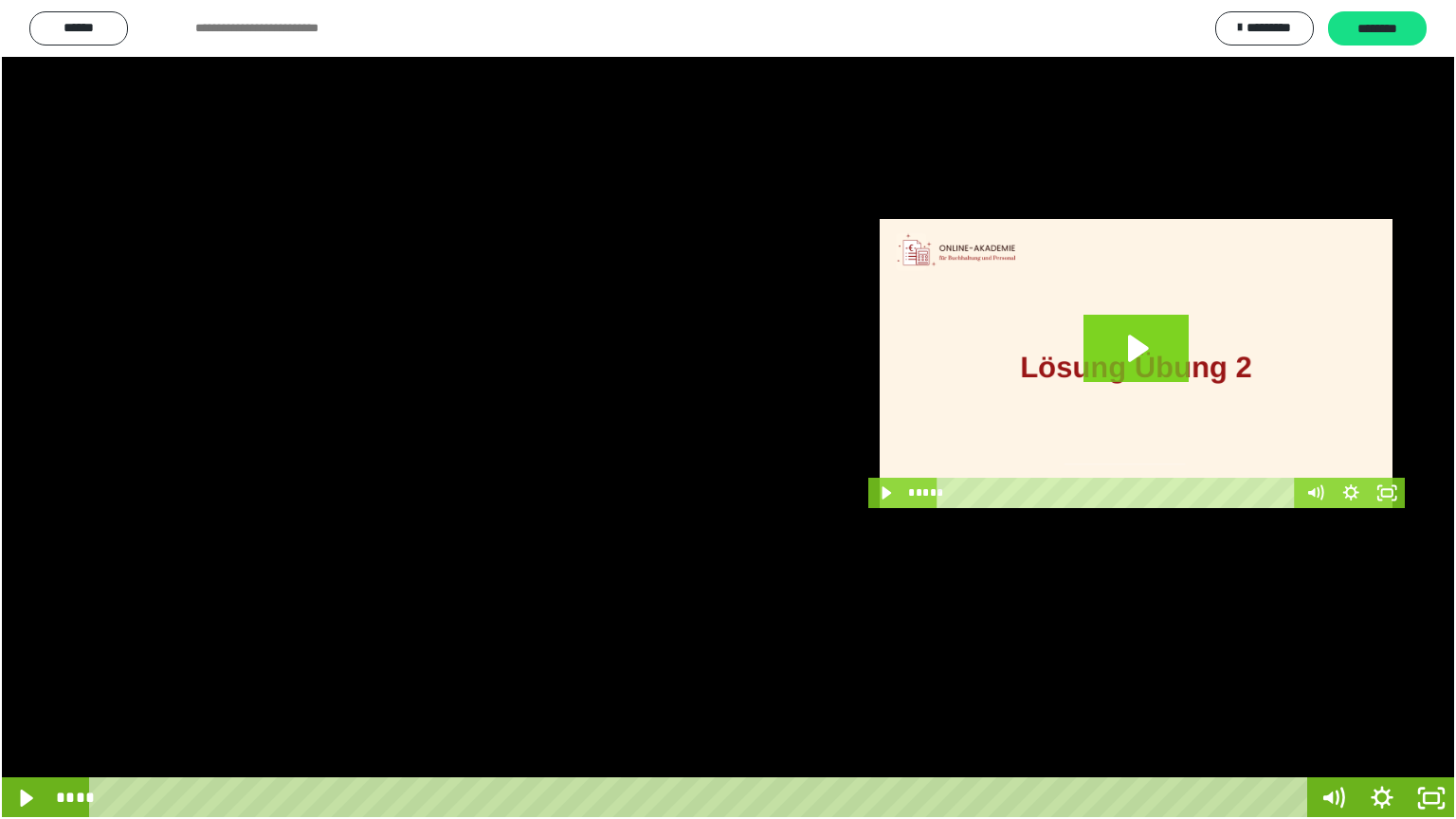 click at bounding box center (0, 0) 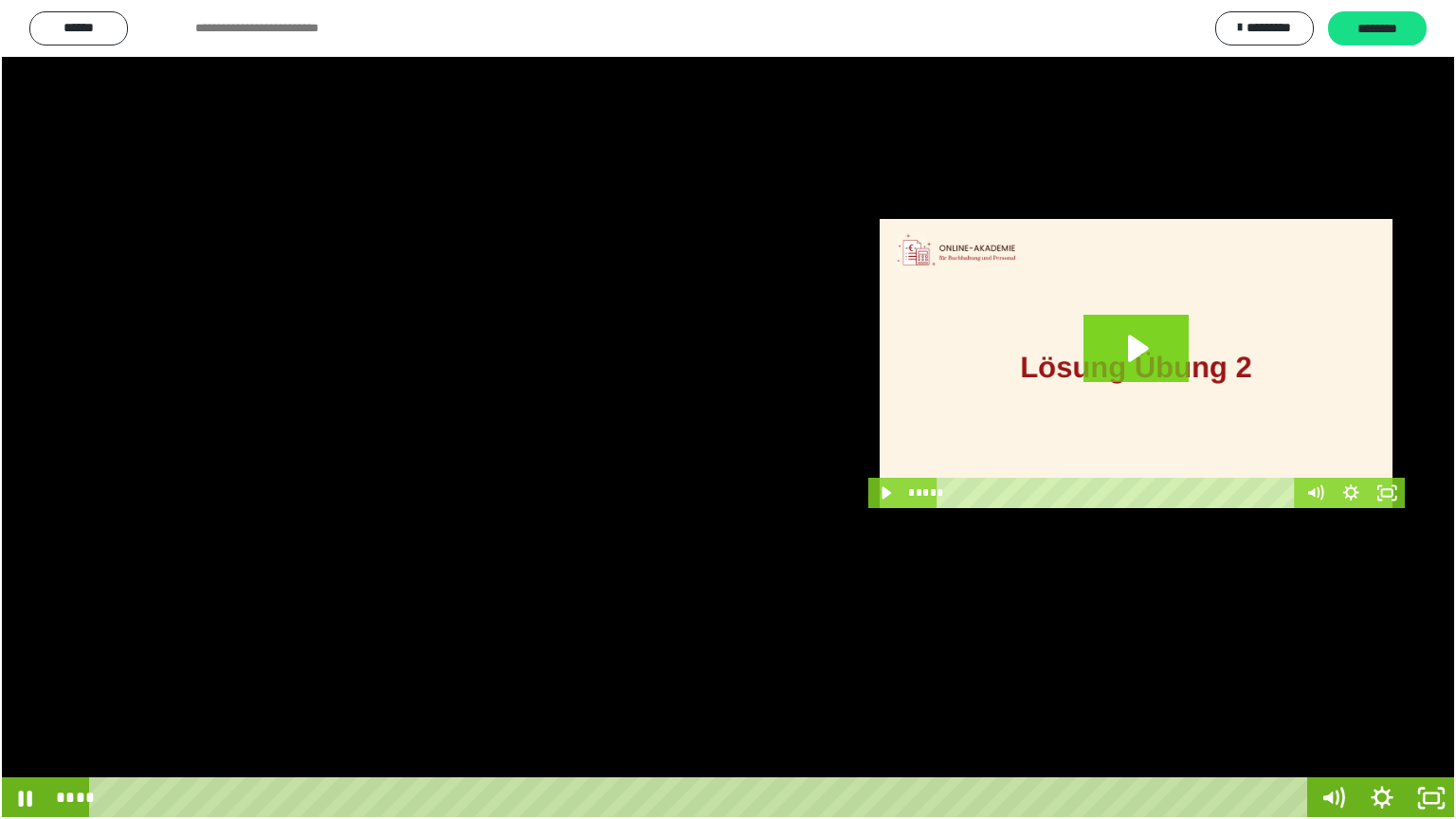 click at bounding box center [0, 0] 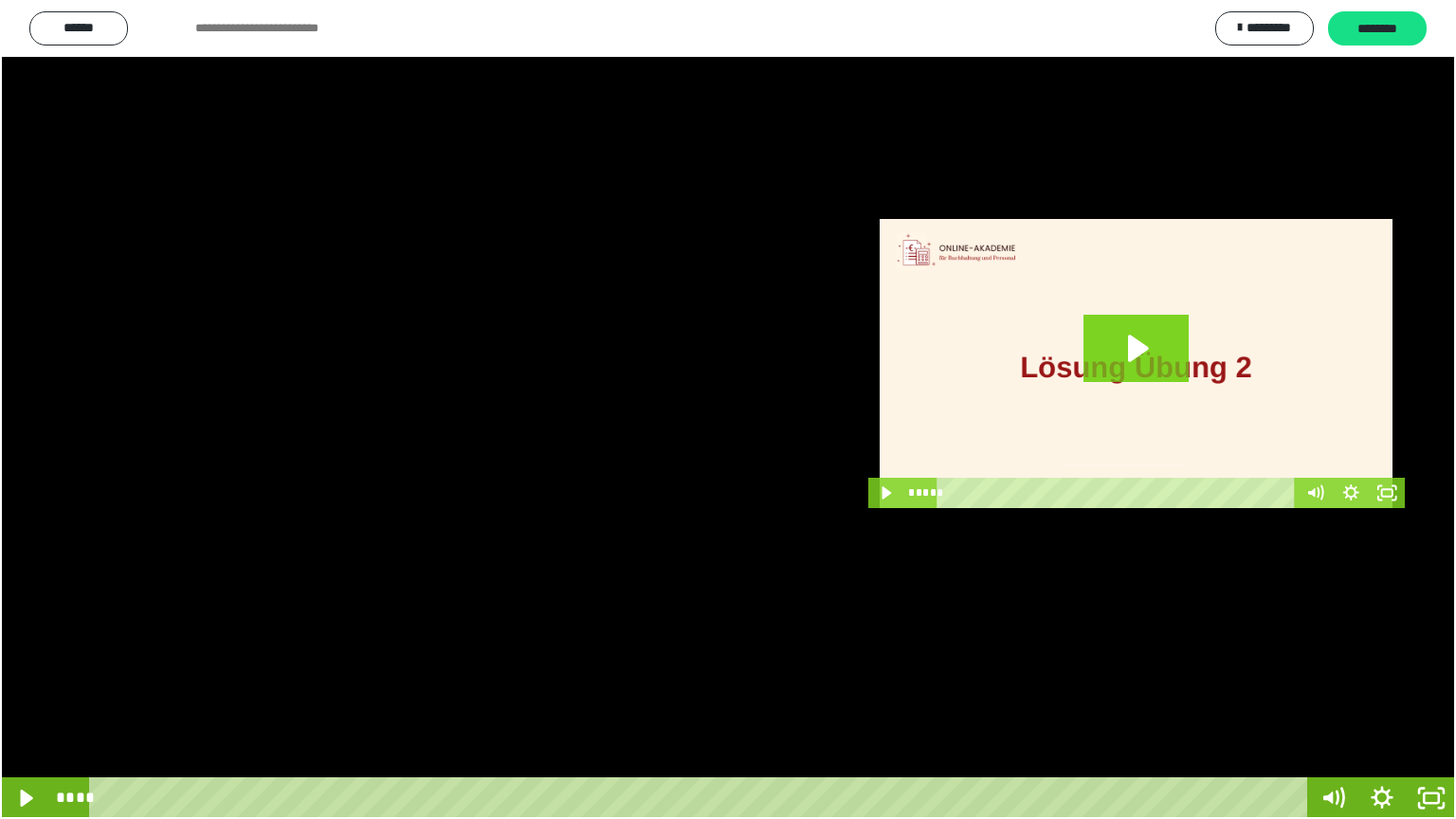 click at bounding box center (0, 0) 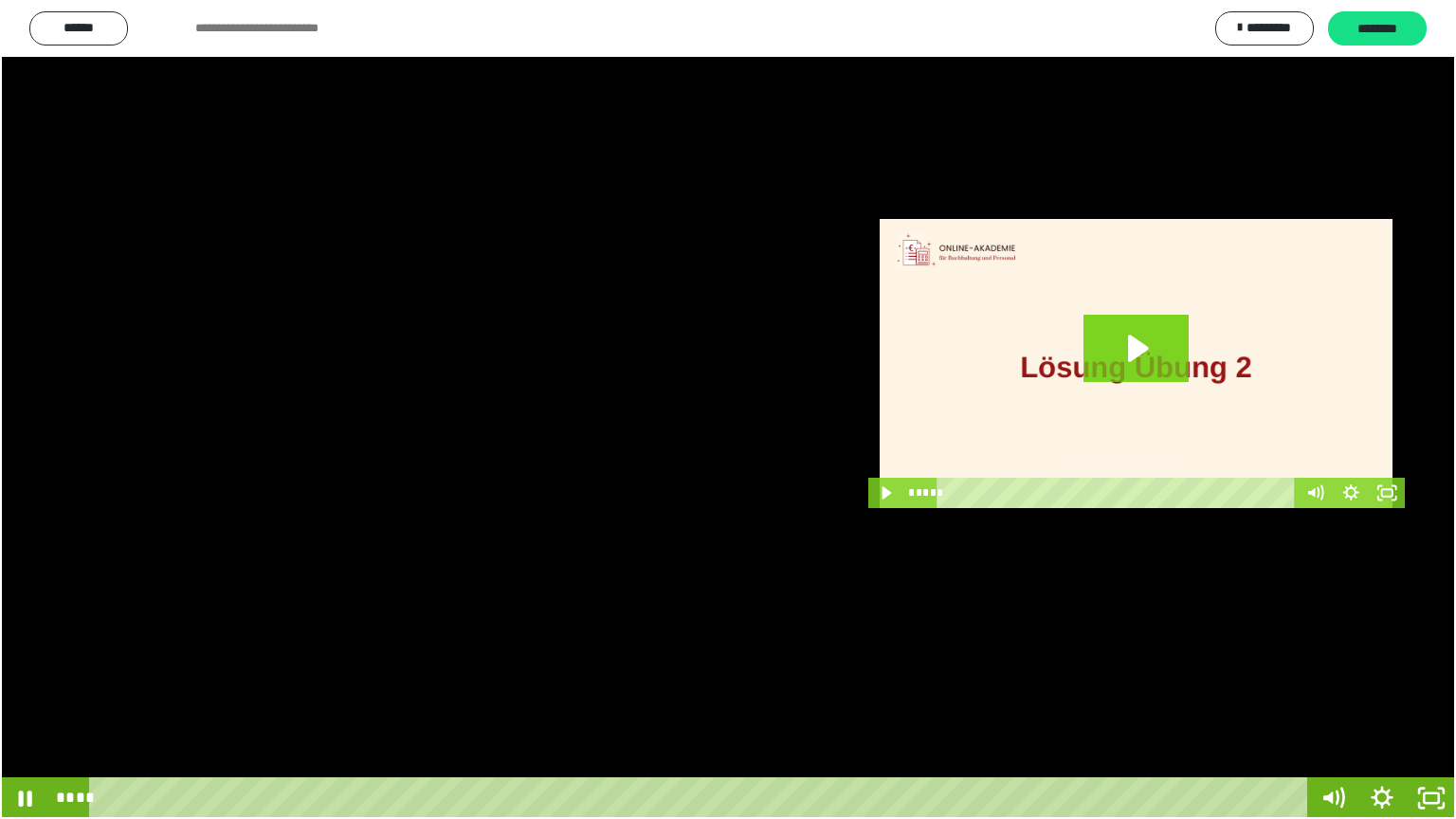 click at bounding box center [0, 0] 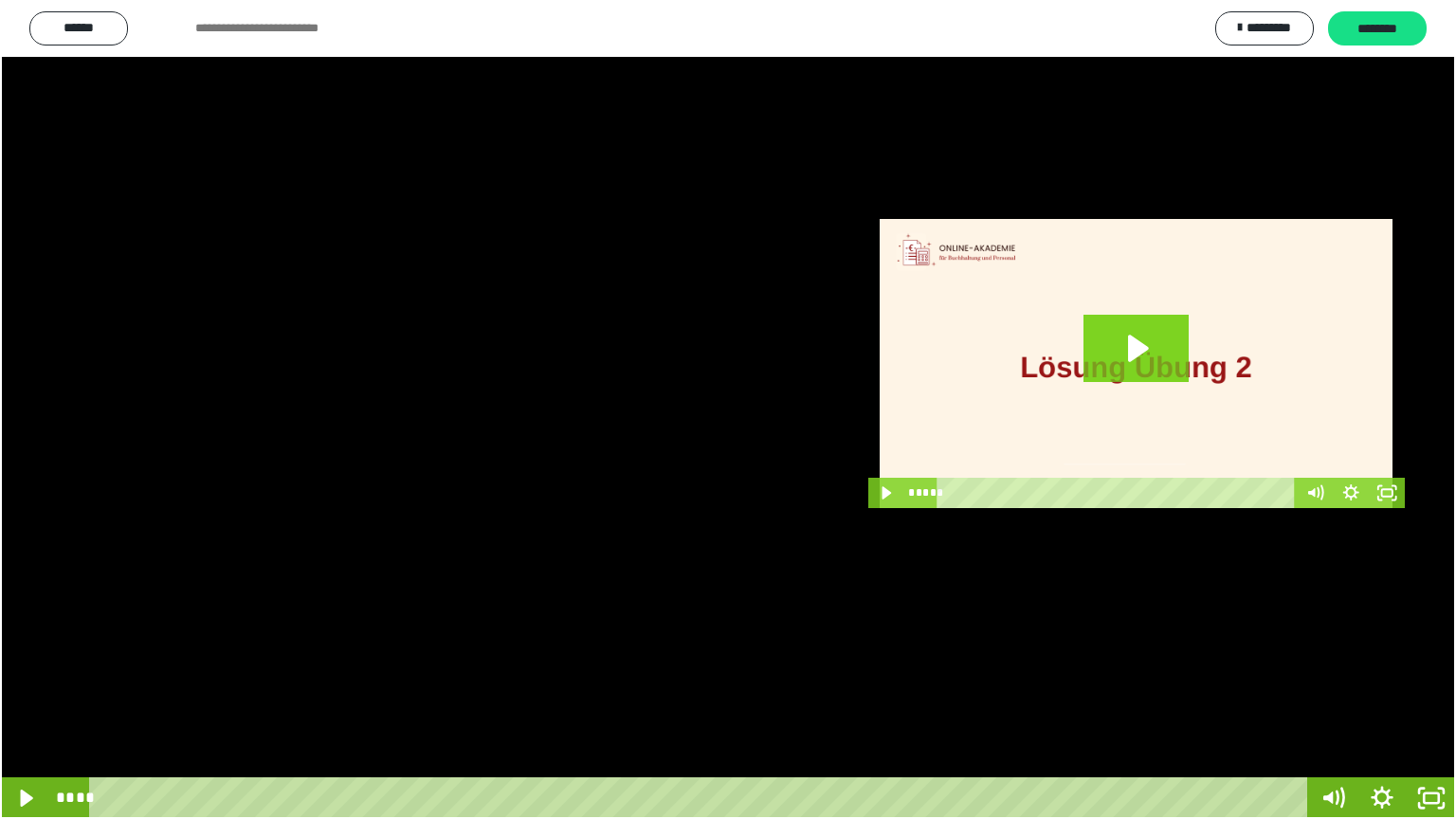 click at bounding box center (0, 0) 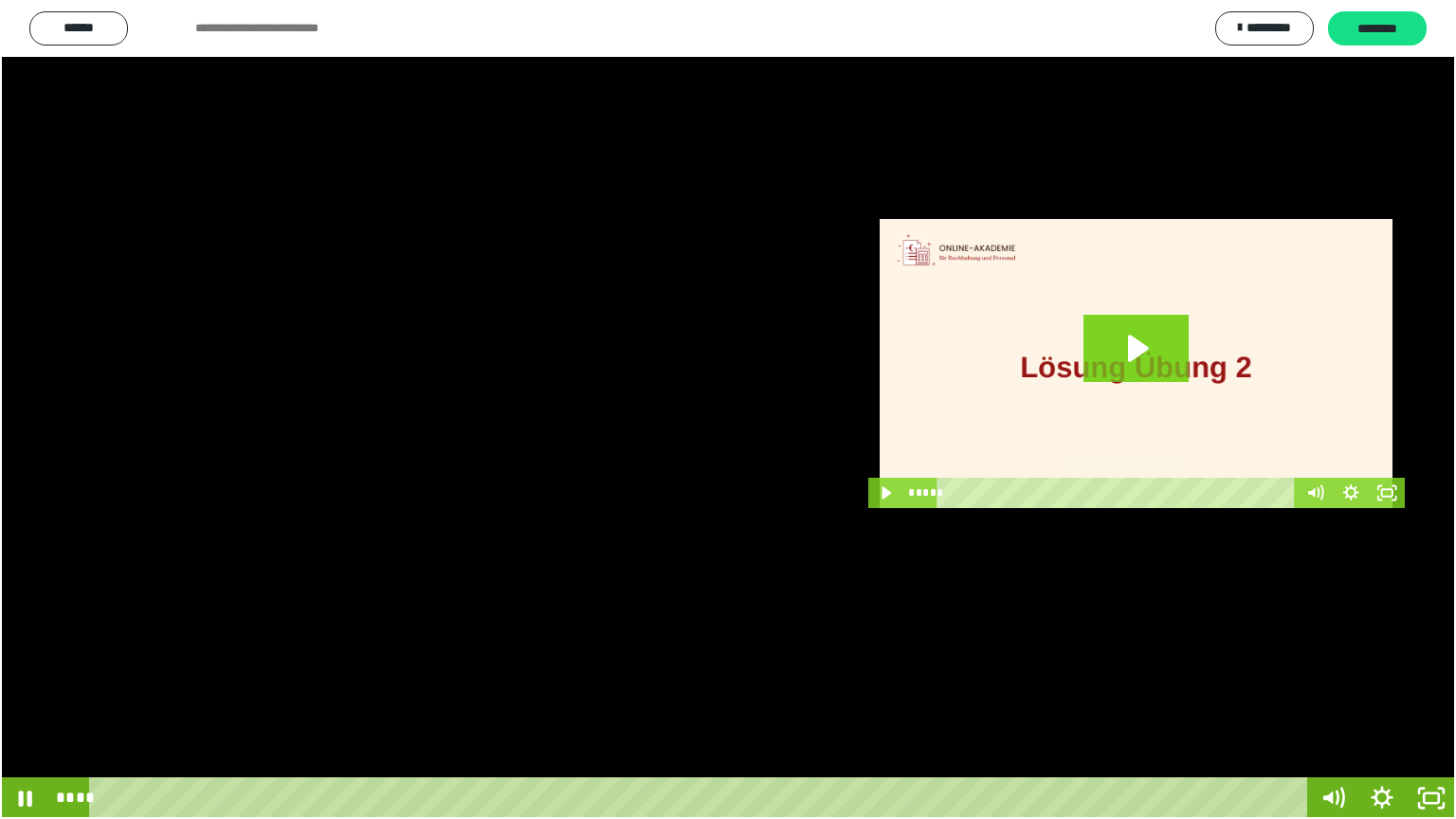 click at bounding box center [0, 0] 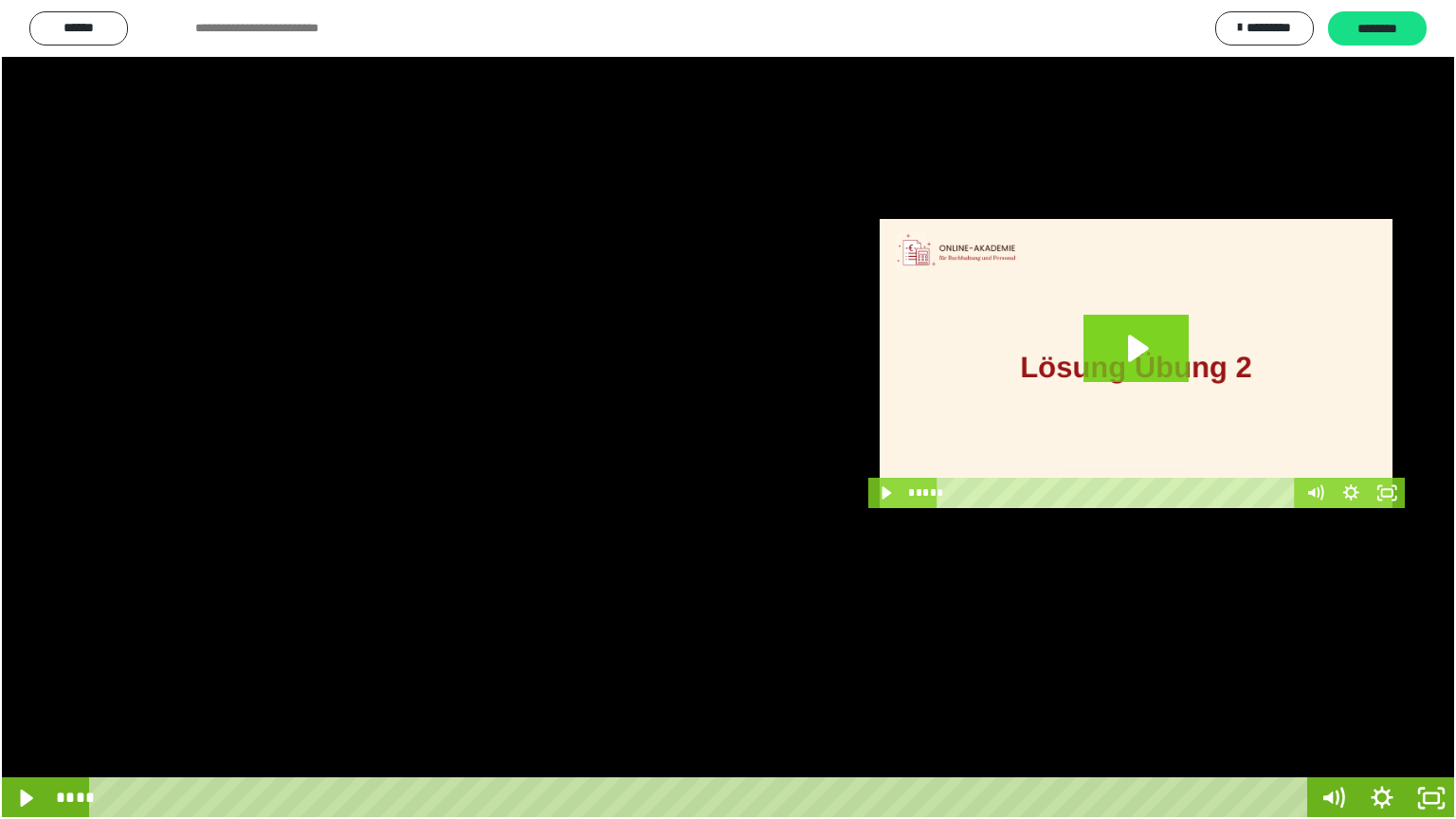 click at bounding box center (0, 0) 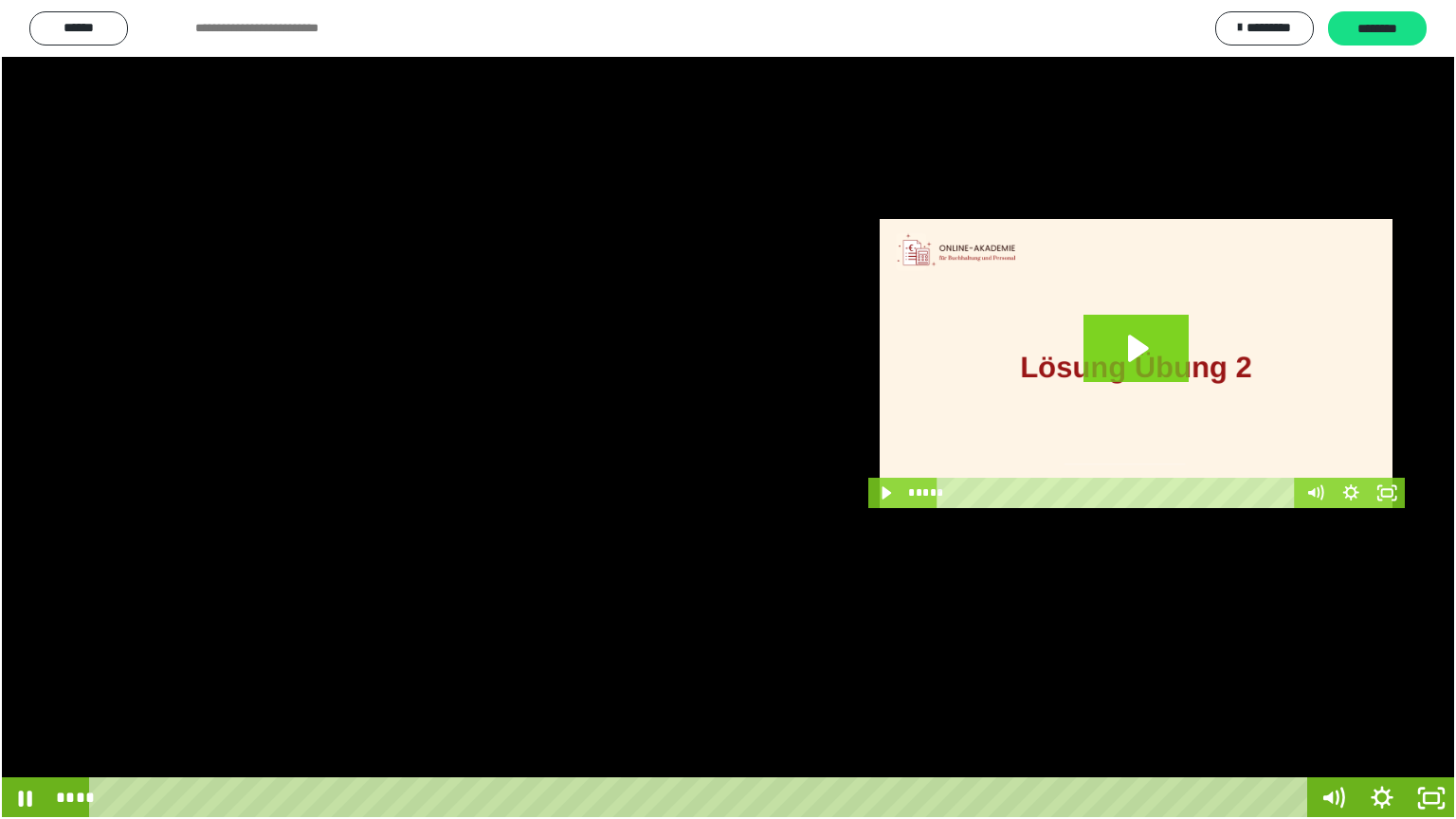 click at bounding box center (0, 0) 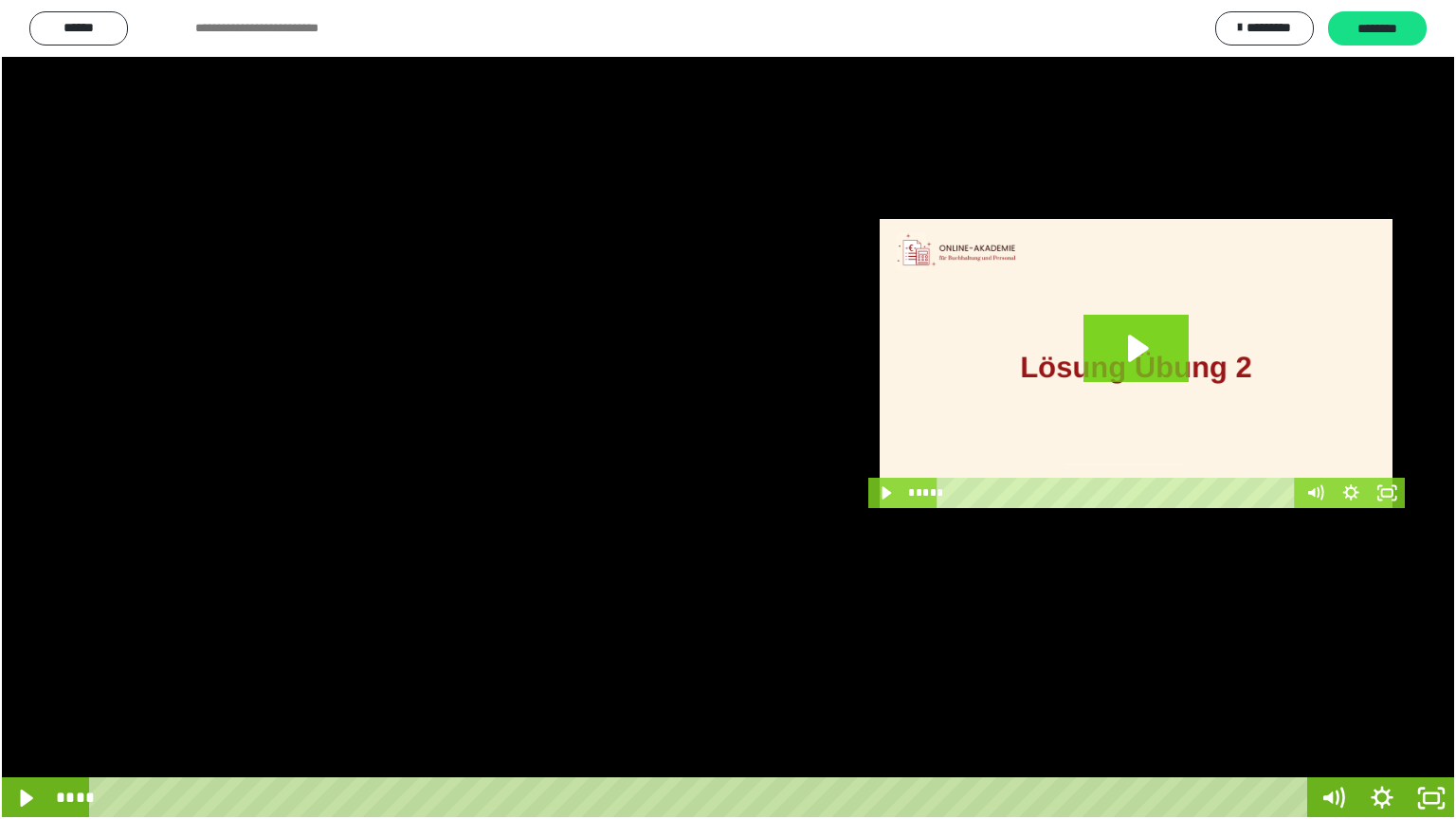 click at bounding box center [0, 0] 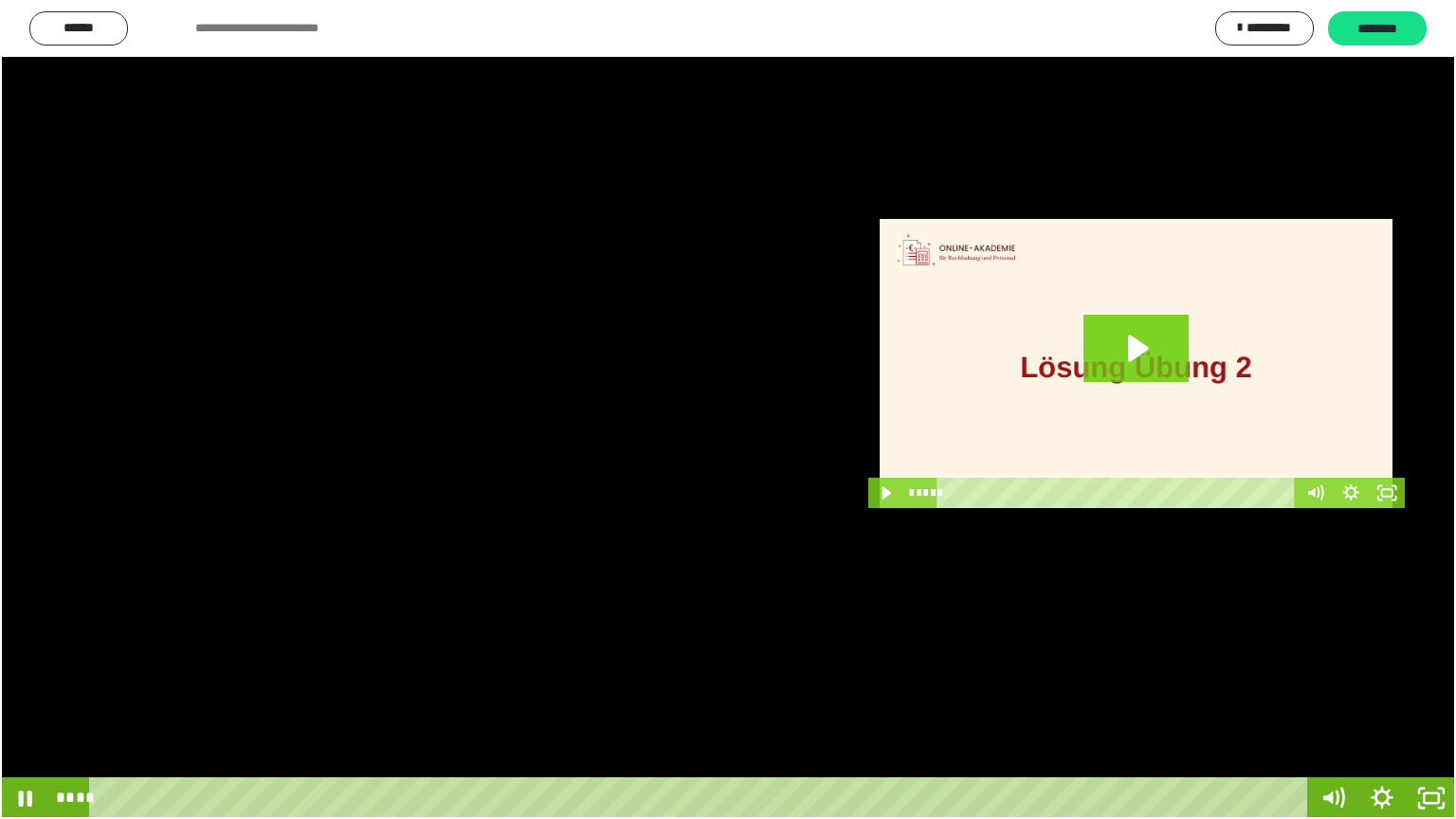 click at bounding box center [0, 0] 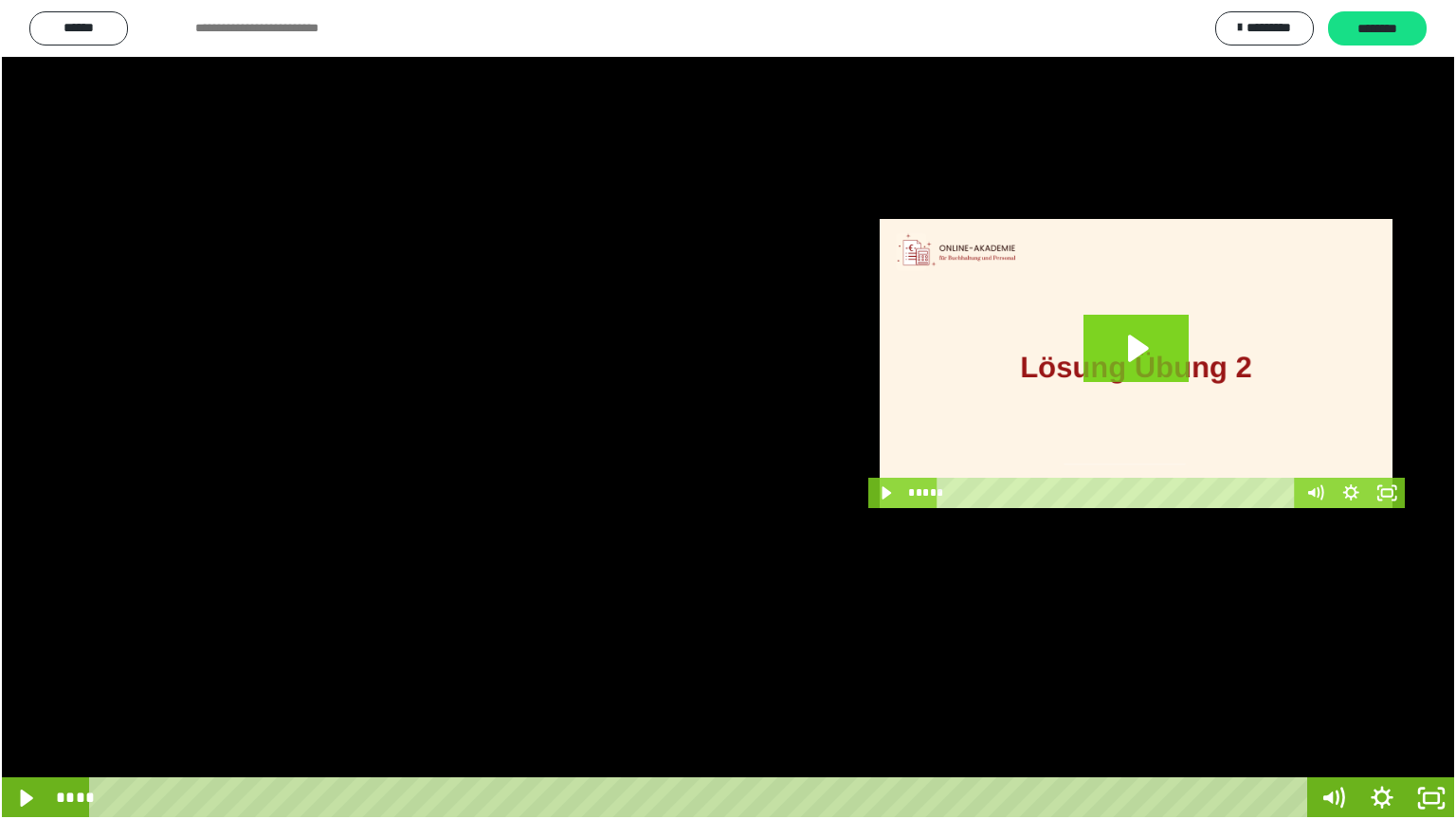 click at bounding box center (0, 0) 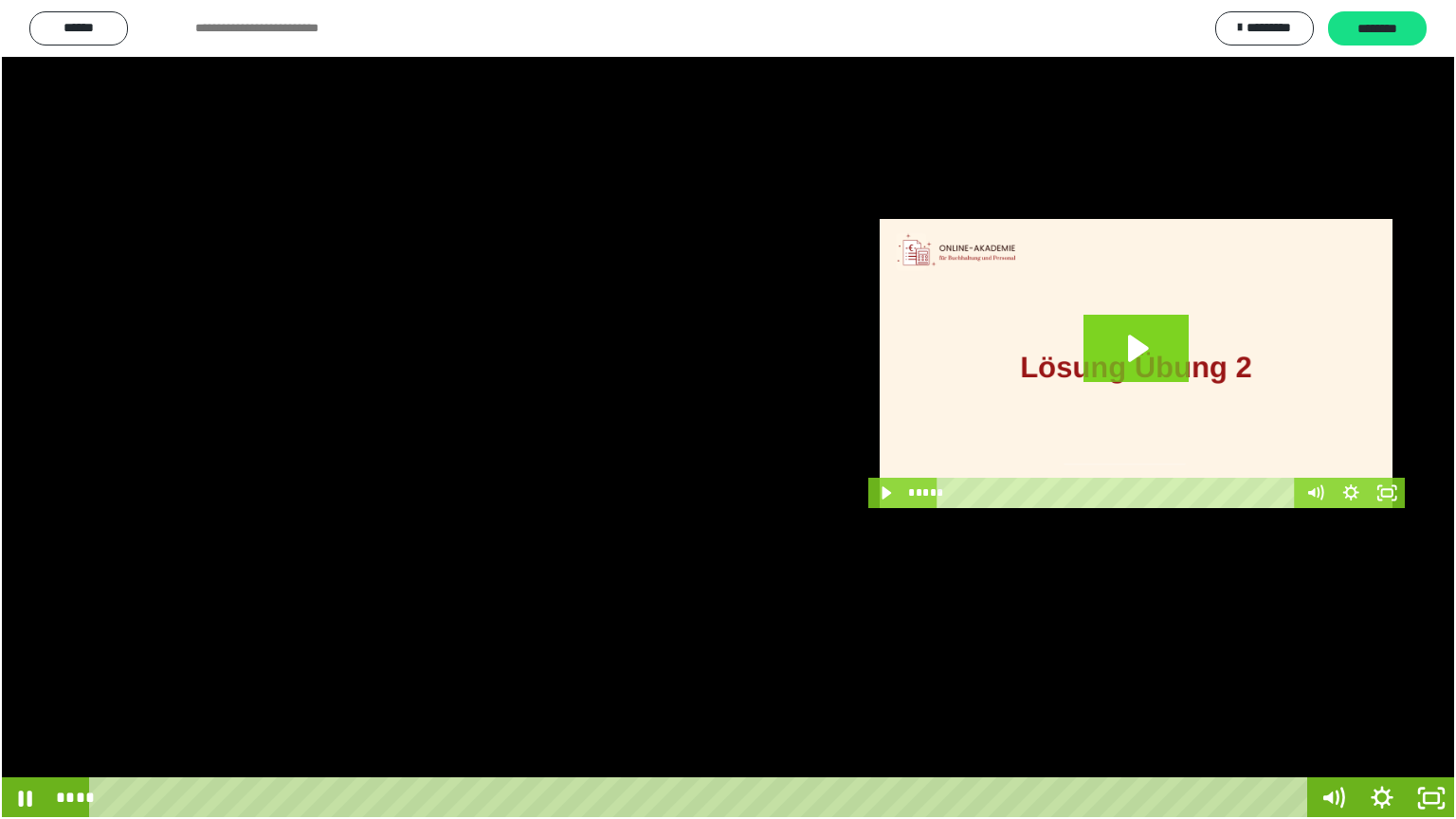 click at bounding box center (0, 0) 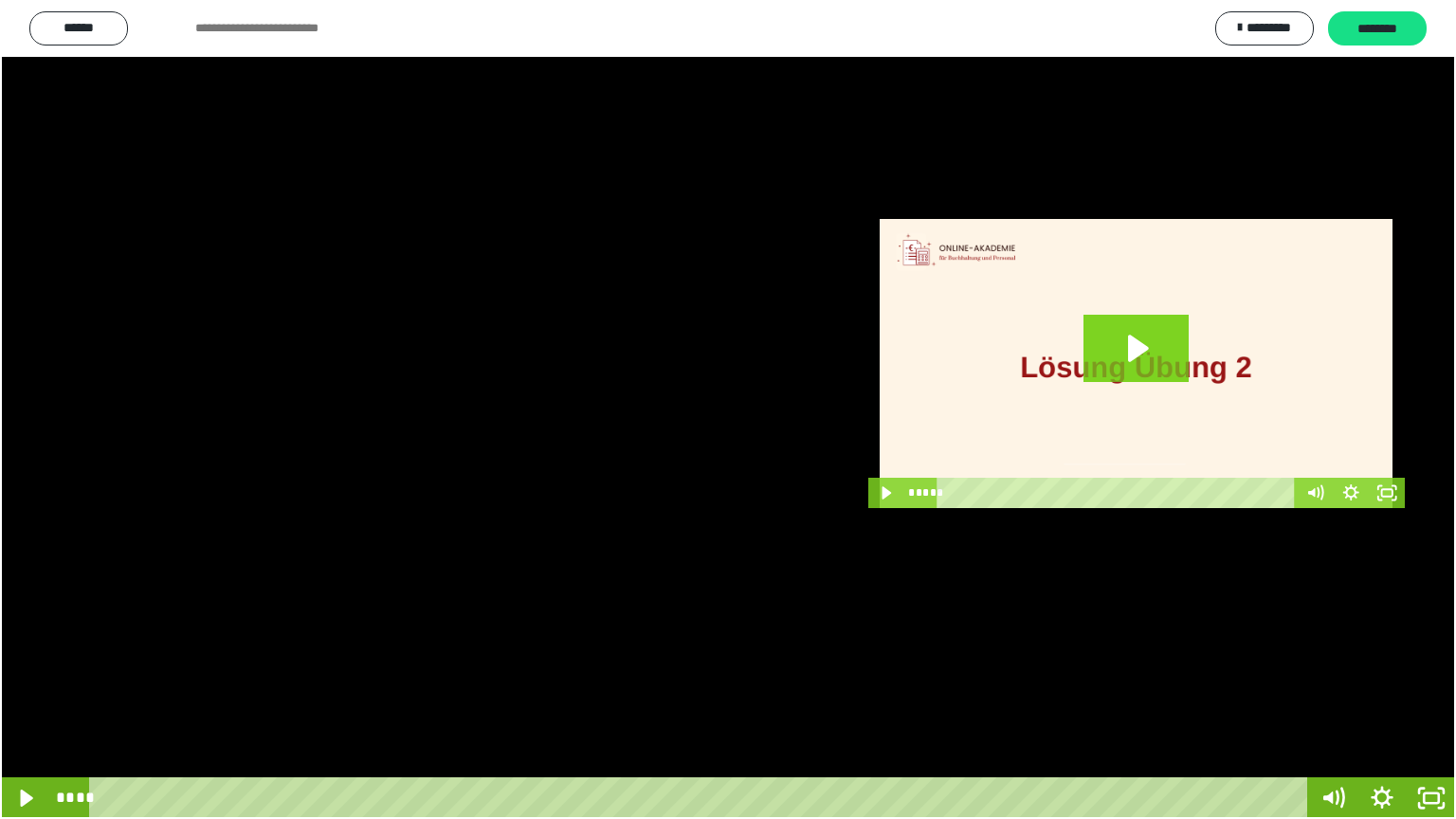 click at bounding box center [0, 0] 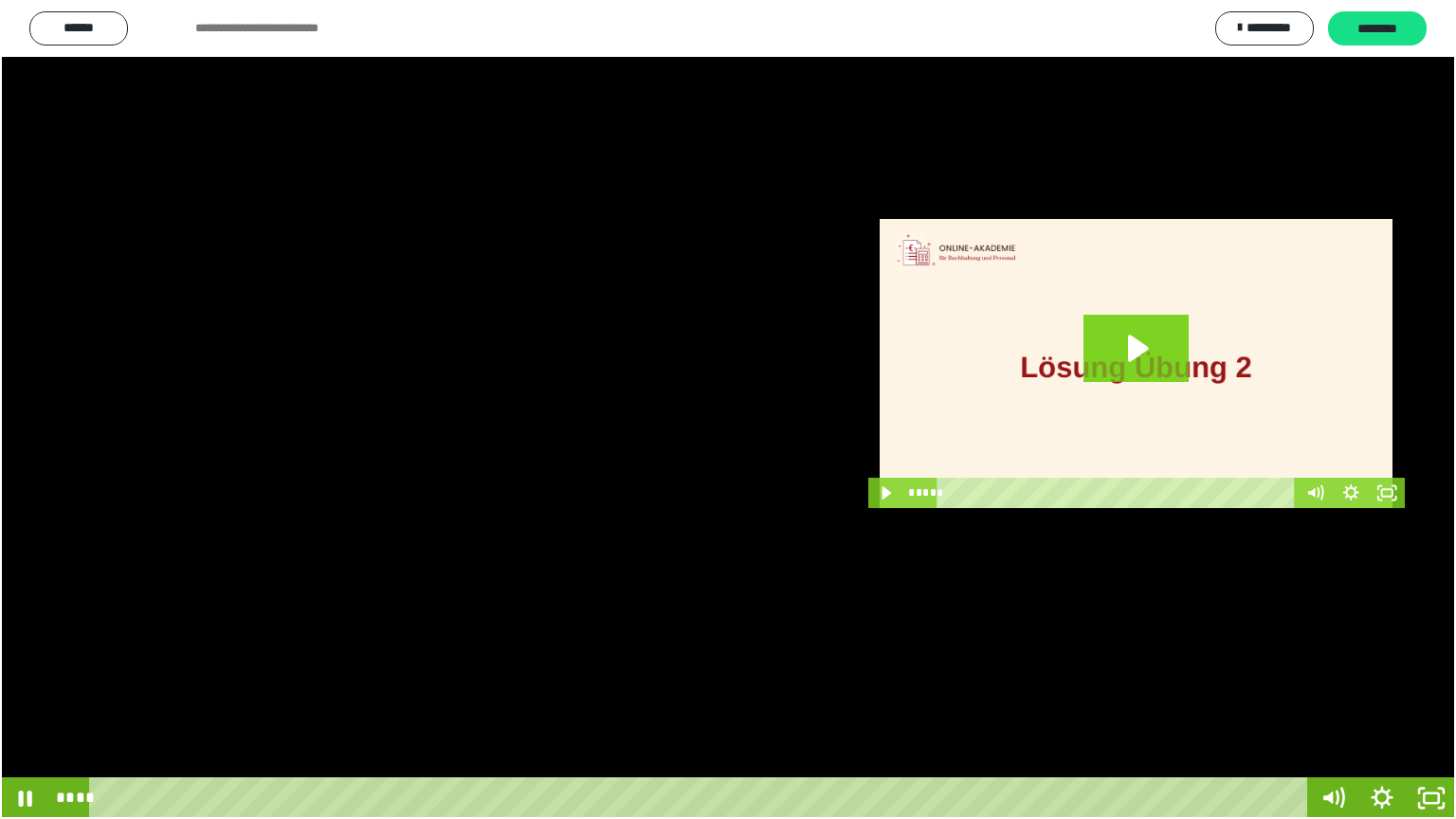 click at bounding box center (0, 0) 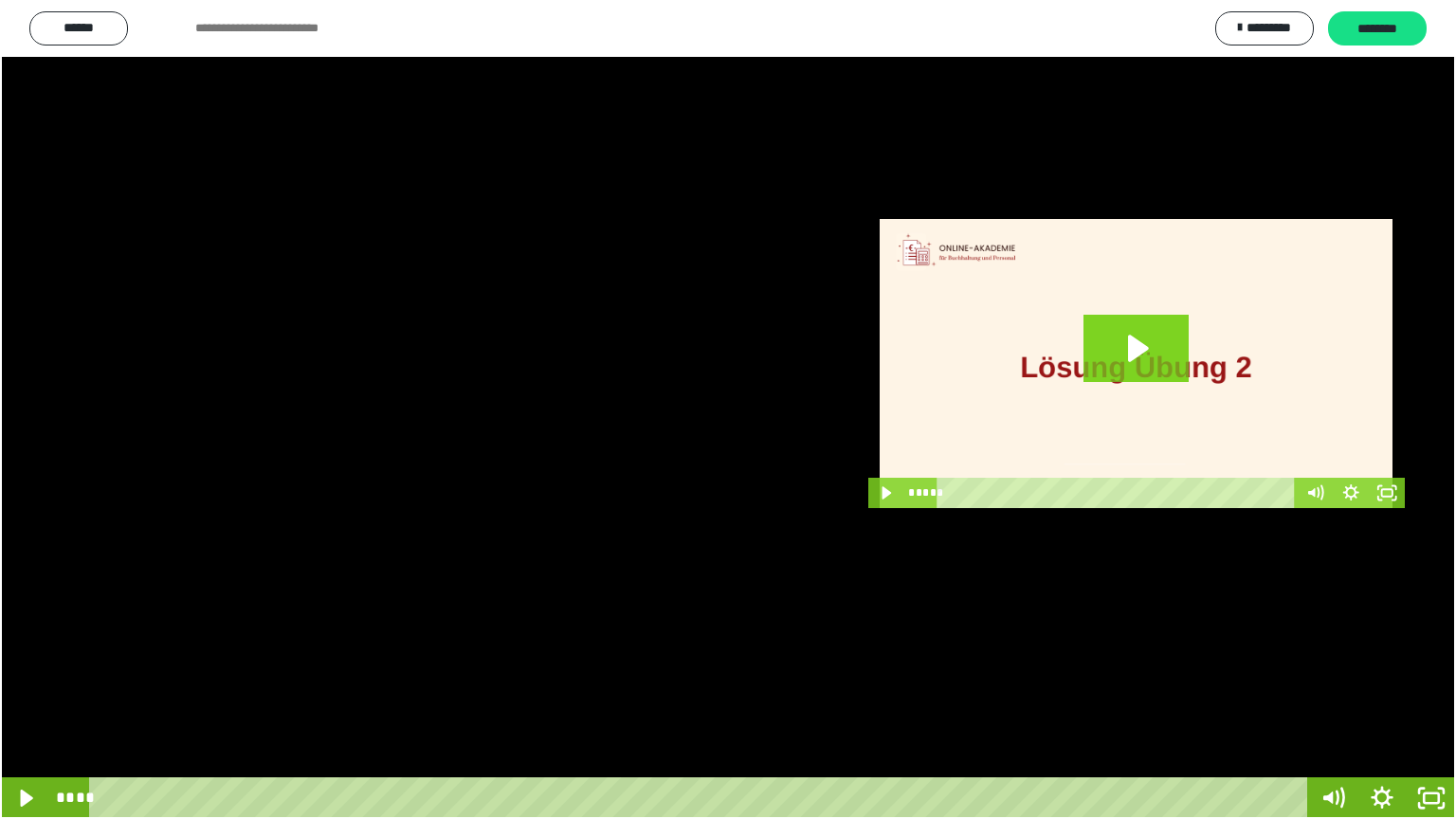 click at bounding box center [0, 0] 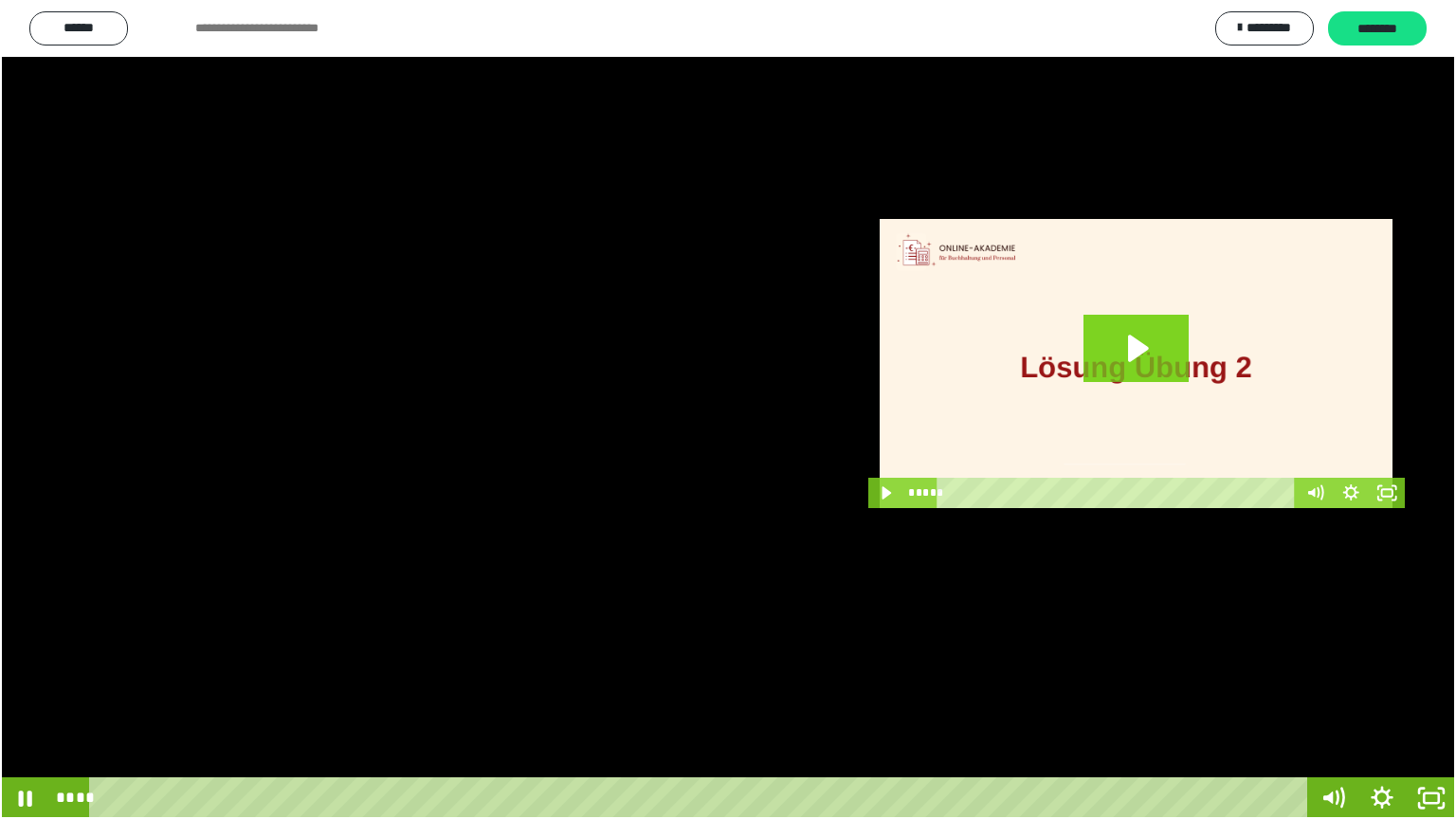 click at bounding box center [0, 0] 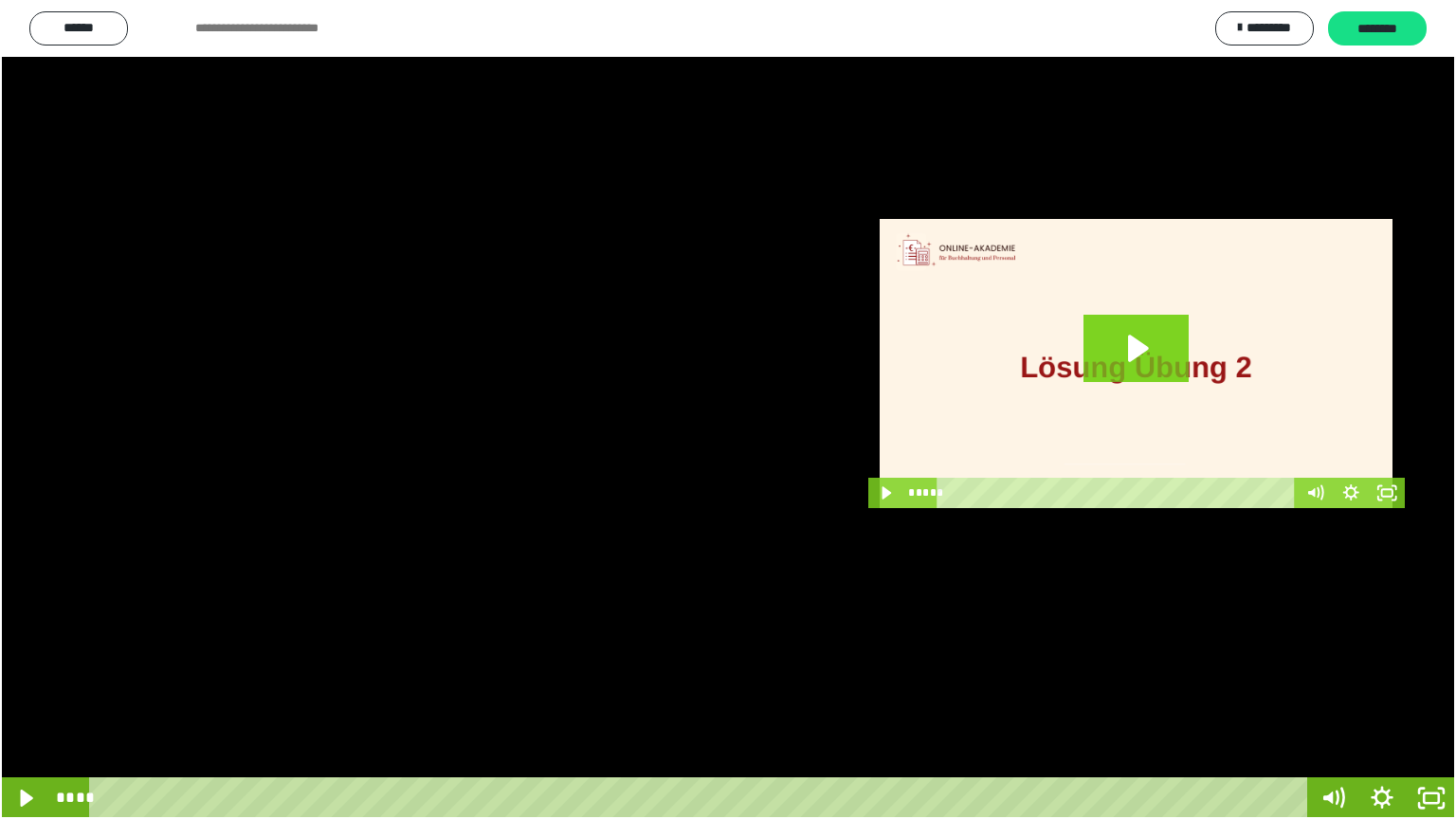 click at bounding box center [0, 0] 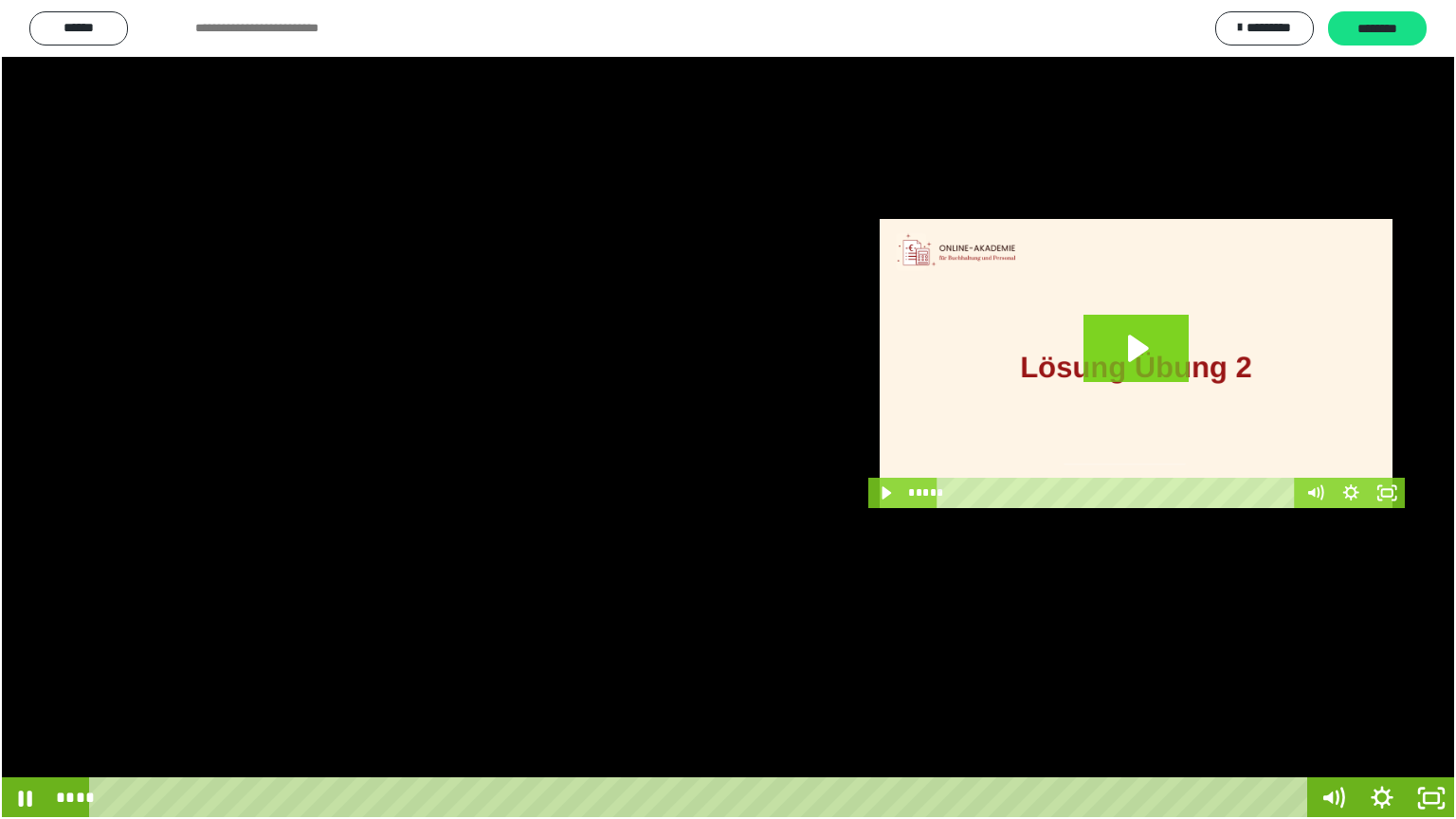 click at bounding box center (0, 0) 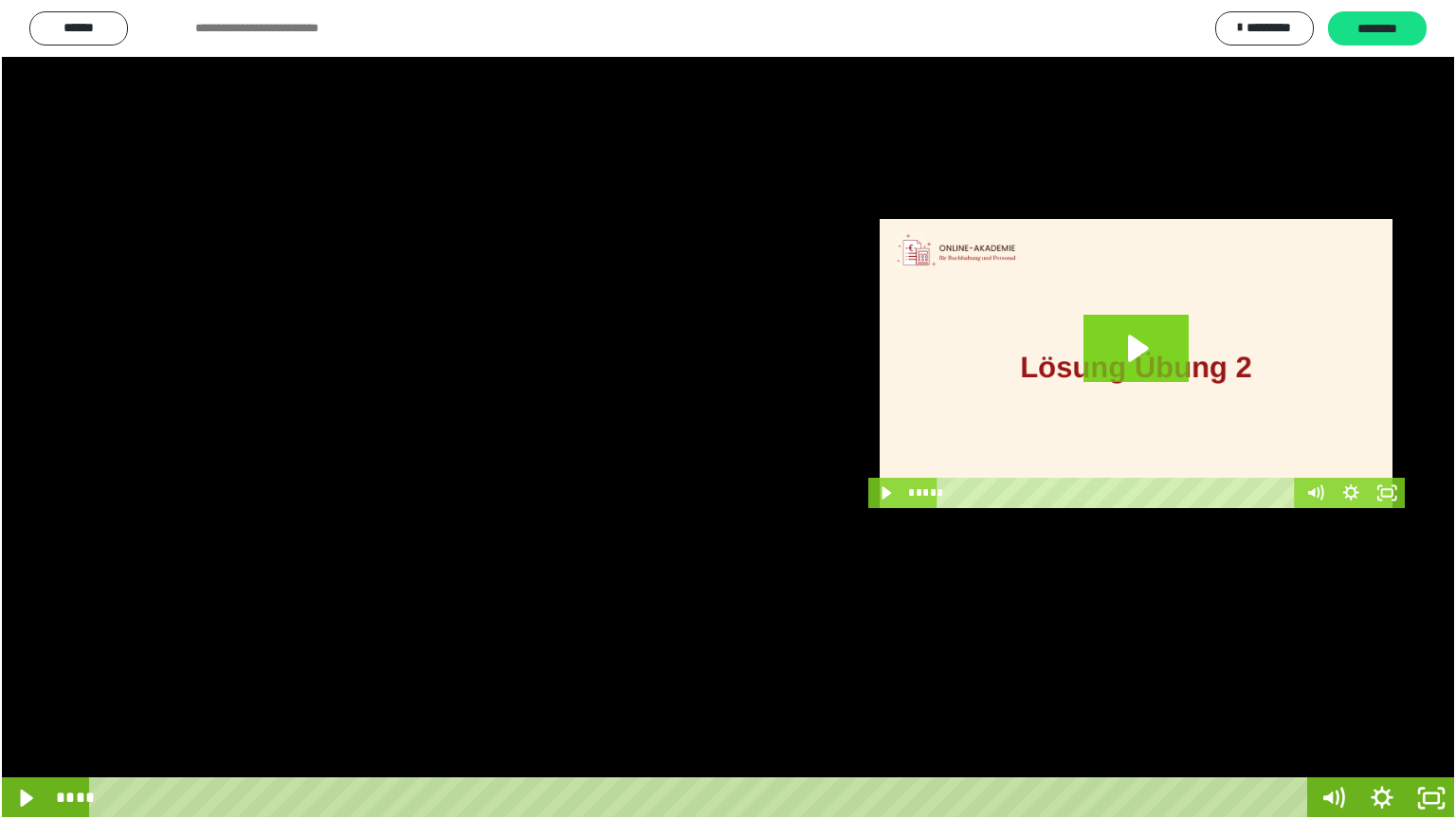 click at bounding box center [0, 0] 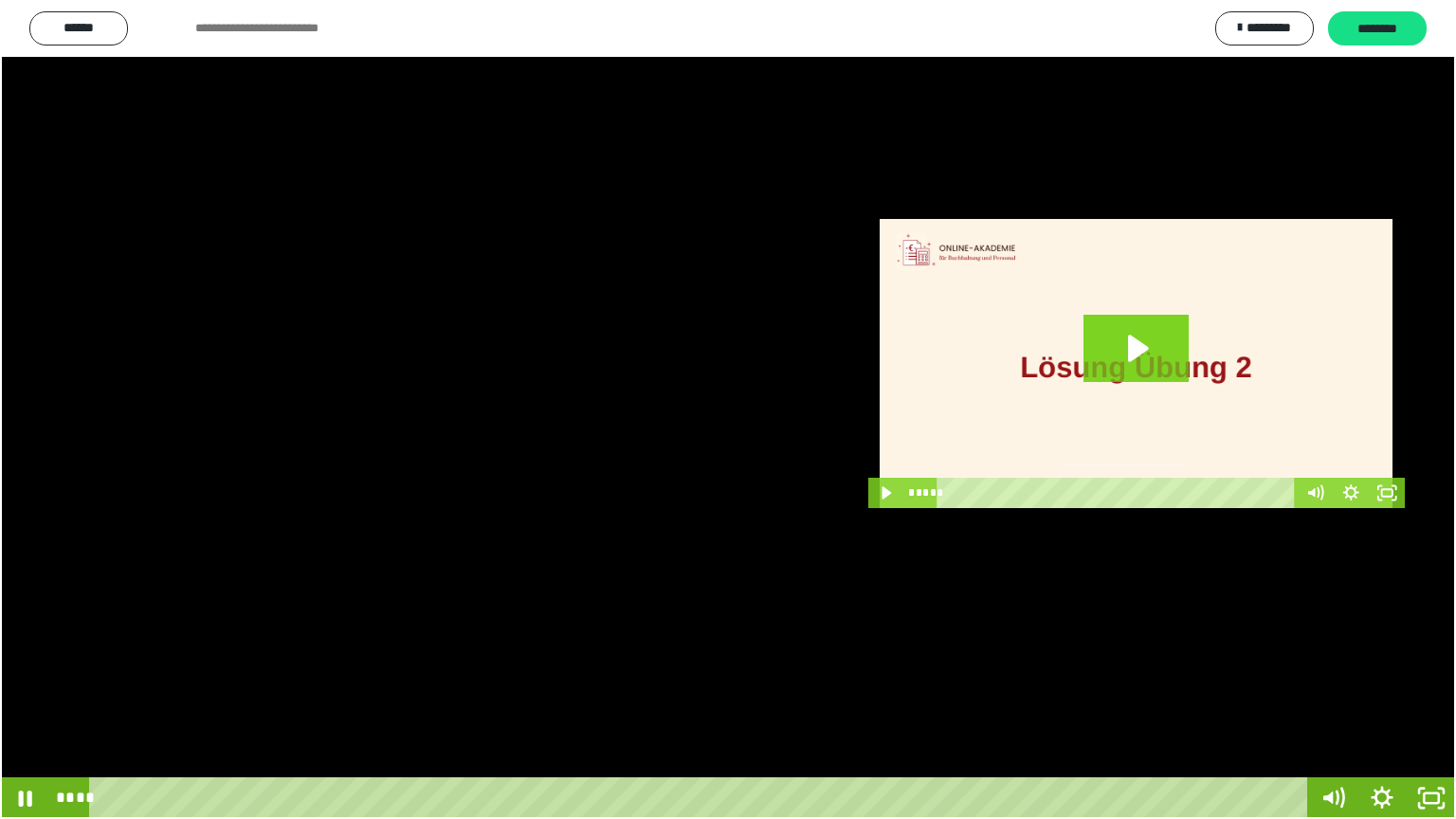 click at bounding box center [0, 0] 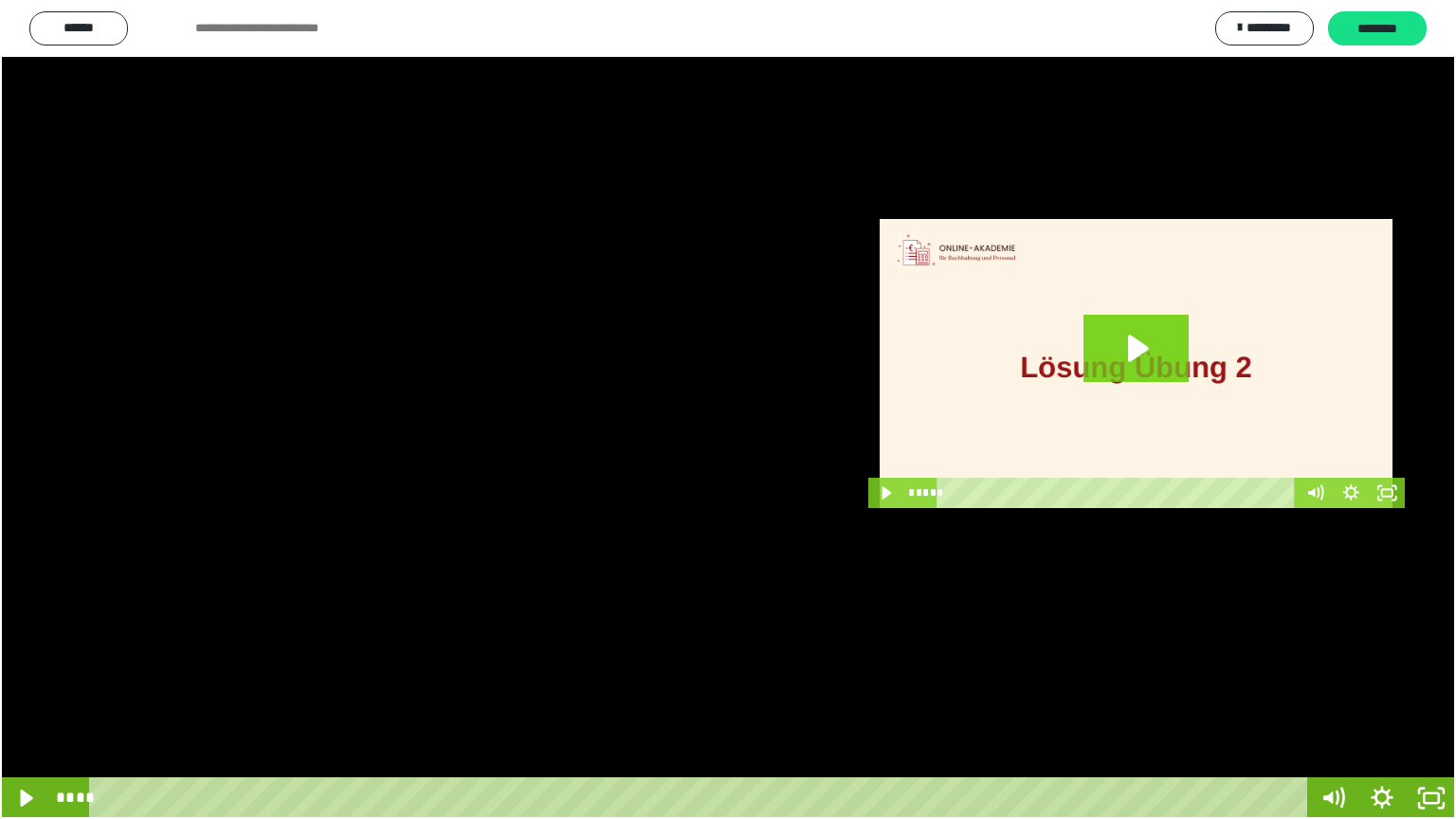 click at bounding box center [0, 0] 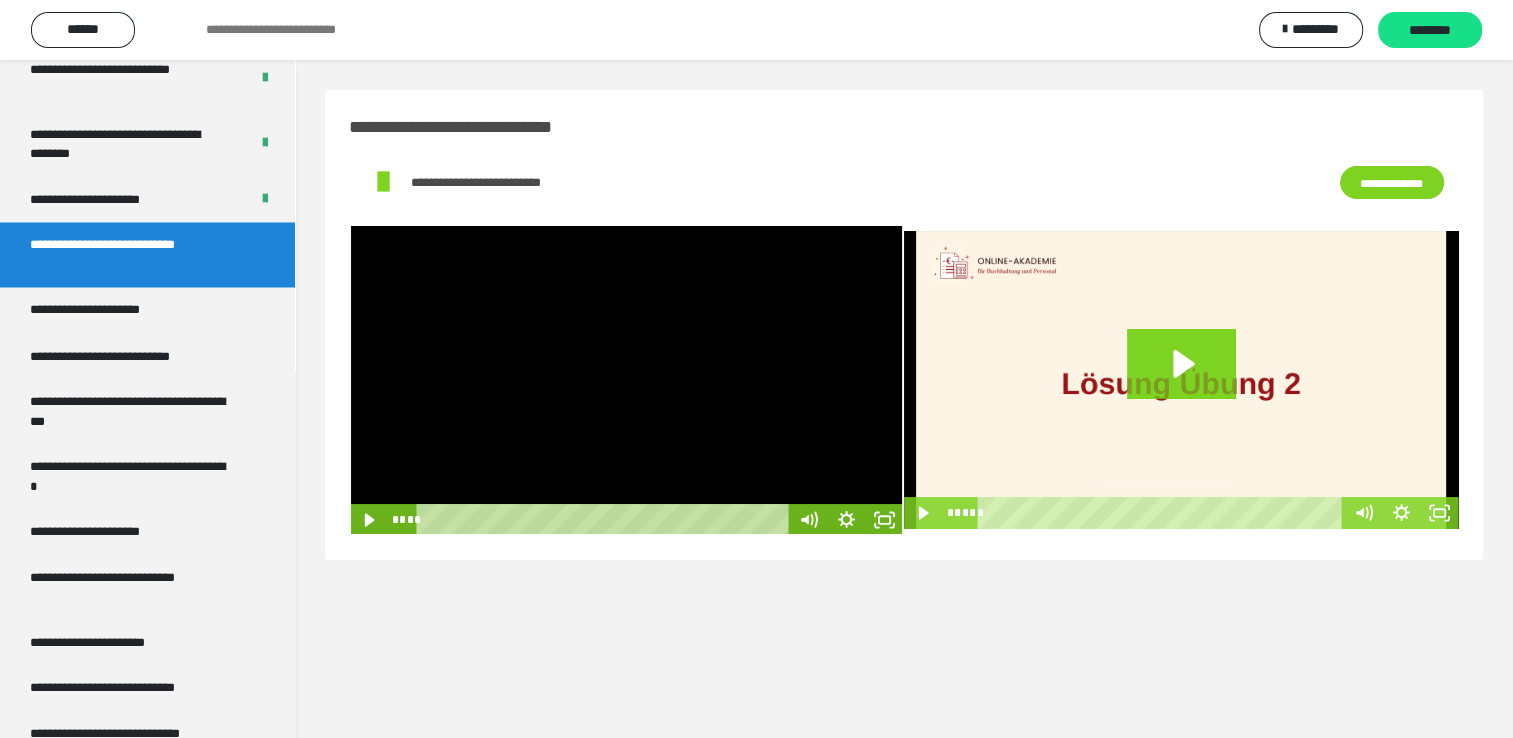 click on "**********" at bounding box center [904, 429] 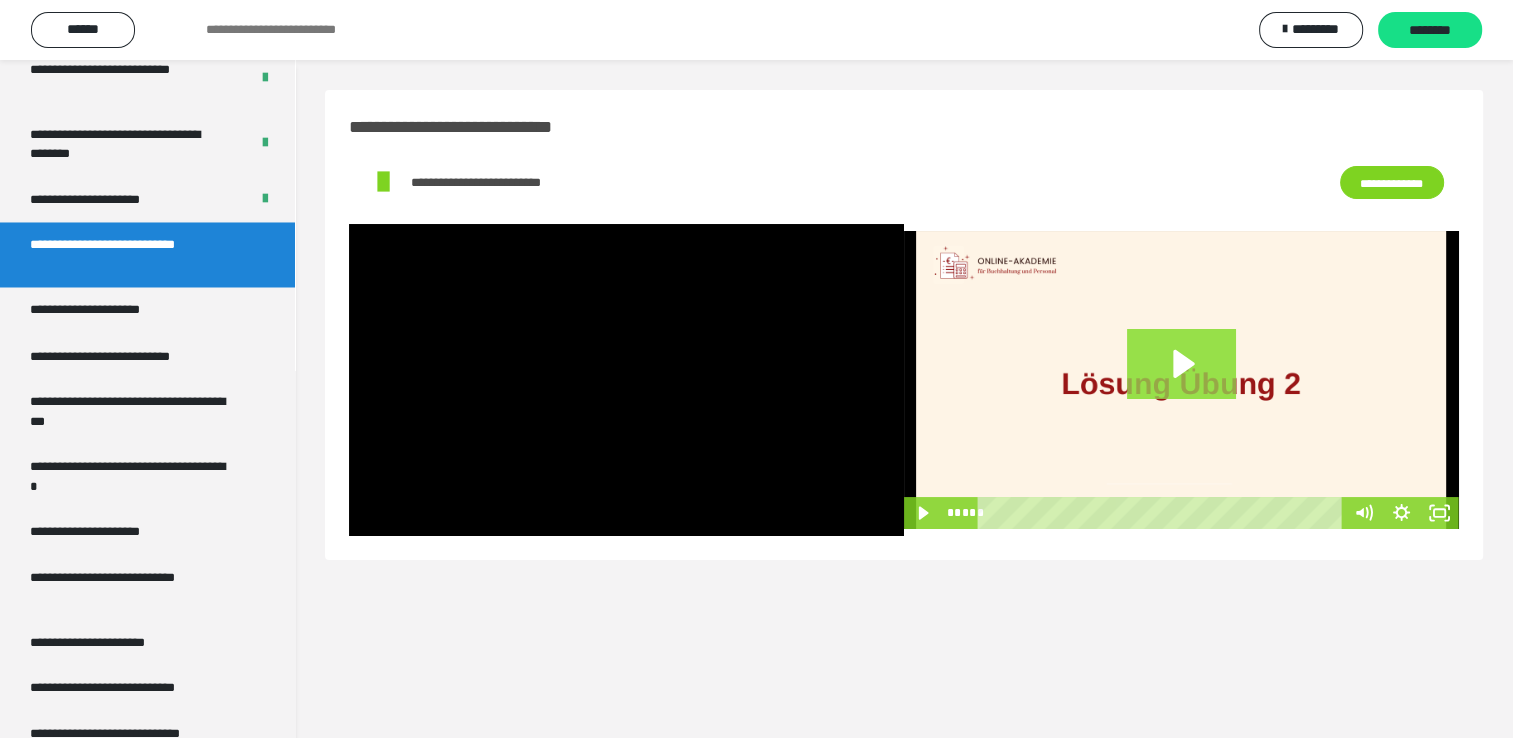 click 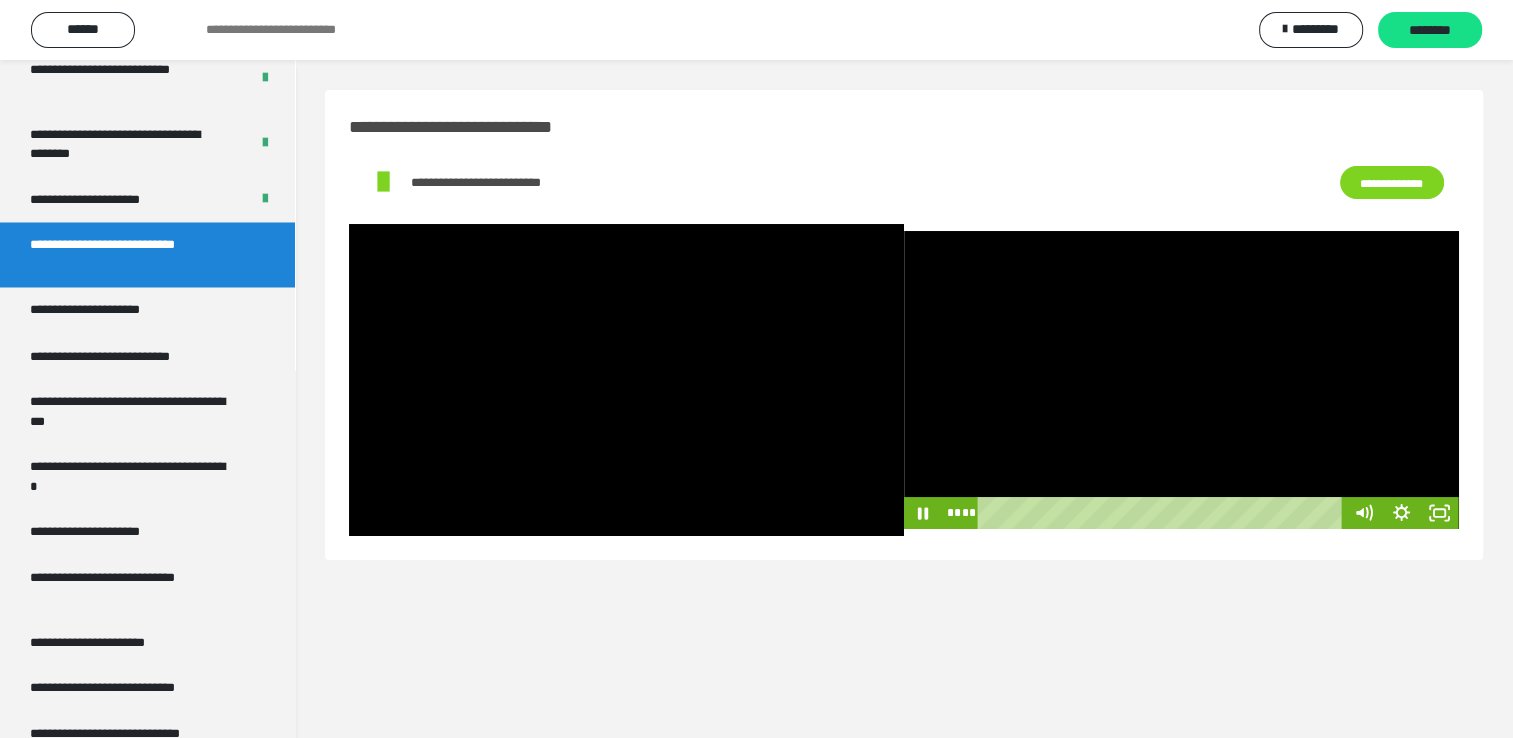 click at bounding box center (1181, 380) 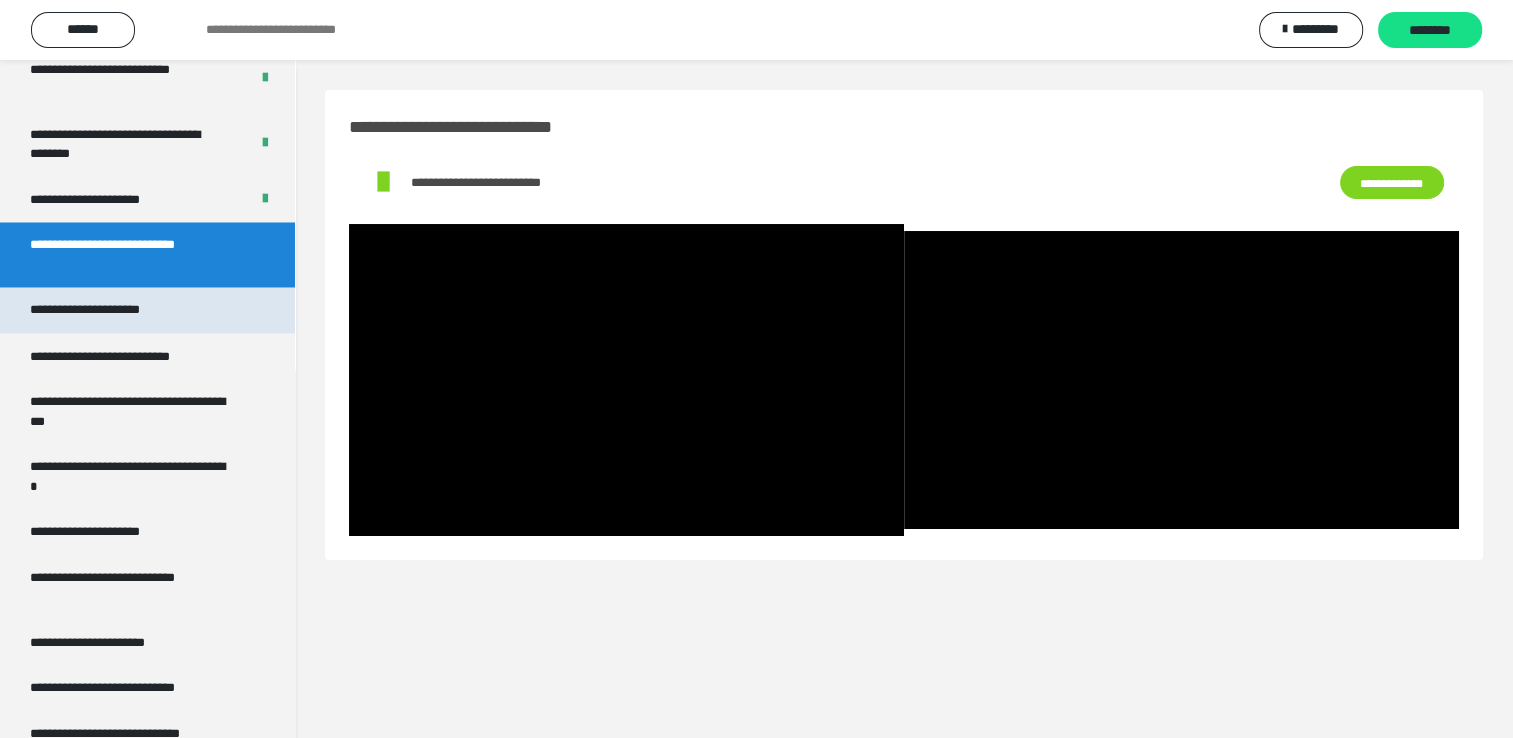 click on "**********" at bounding box center [108, 310] 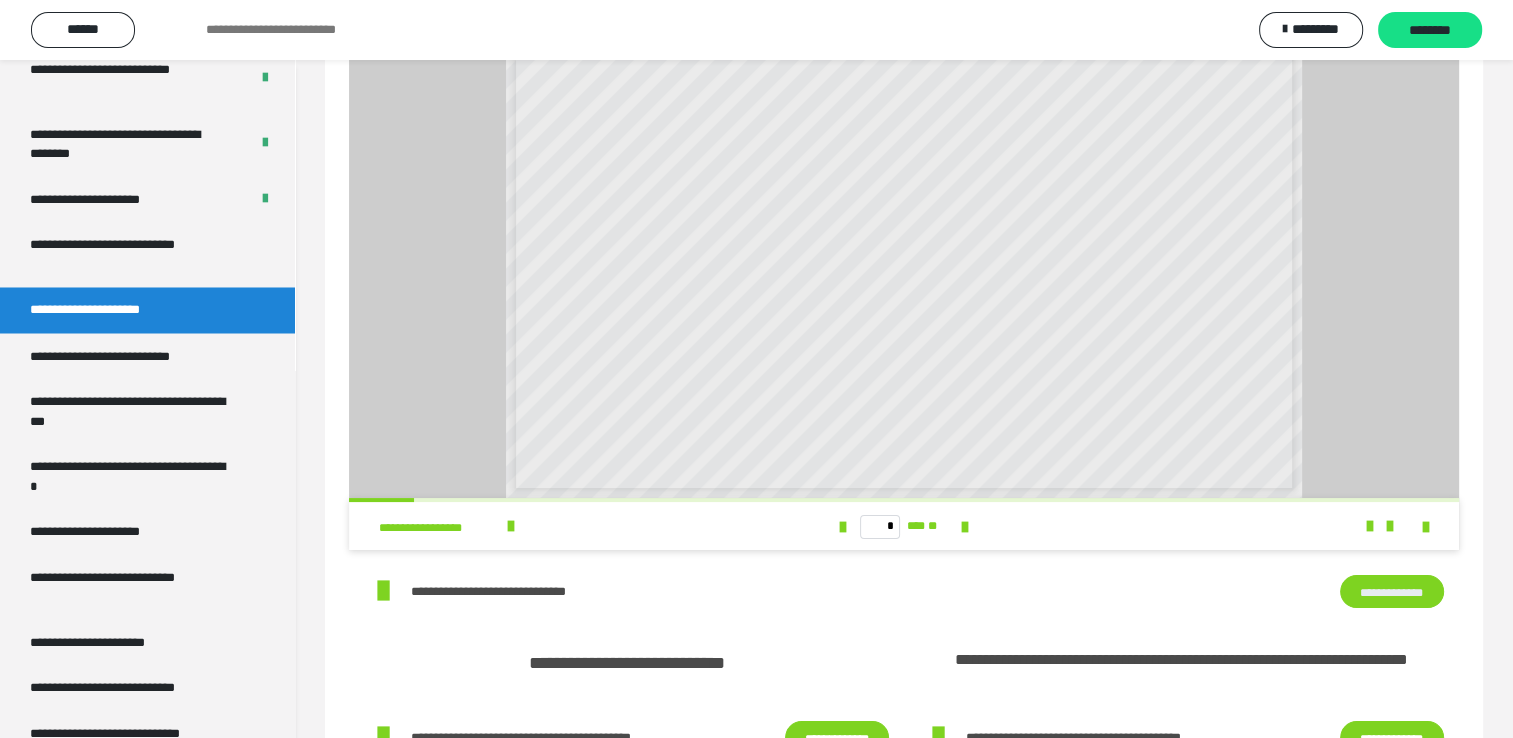 scroll, scrollTop: 200, scrollLeft: 0, axis: vertical 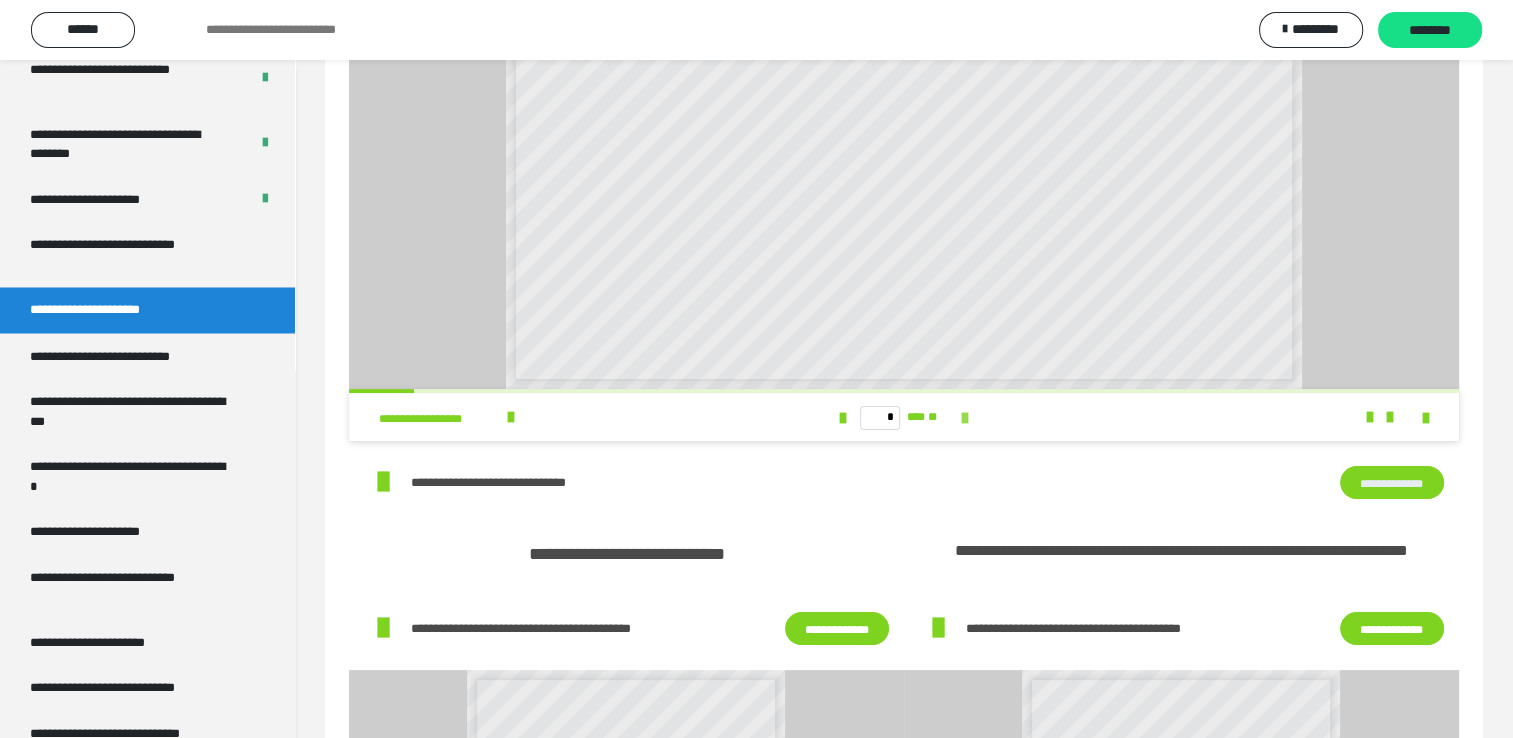 click at bounding box center (964, 418) 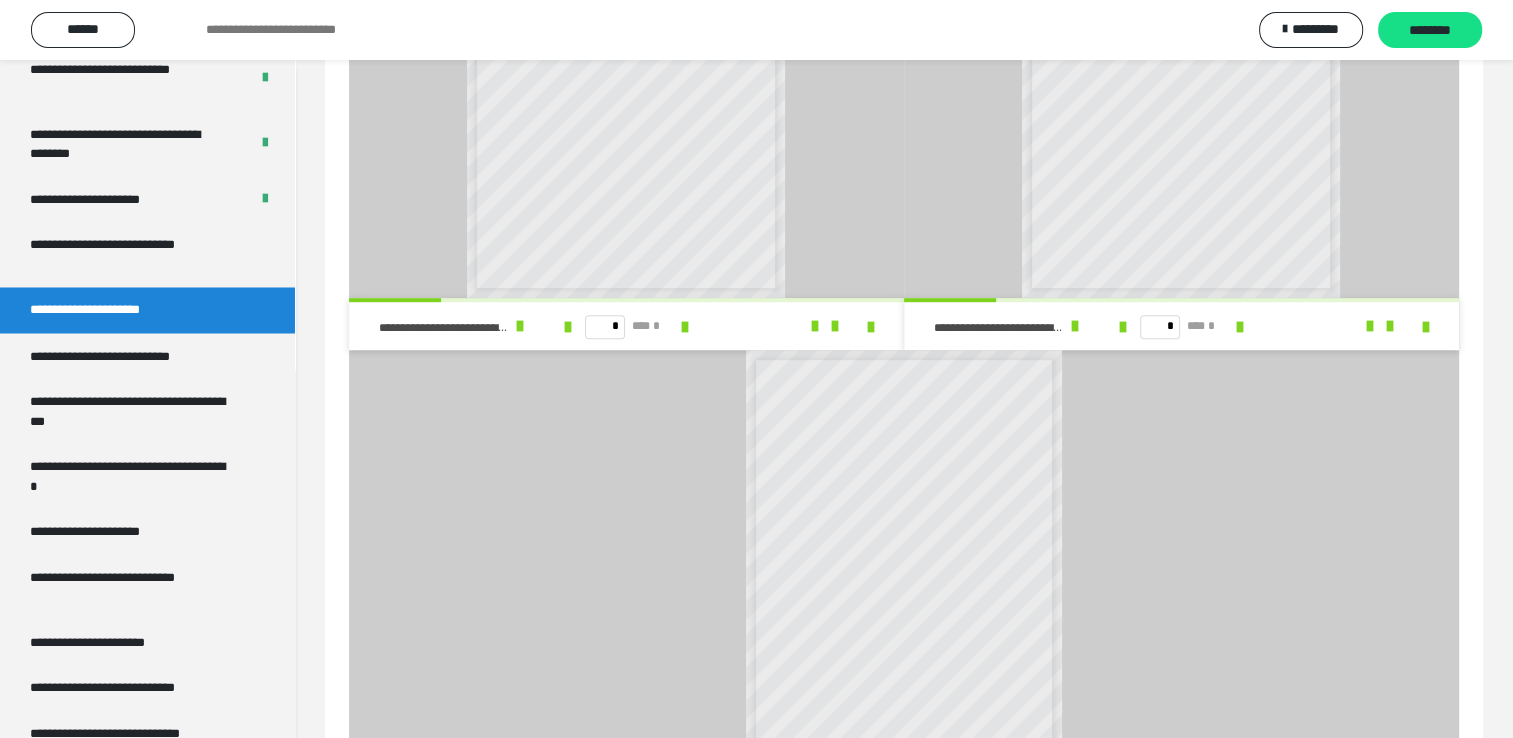 scroll, scrollTop: 1200, scrollLeft: 0, axis: vertical 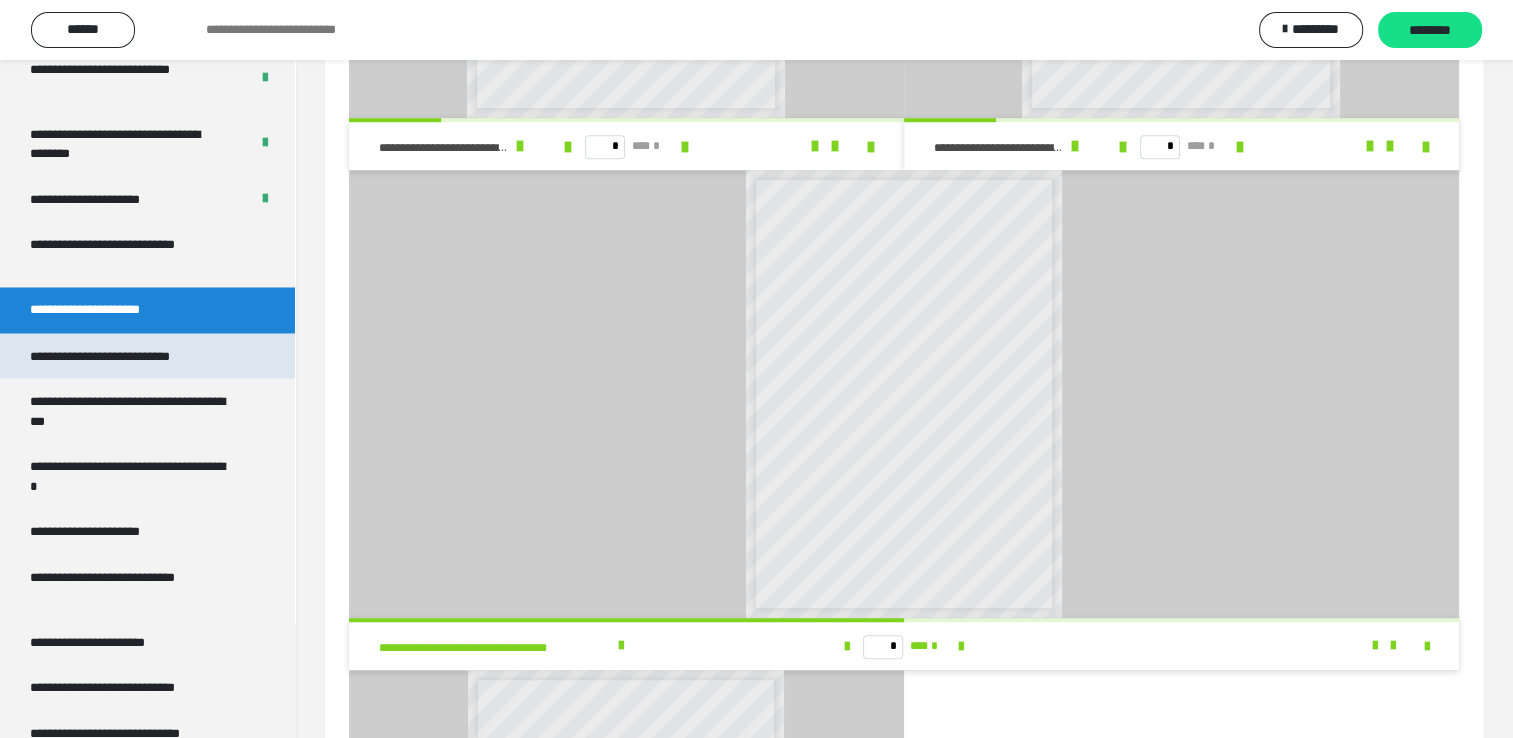 click on "**********" at bounding box center (129, 356) 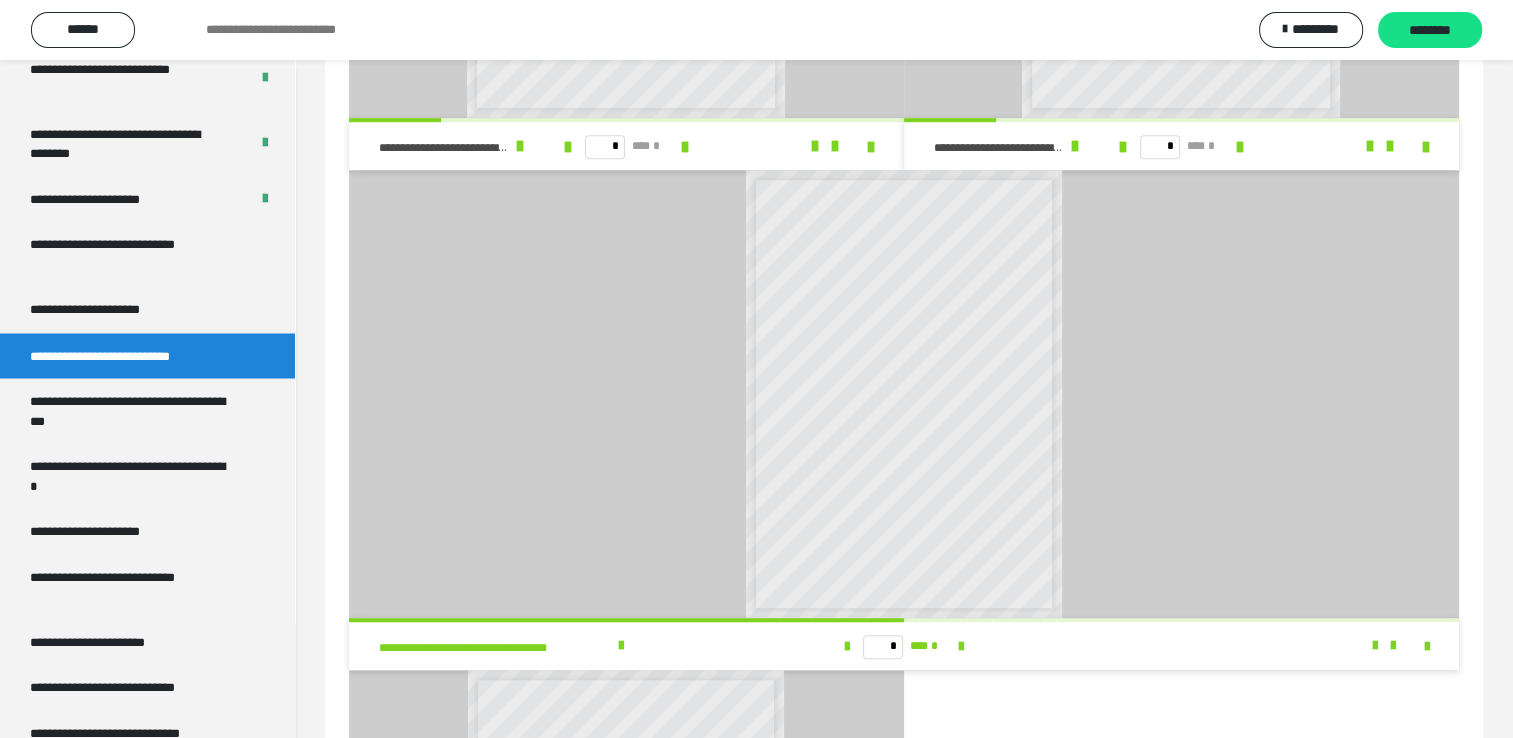 scroll, scrollTop: 0, scrollLeft: 0, axis: both 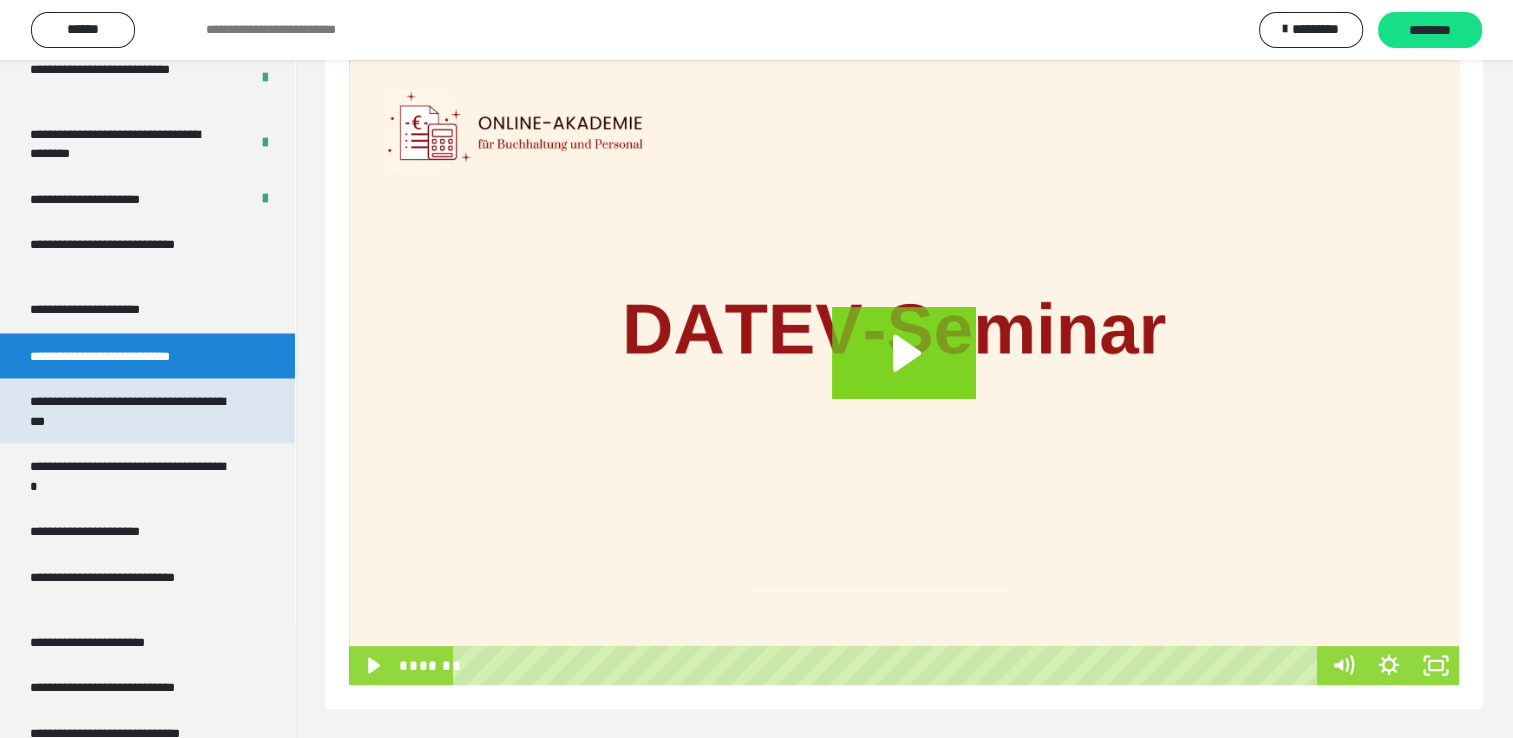 click on "**********" at bounding box center [132, 410] 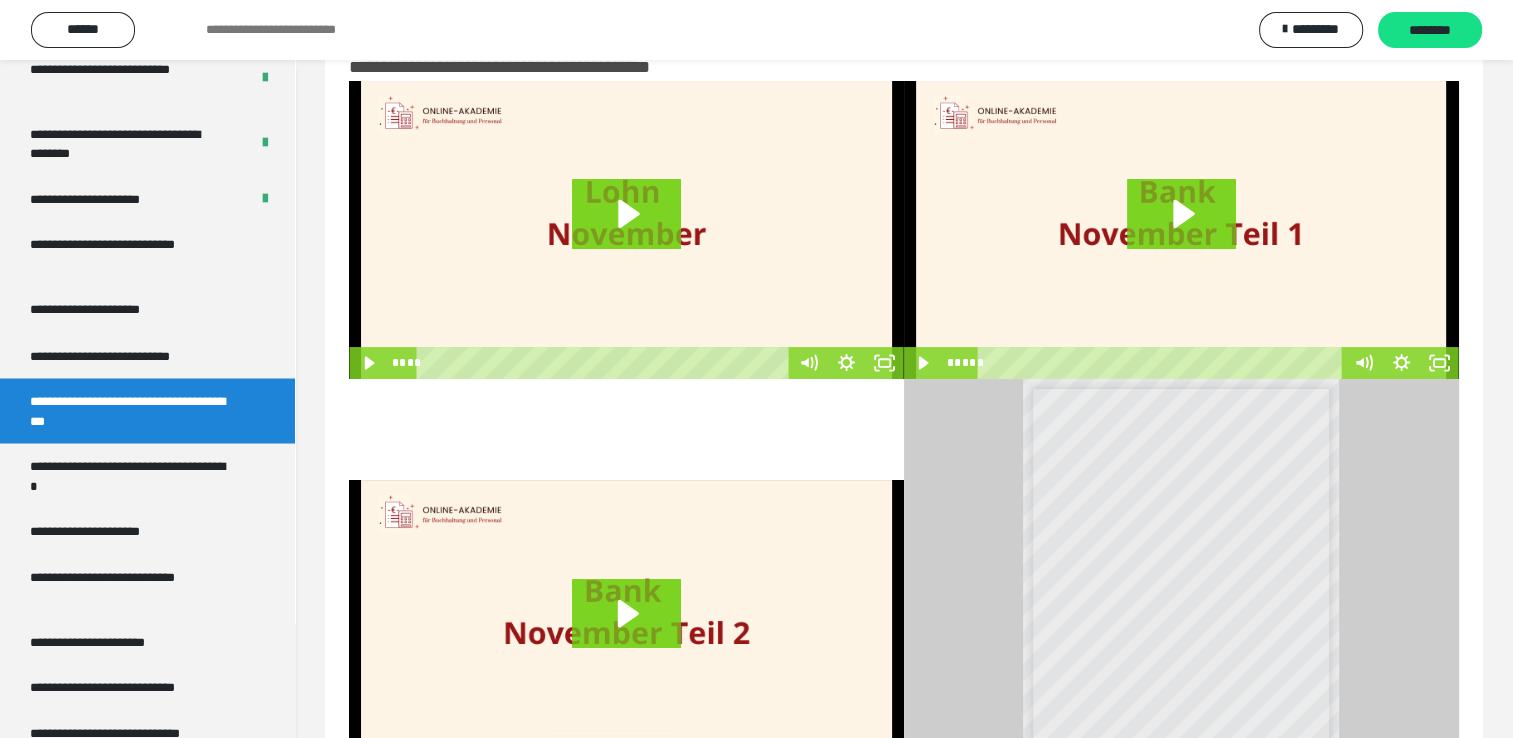 scroll, scrollTop: 0, scrollLeft: 0, axis: both 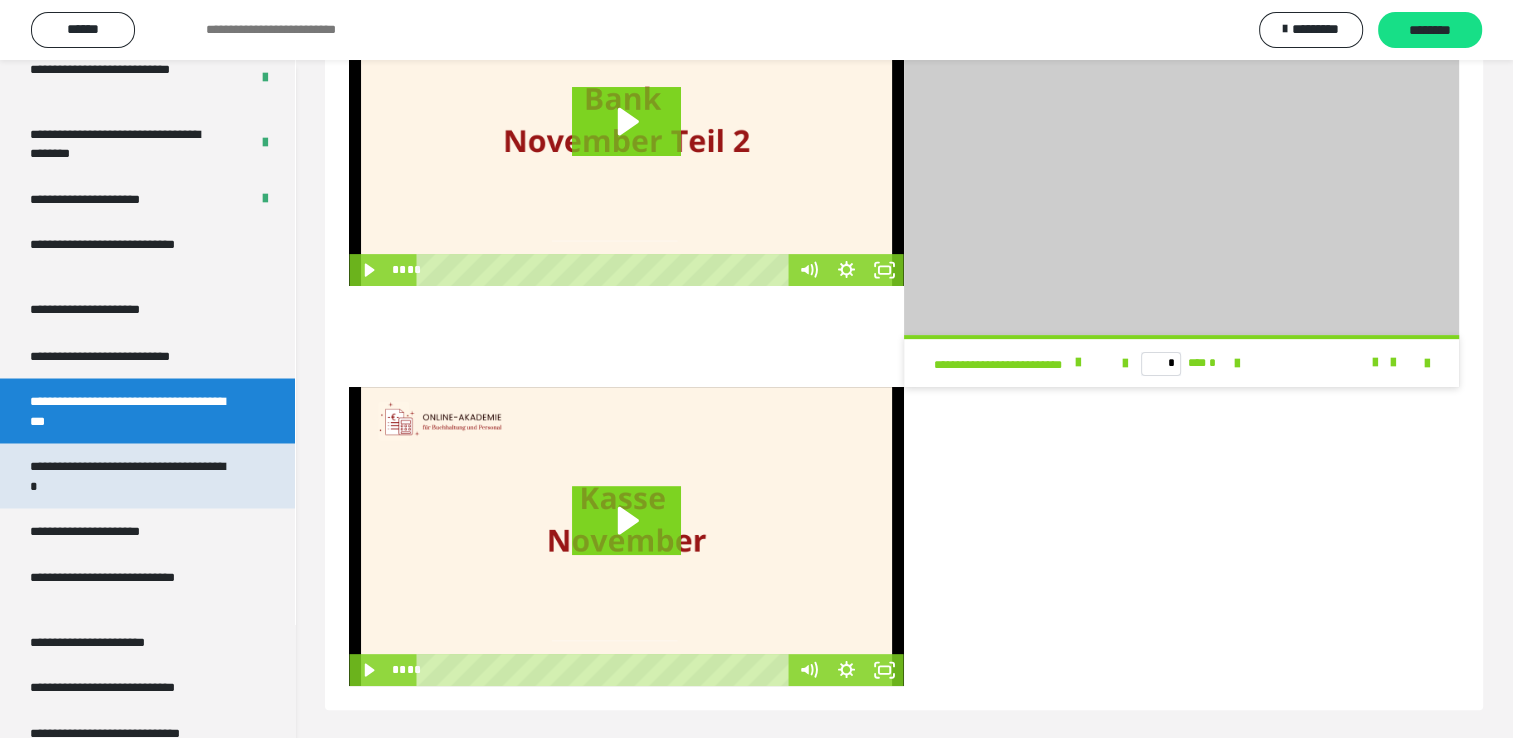 click on "**********" at bounding box center (132, 475) 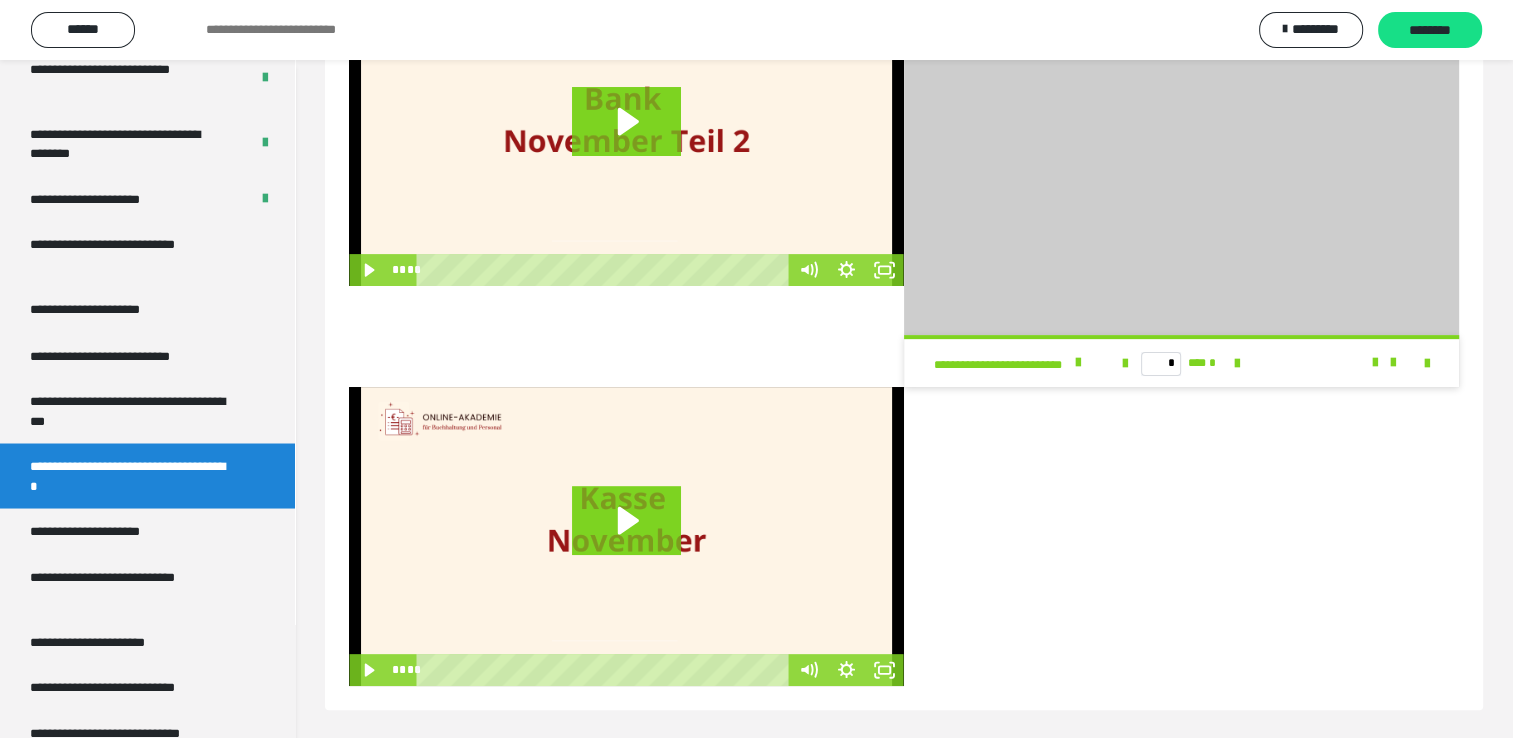 scroll, scrollTop: 60, scrollLeft: 0, axis: vertical 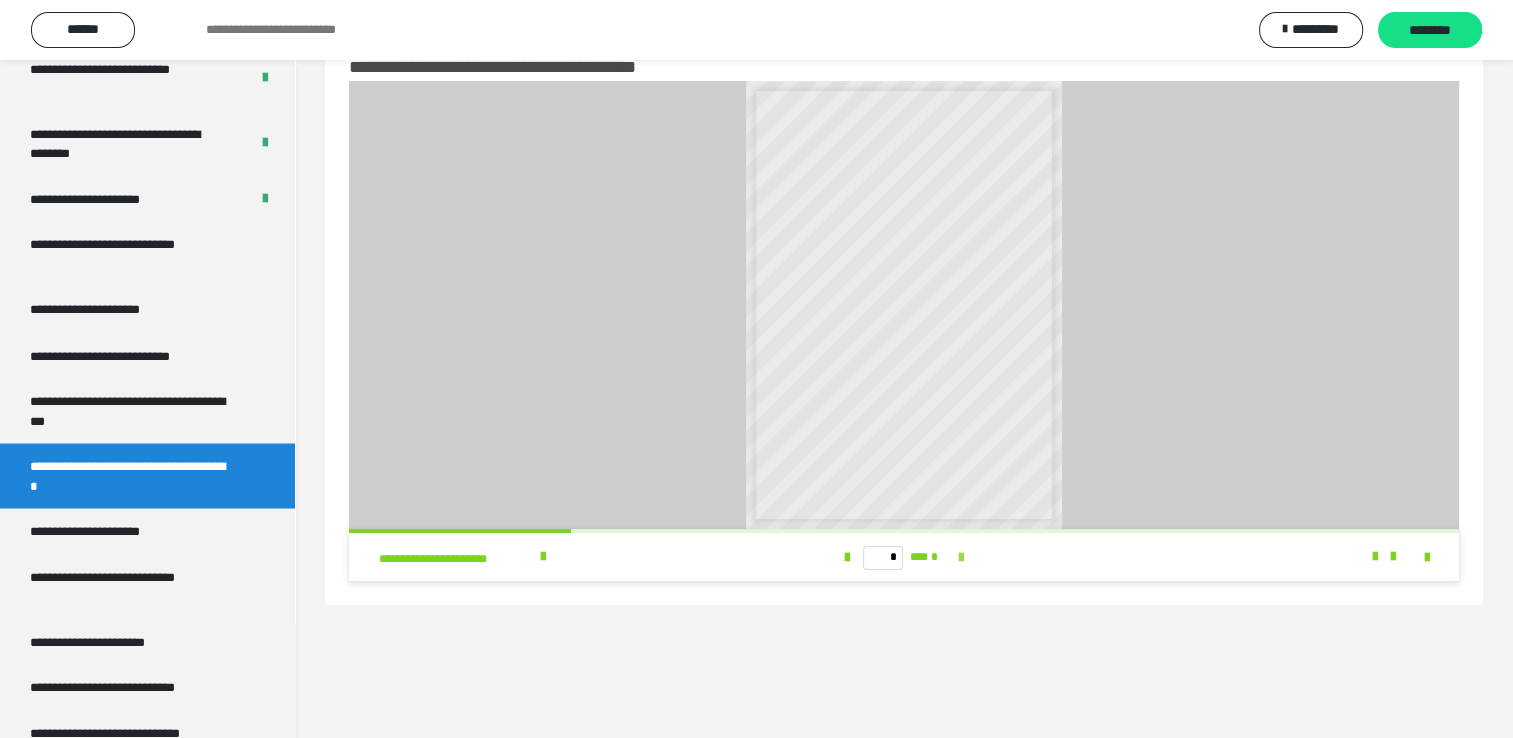 click at bounding box center (961, 558) 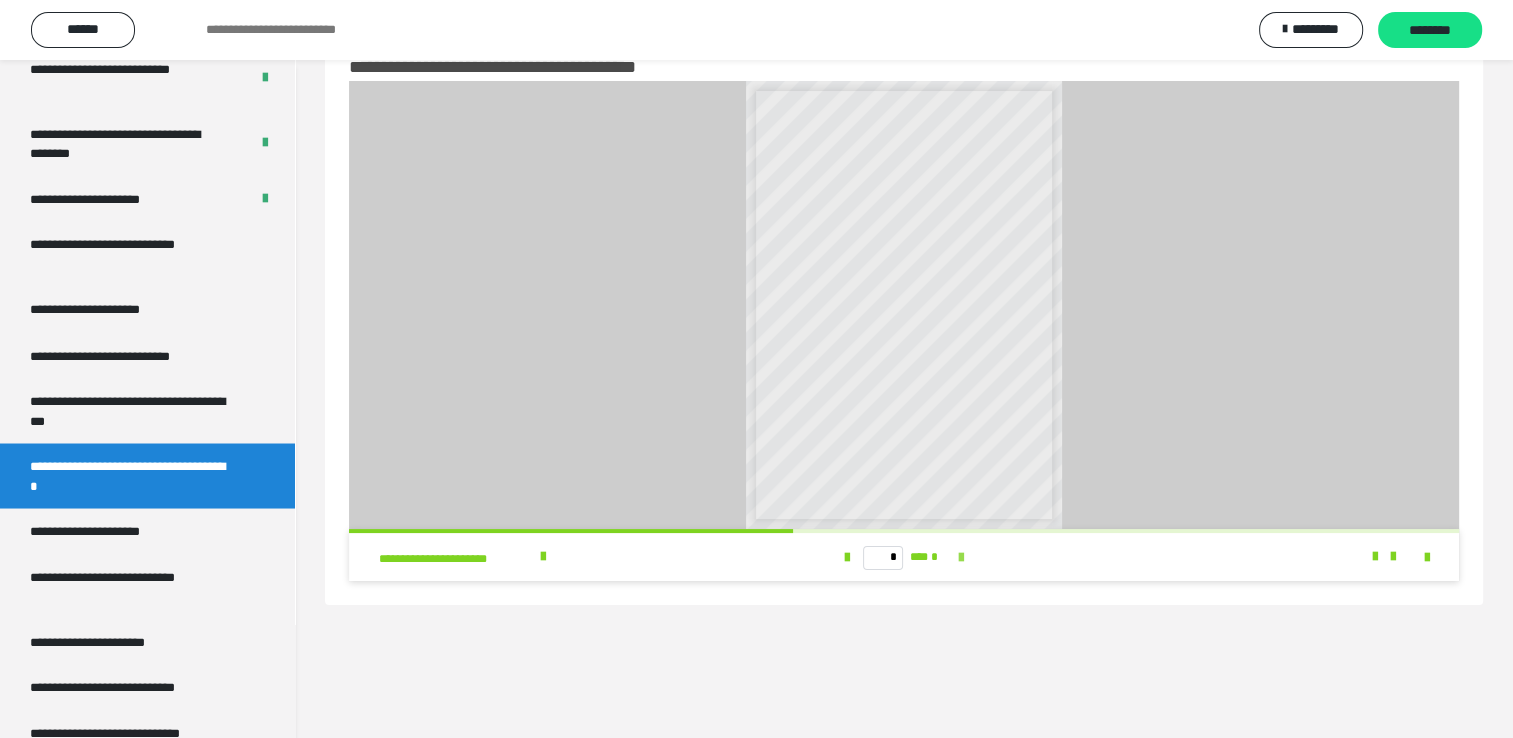 click at bounding box center [961, 558] 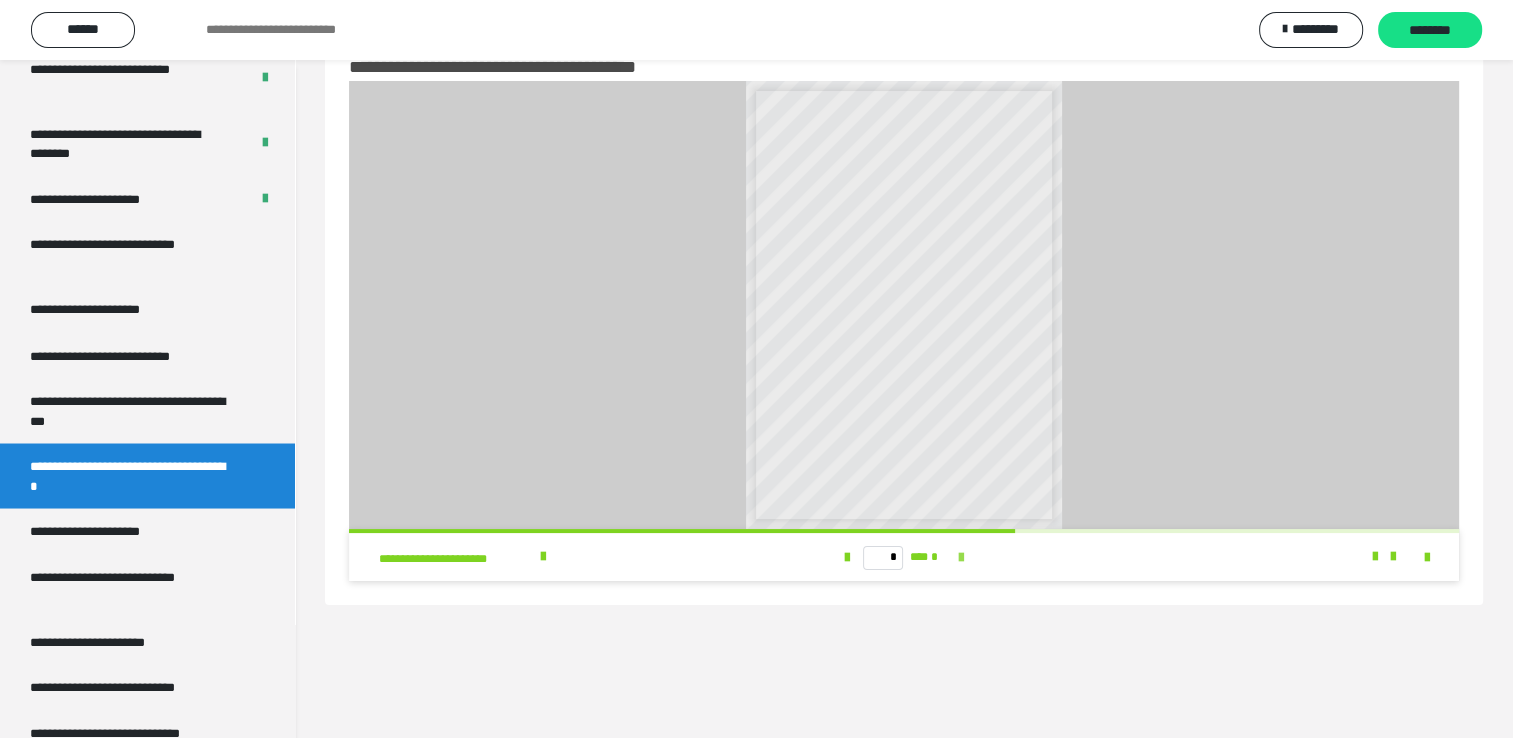 click at bounding box center (961, 558) 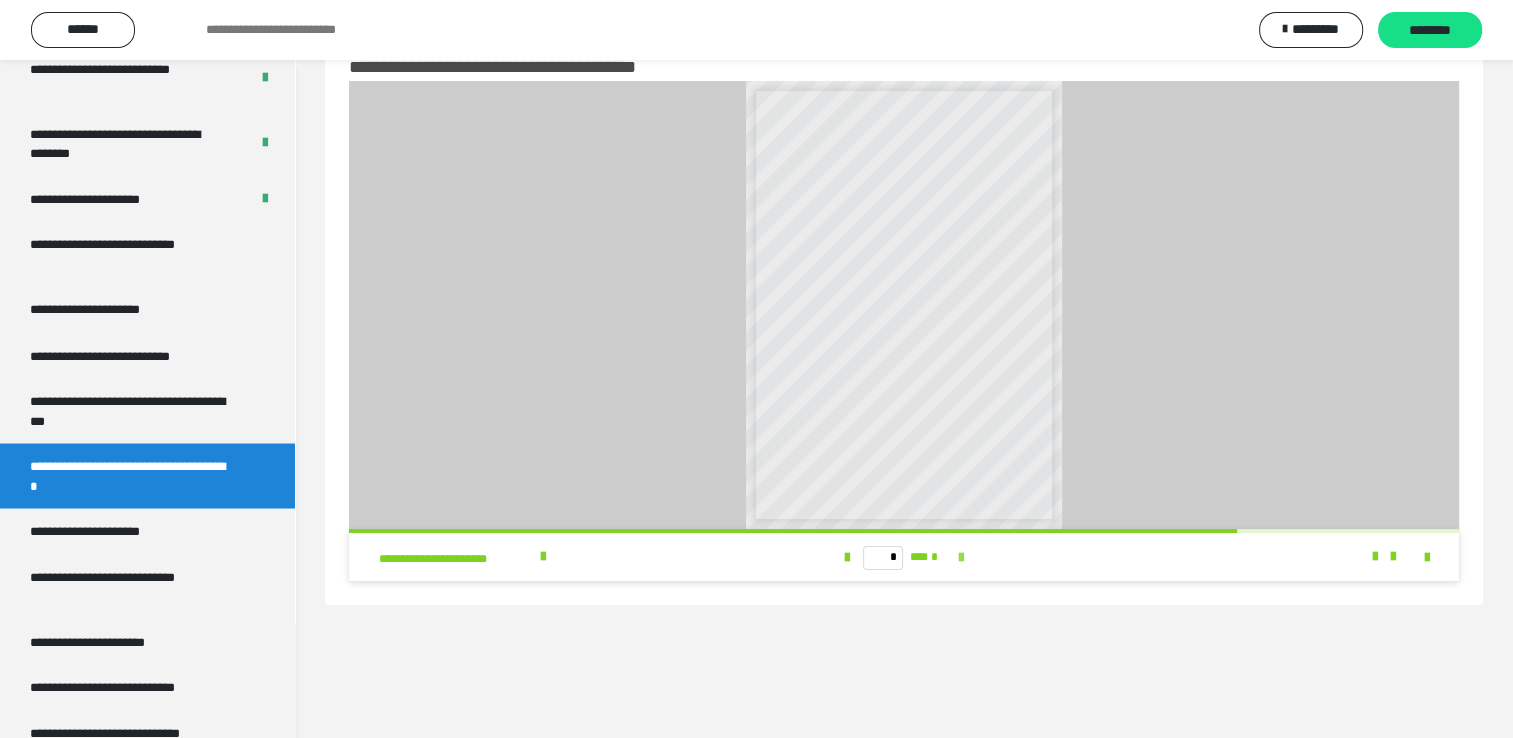 click at bounding box center (961, 558) 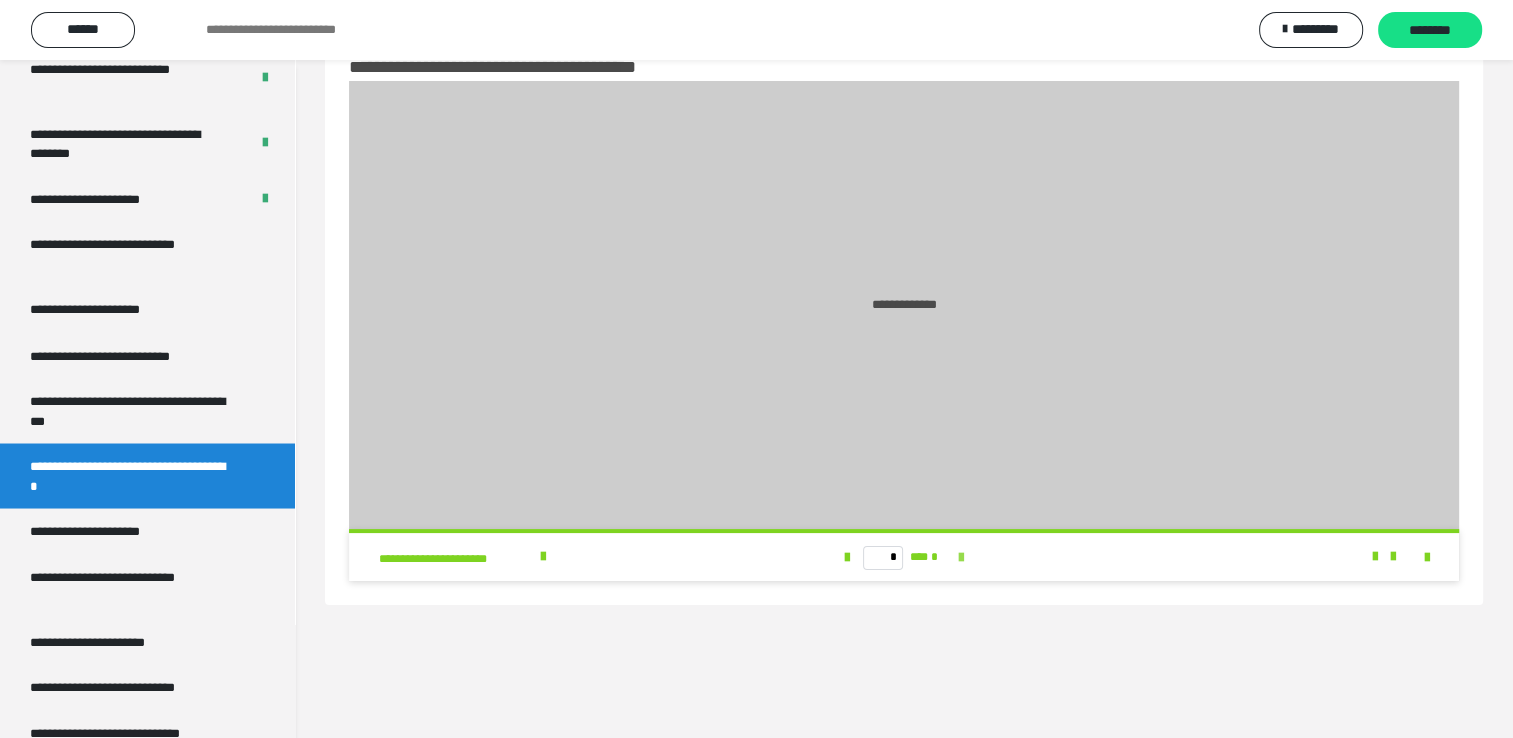type on "*" 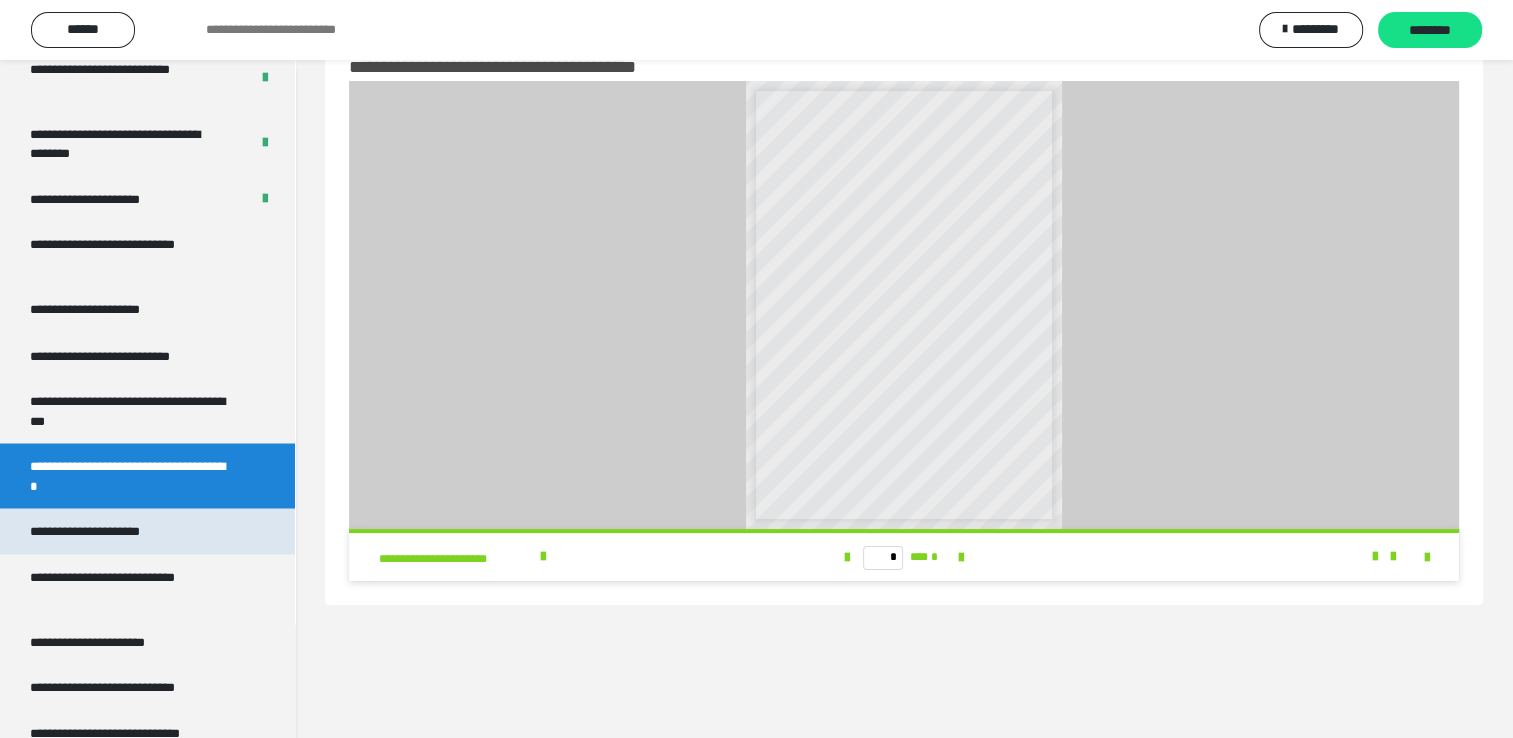 click on "**********" at bounding box center (109, 531) 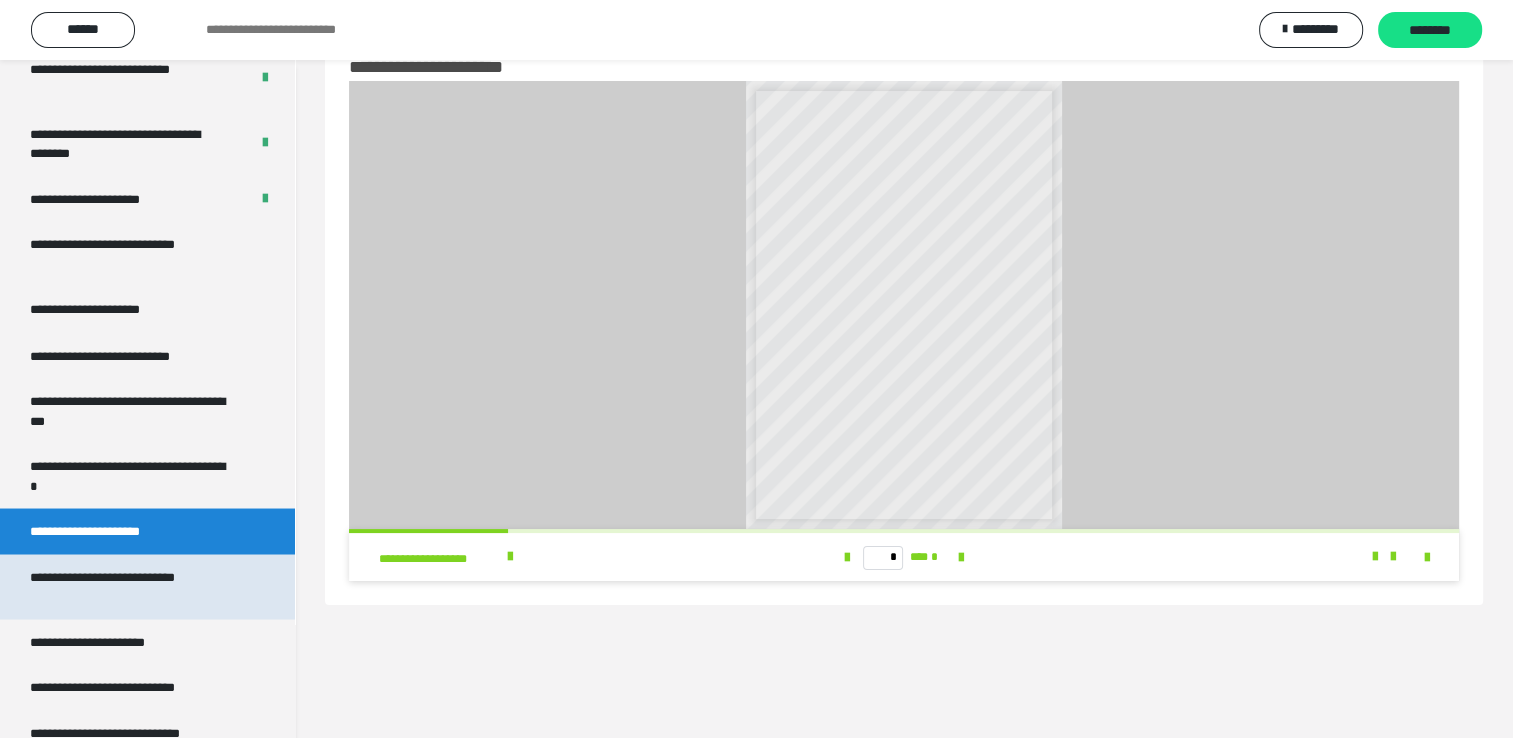 click on "**********" at bounding box center [132, 586] 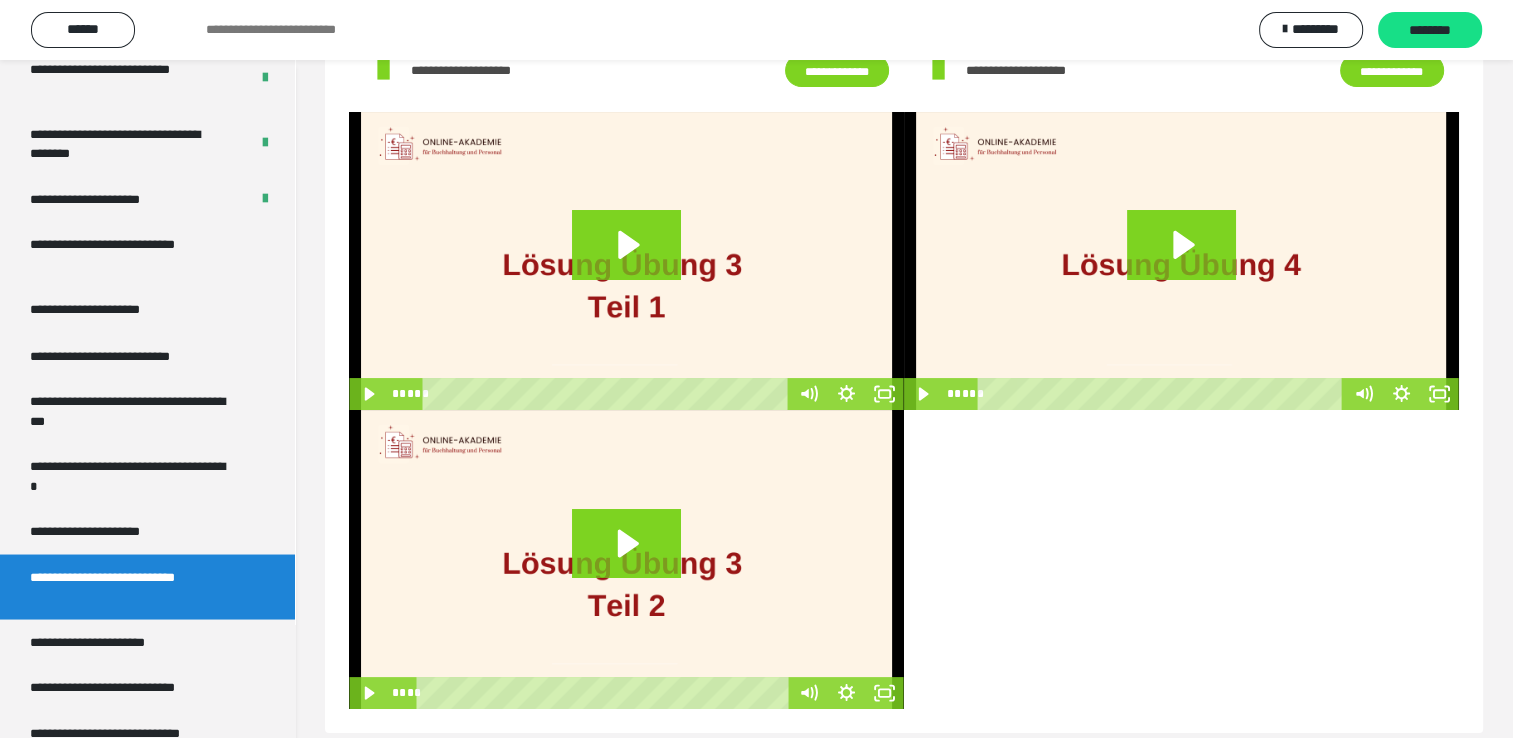 scroll, scrollTop: 136, scrollLeft: 0, axis: vertical 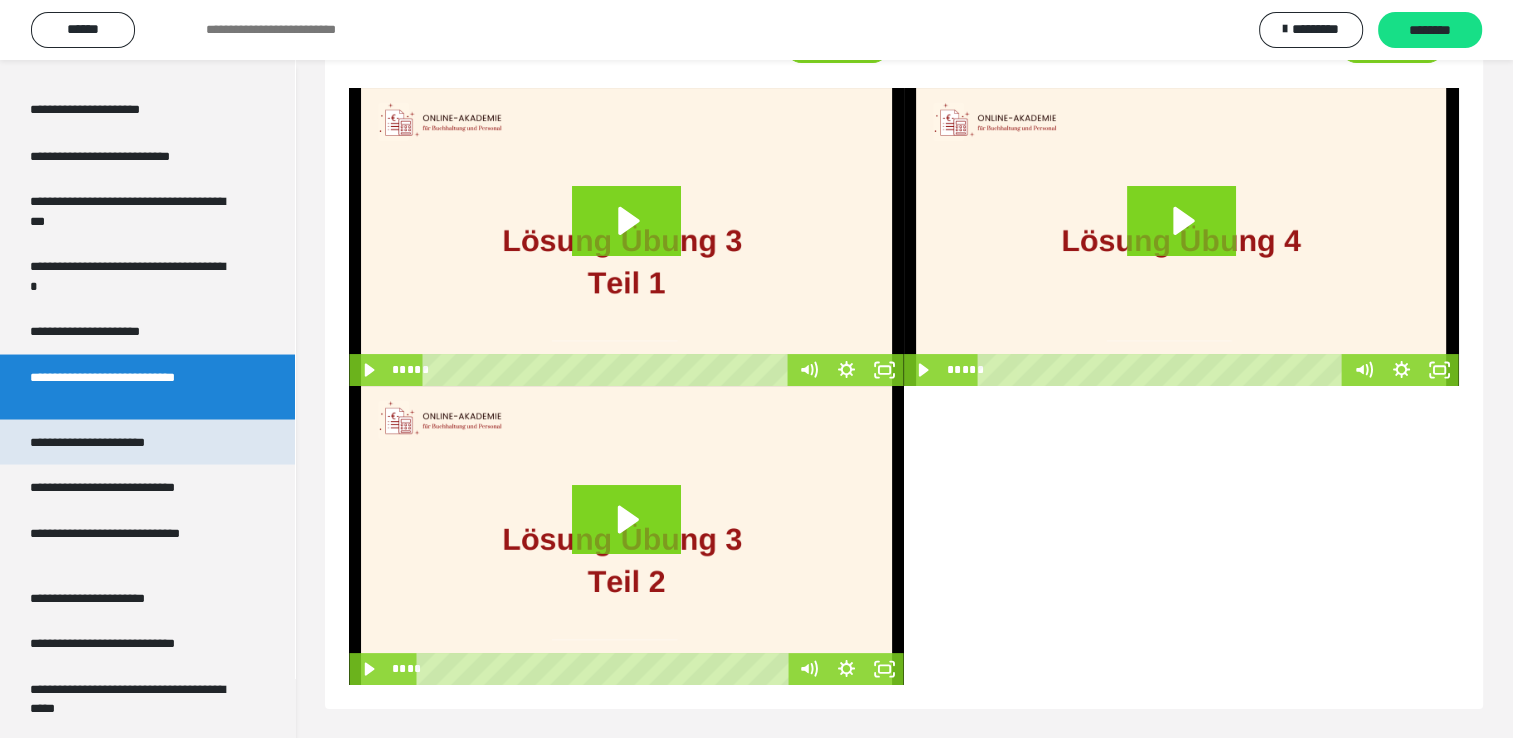 click on "**********" at bounding box center [147, 442] 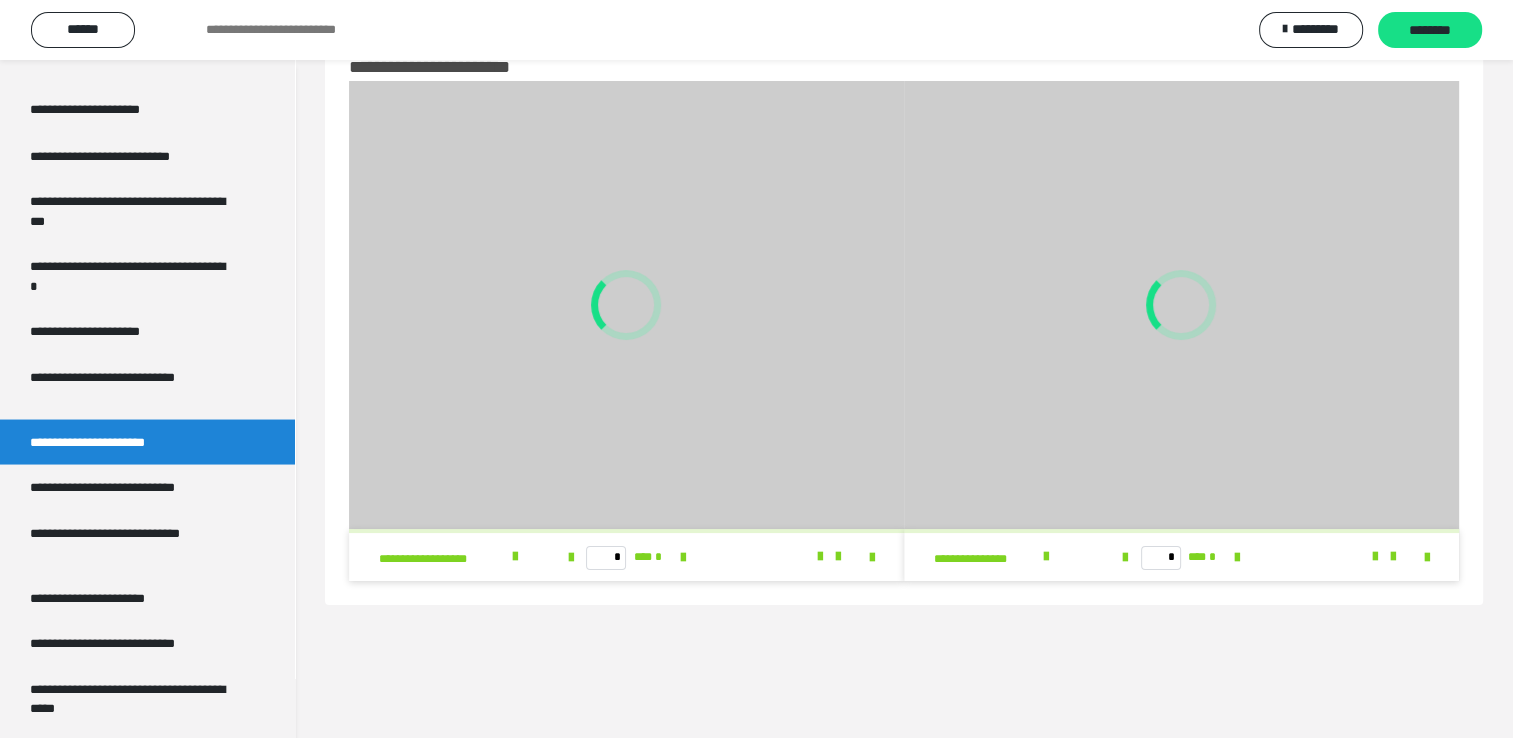 scroll, scrollTop: 60, scrollLeft: 0, axis: vertical 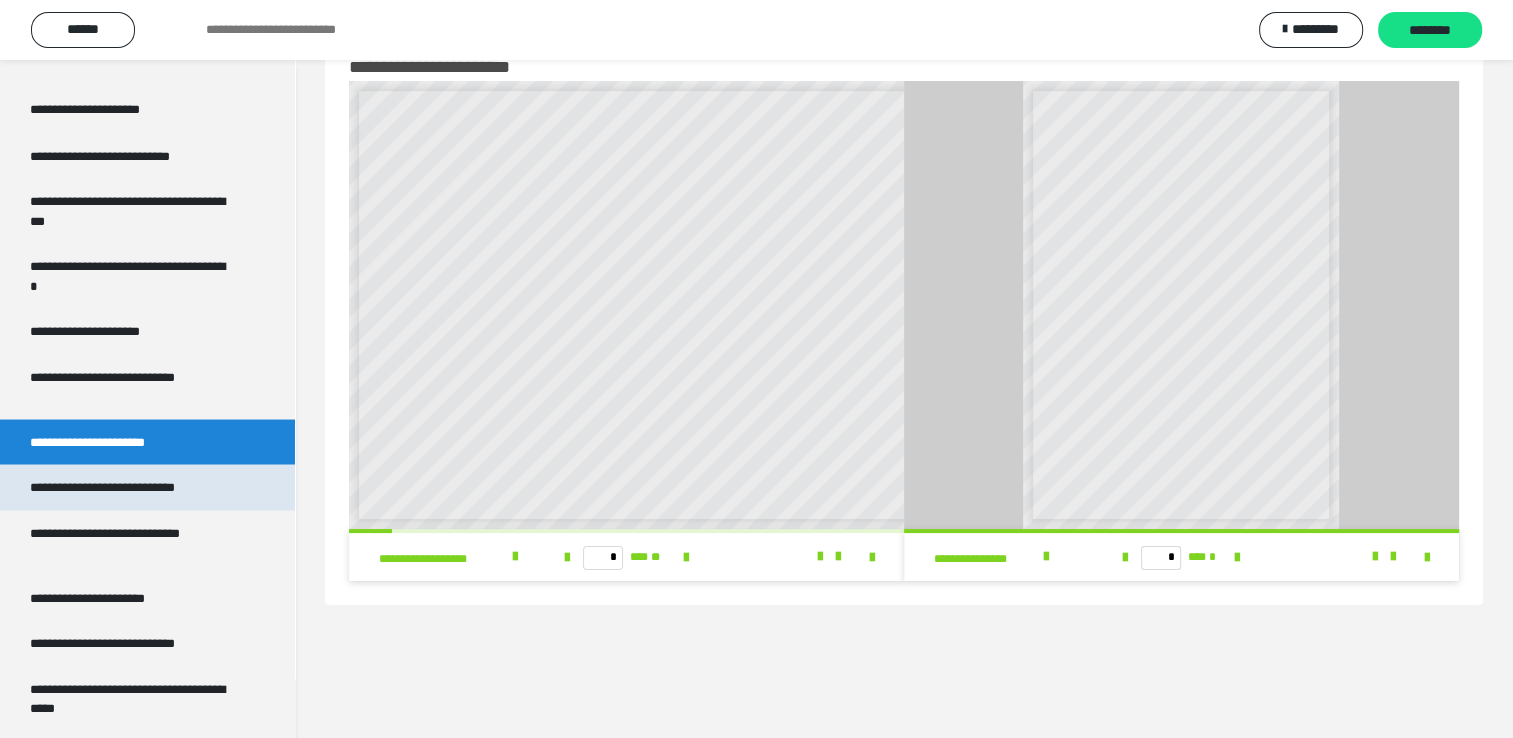 click on "**********" at bounding box center (131, 487) 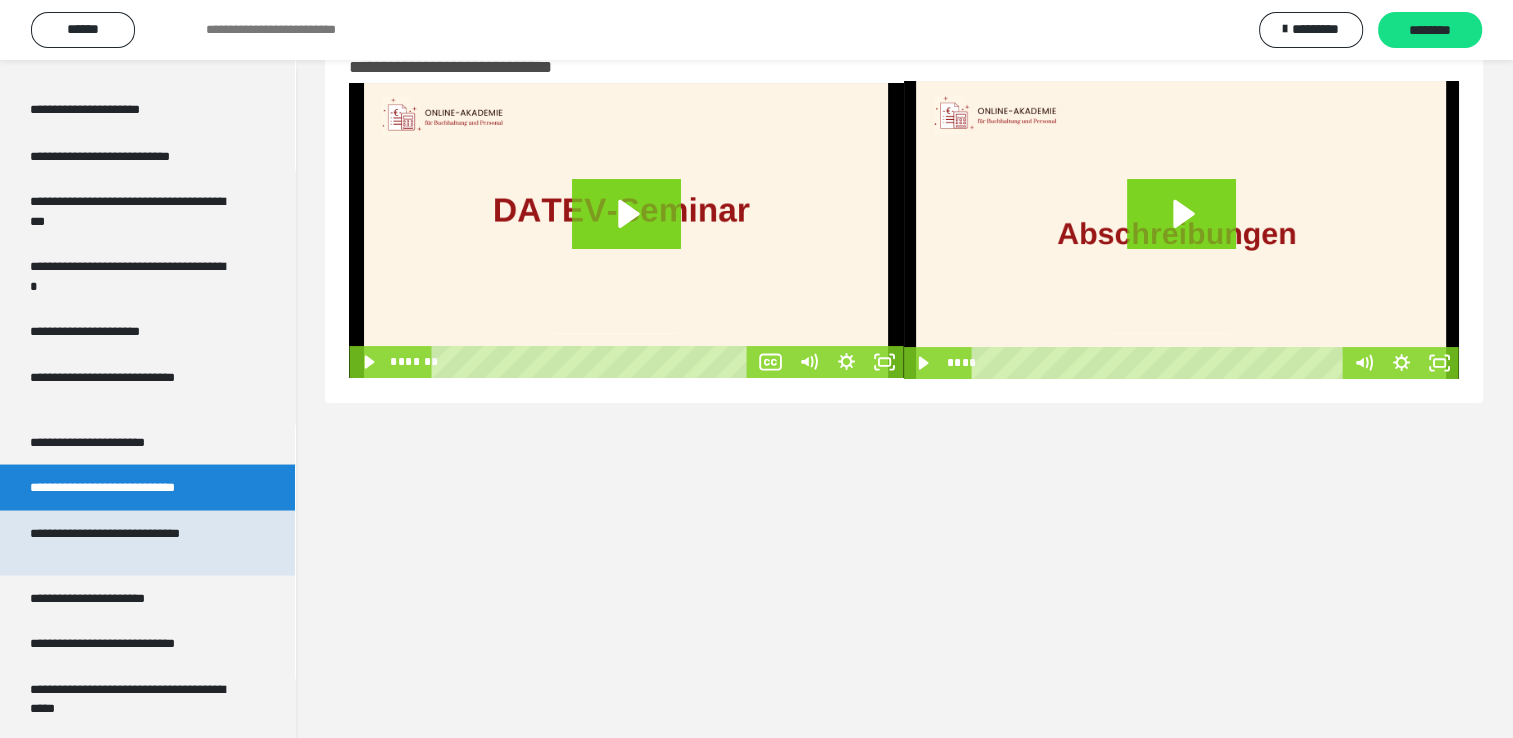 click on "**********" at bounding box center [132, 542] 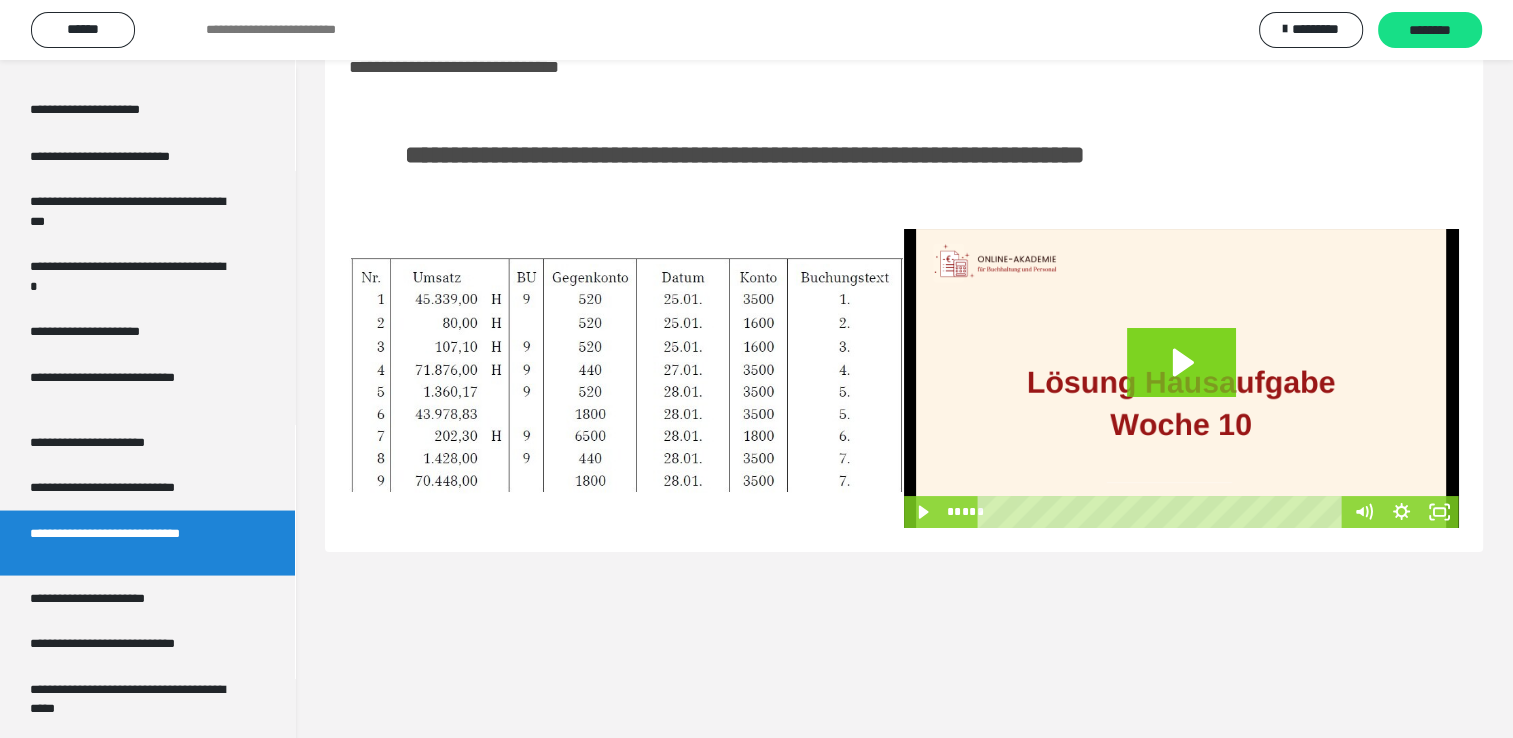 scroll, scrollTop: 3900, scrollLeft: 0, axis: vertical 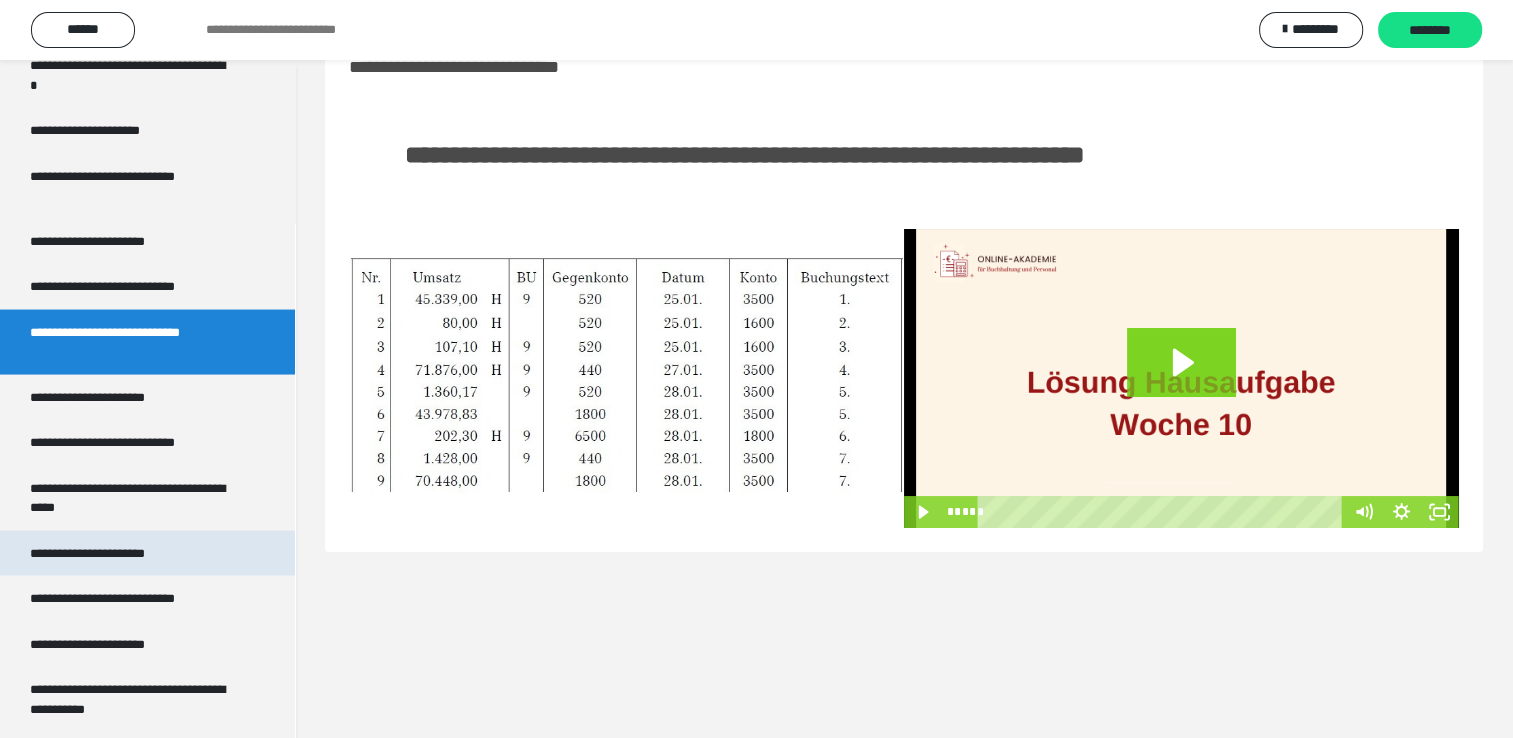 click on "**********" at bounding box center (147, 554) 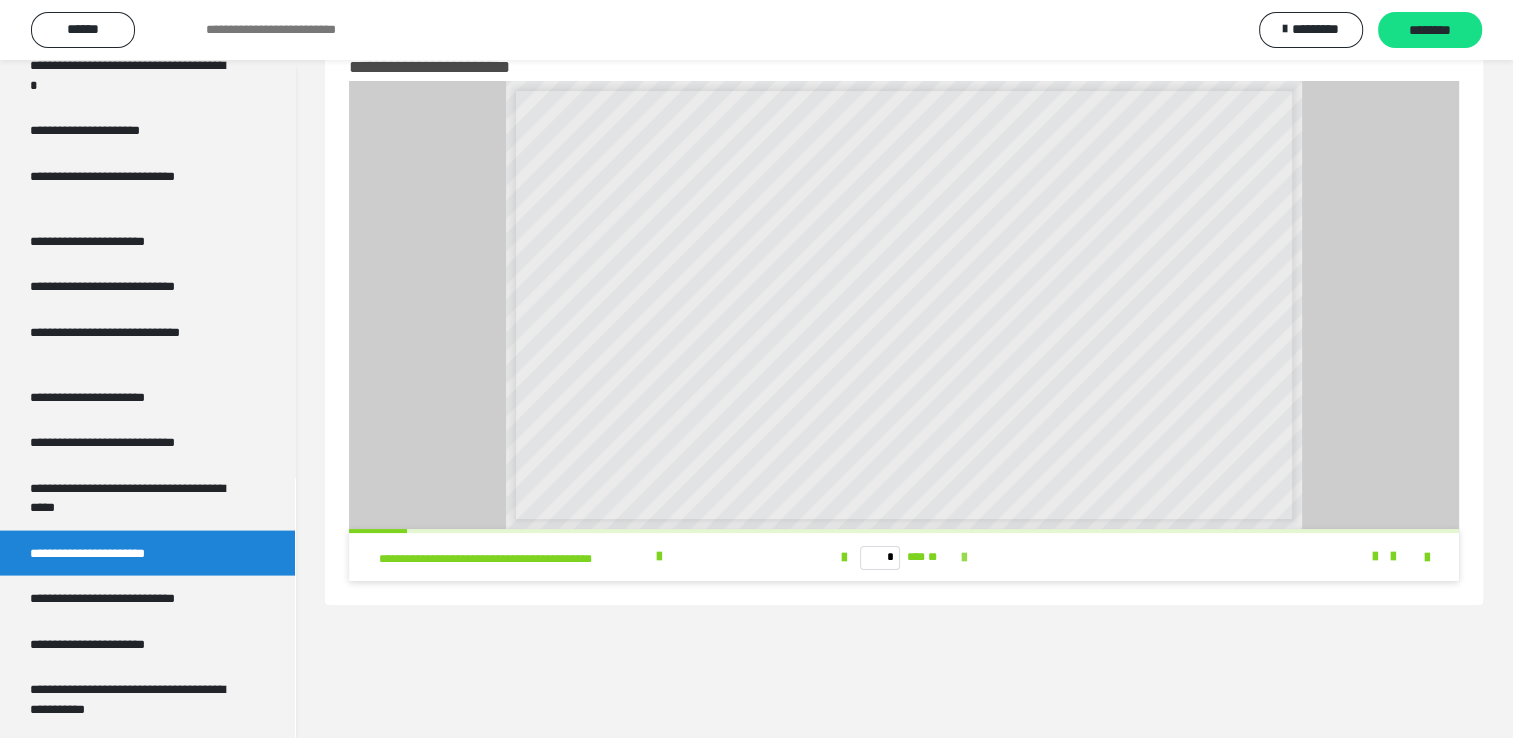 click at bounding box center [964, 558] 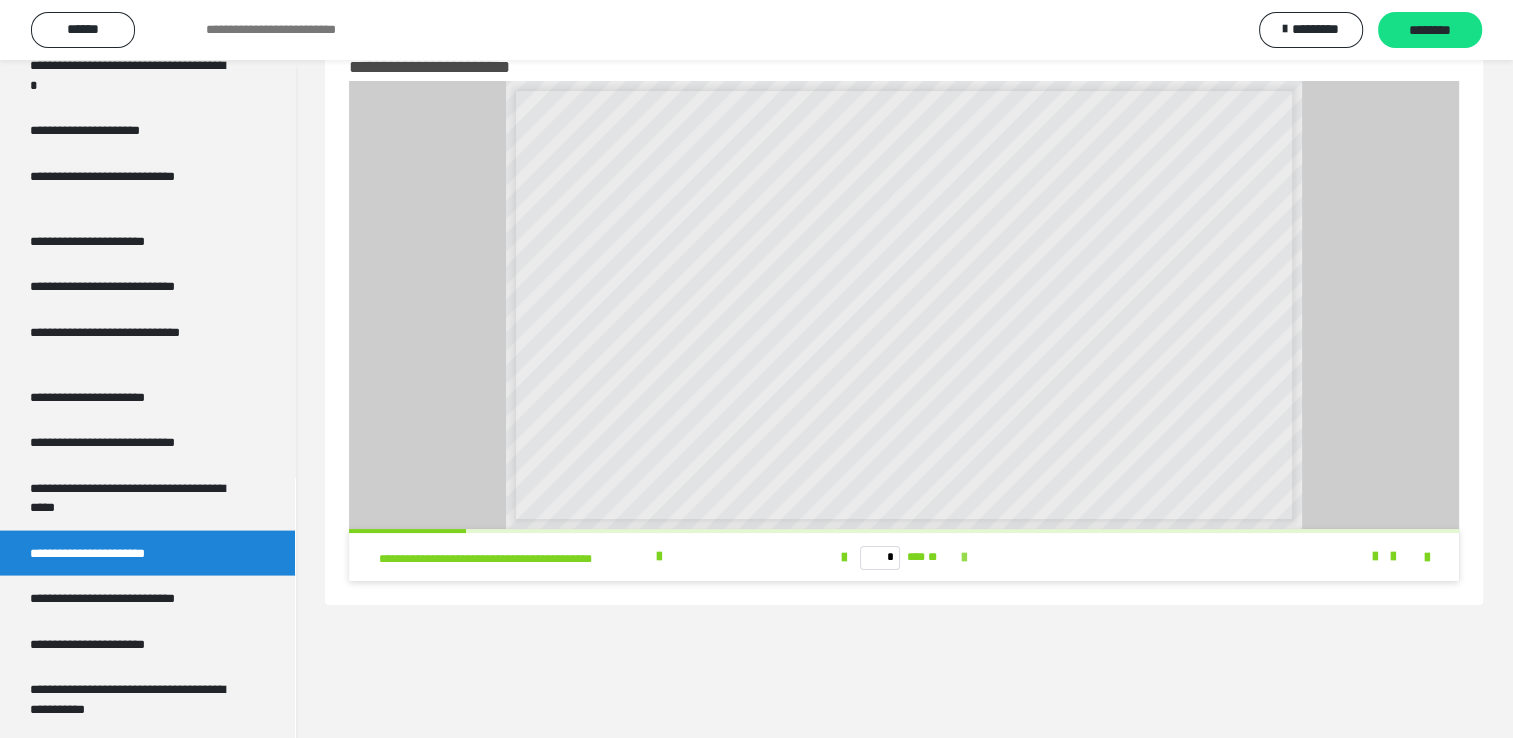click at bounding box center (964, 558) 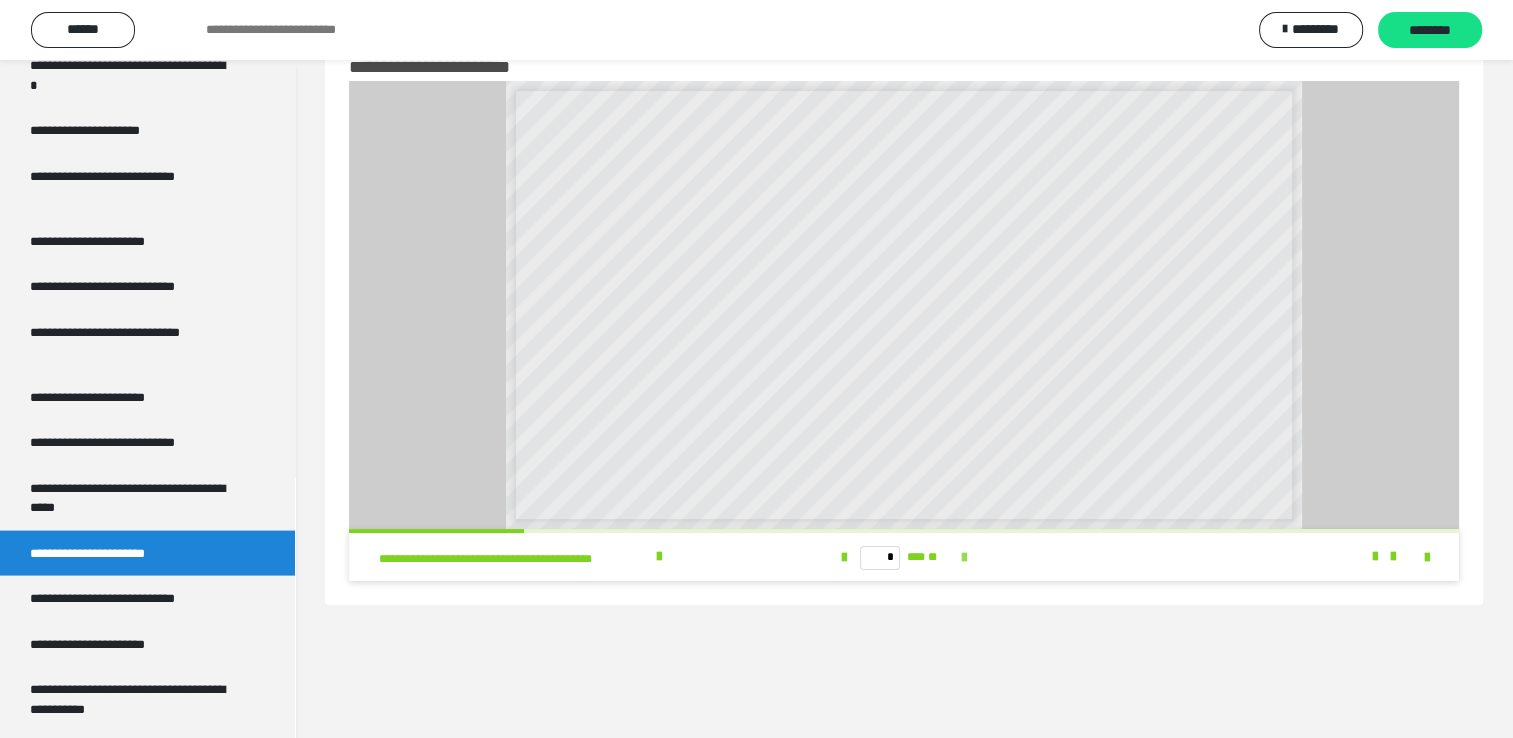 click at bounding box center [964, 558] 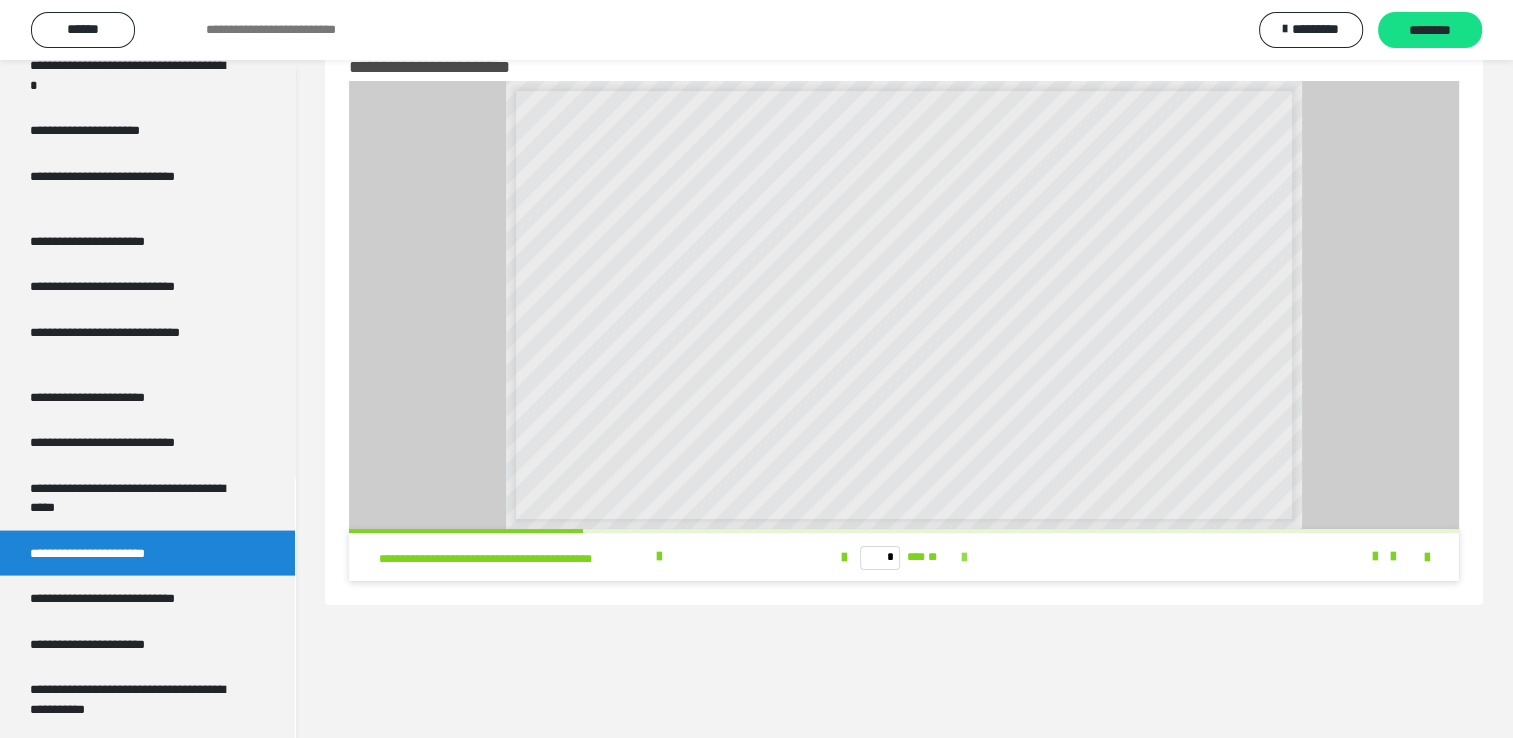 click at bounding box center (964, 558) 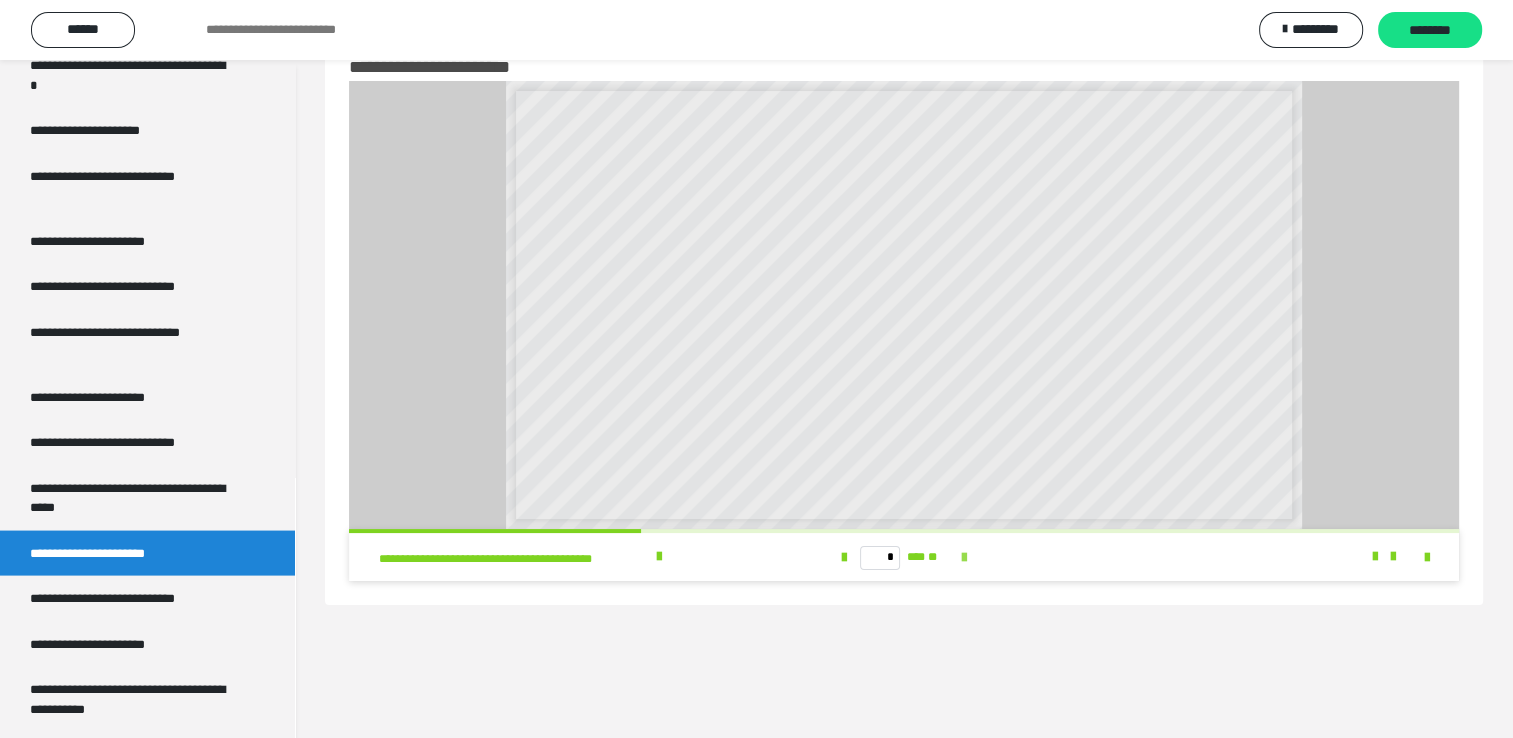 click at bounding box center (964, 558) 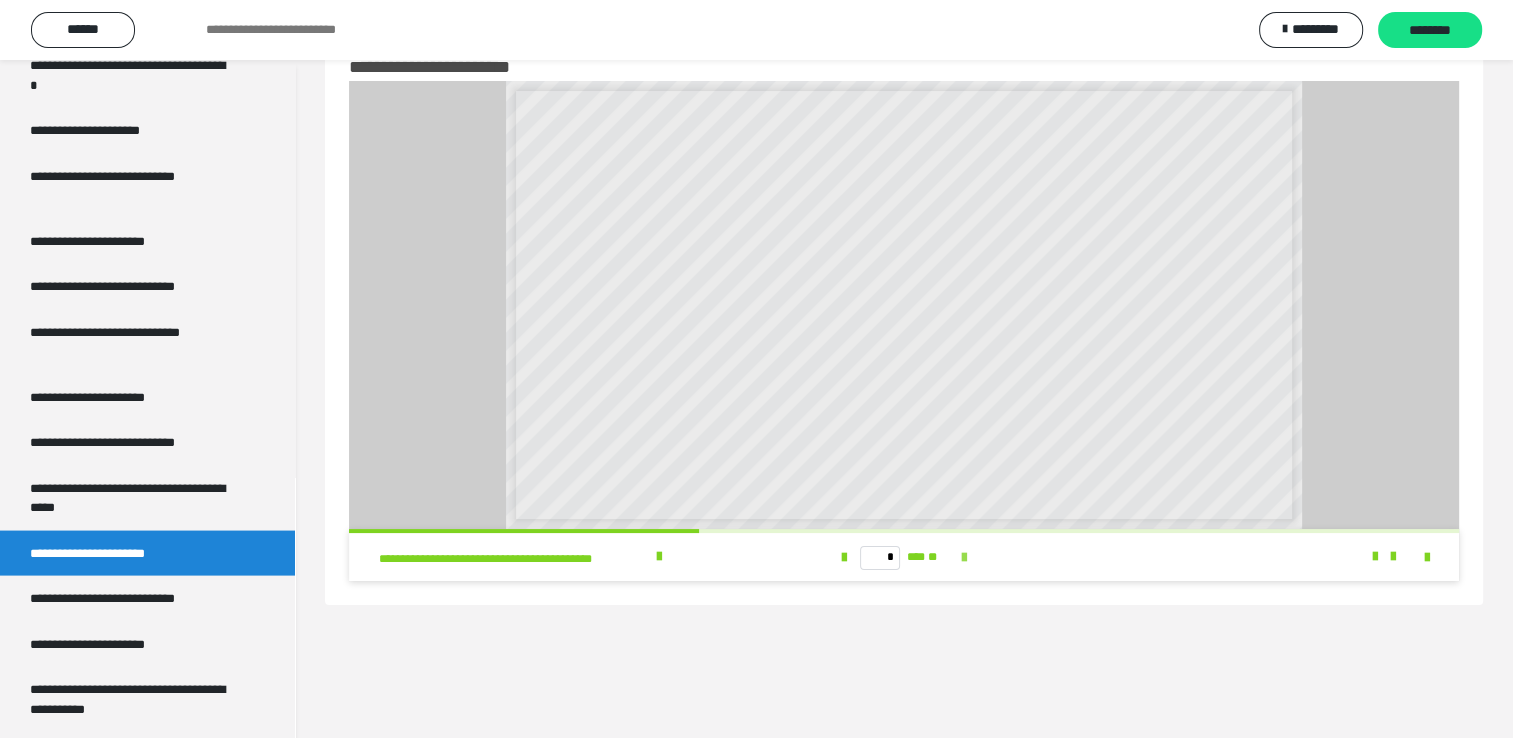 click at bounding box center (964, 558) 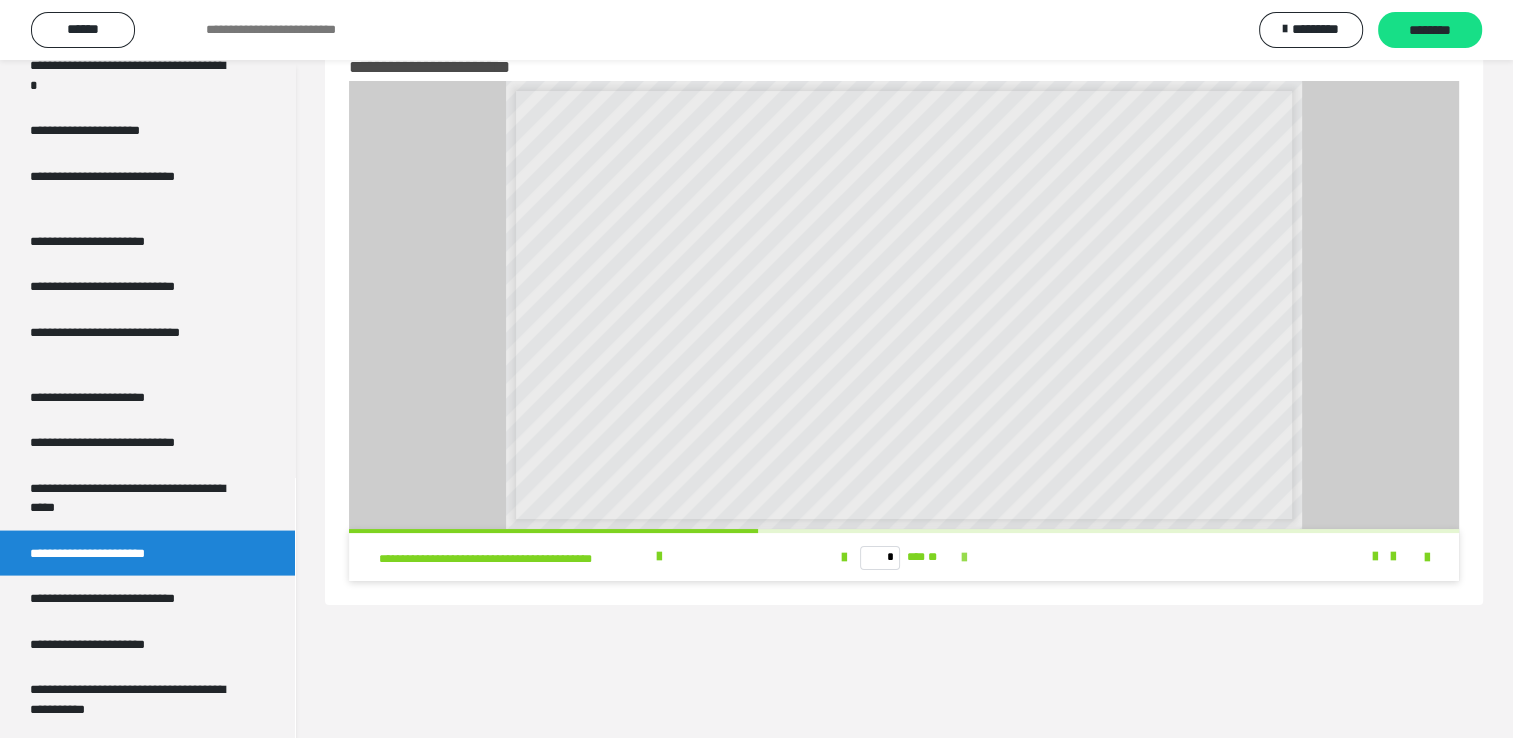 click at bounding box center (964, 558) 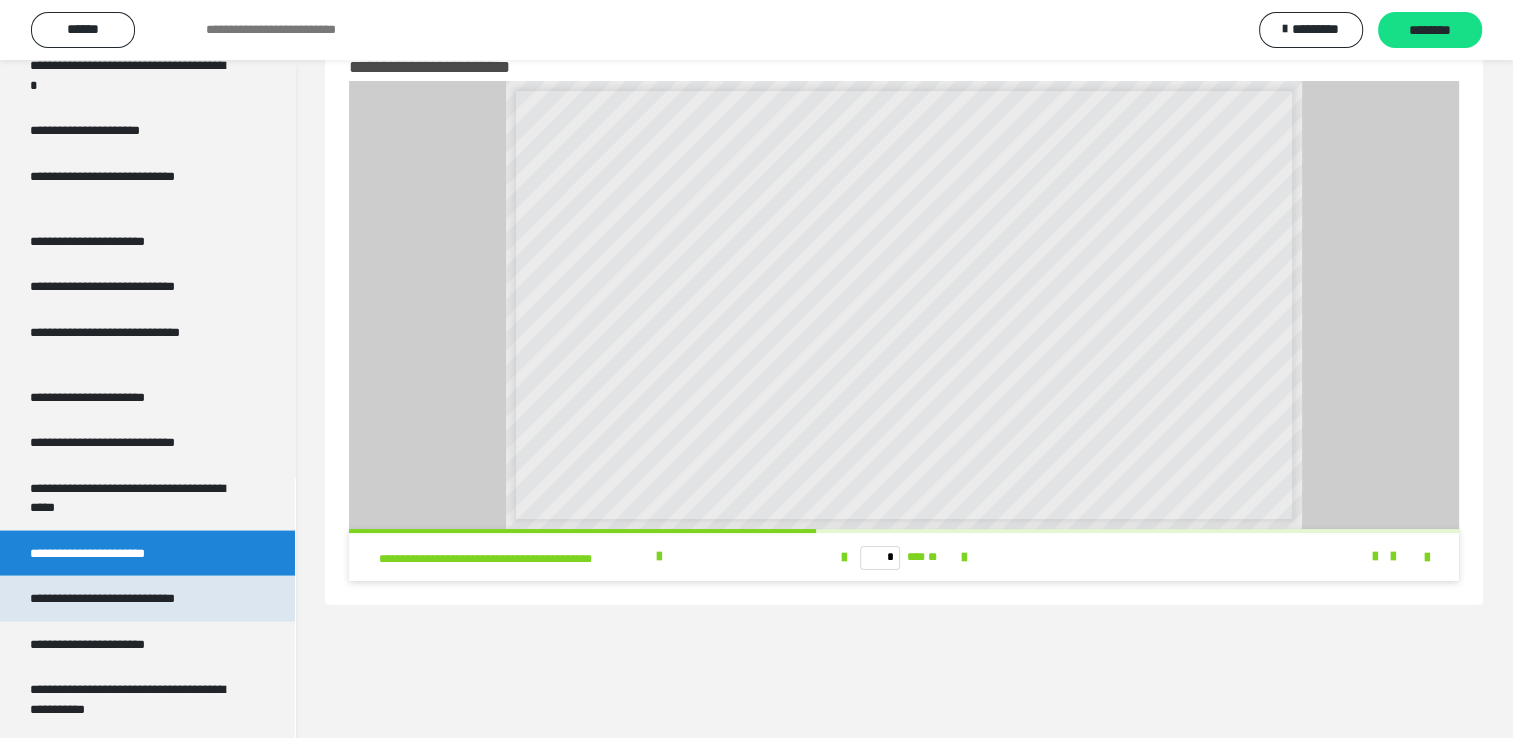click on "**********" at bounding box center (131, 599) 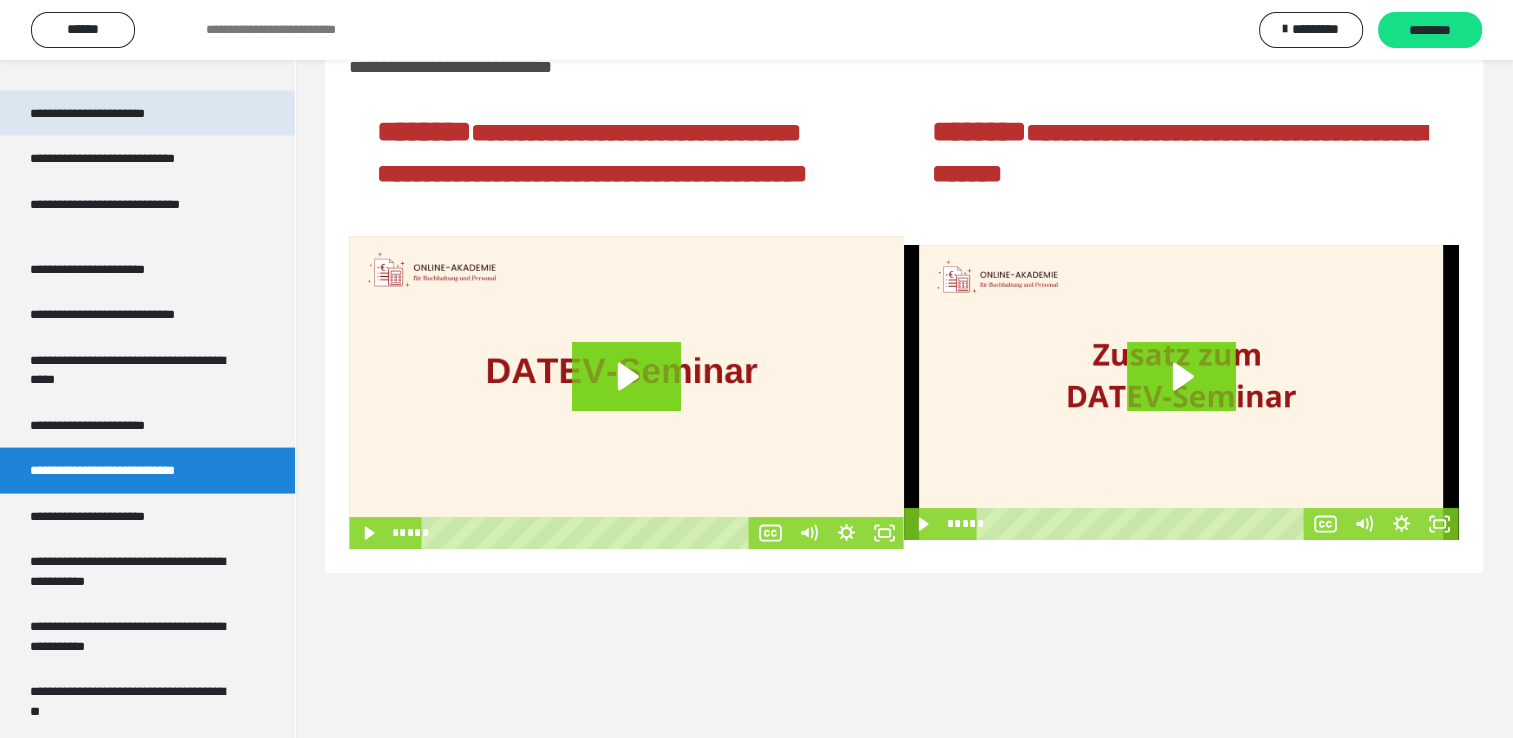 scroll, scrollTop: 4028, scrollLeft: 0, axis: vertical 